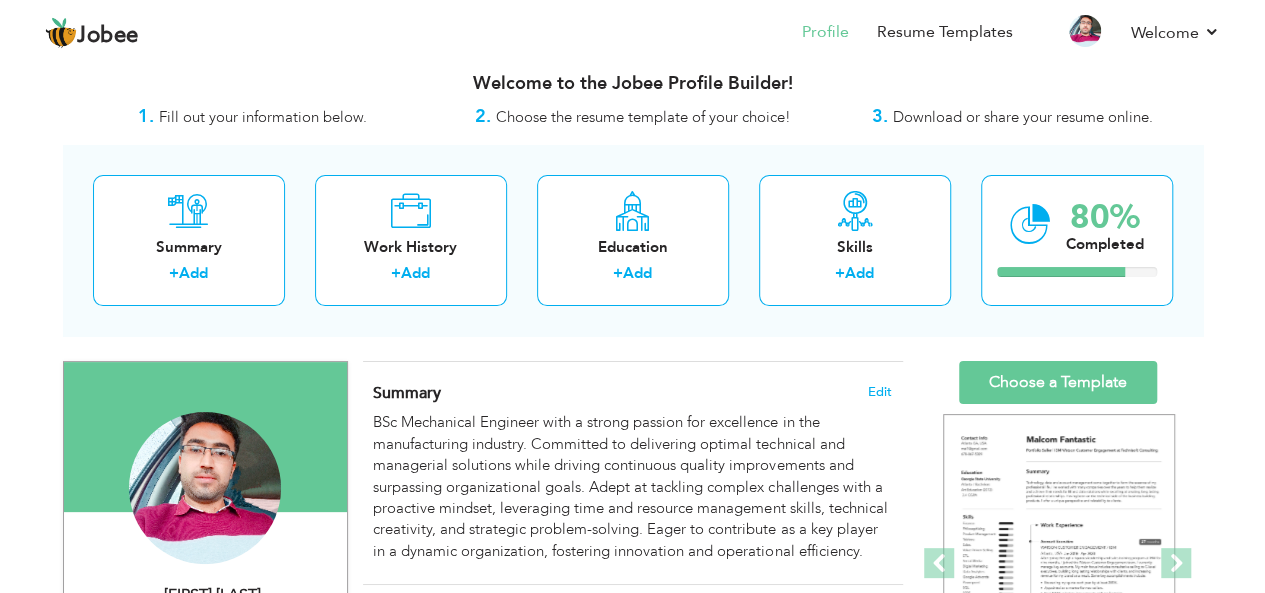 scroll, scrollTop: 0, scrollLeft: 0, axis: both 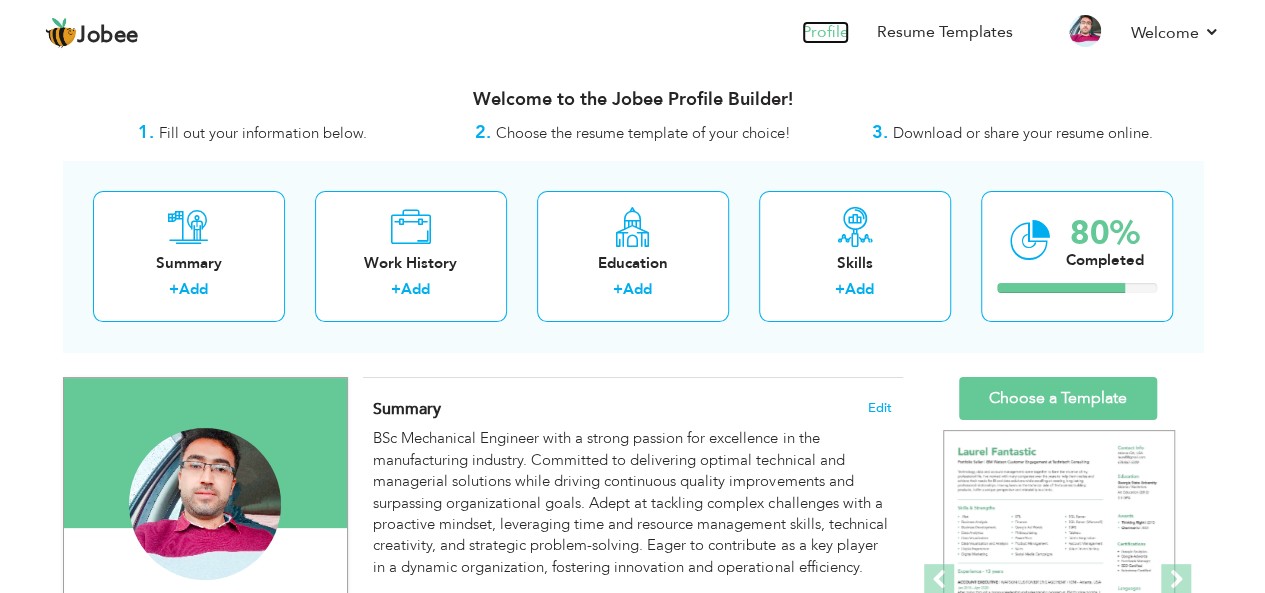 click on "Profile" at bounding box center (825, 32) 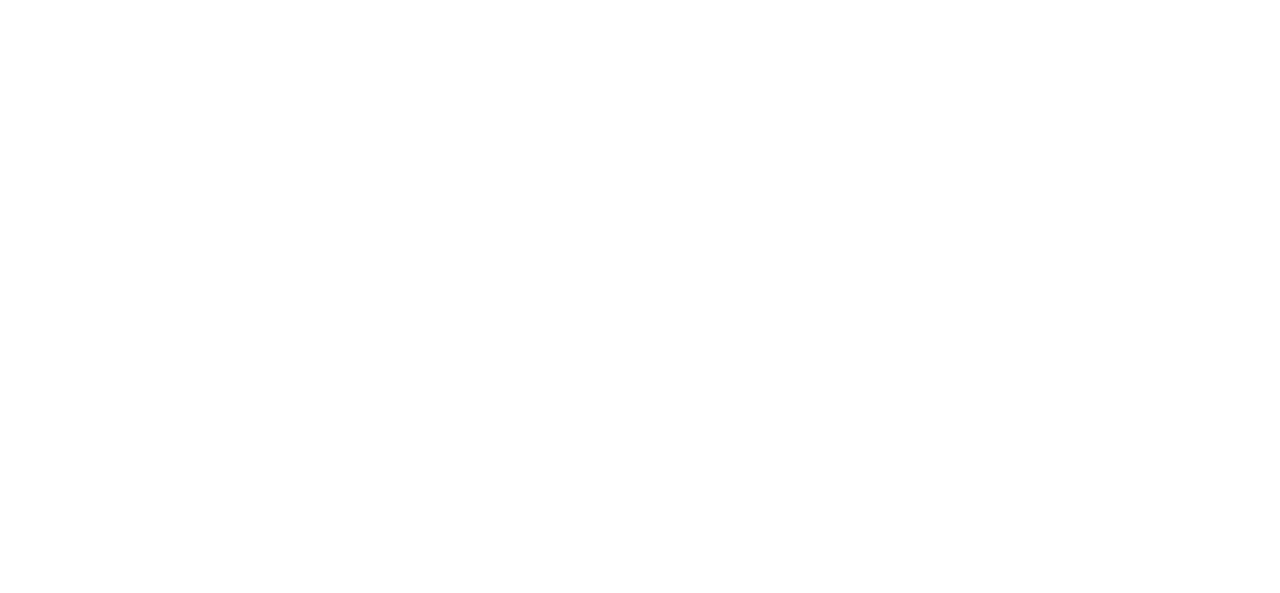 scroll, scrollTop: 0, scrollLeft: 0, axis: both 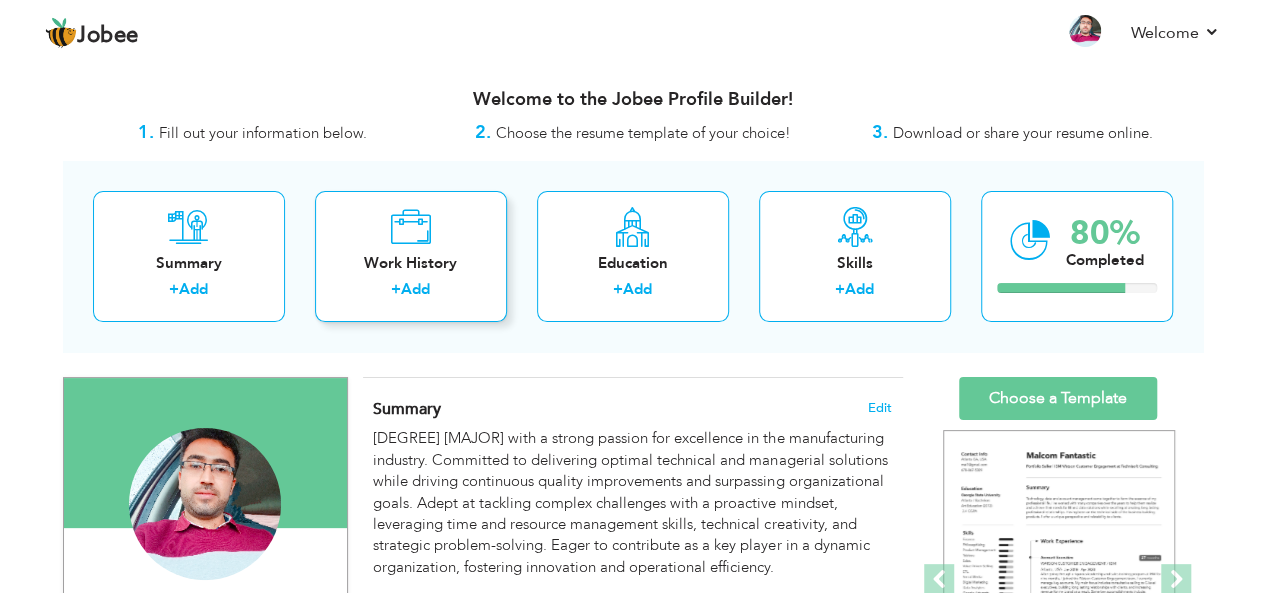 click on "Add" at bounding box center [415, 289] 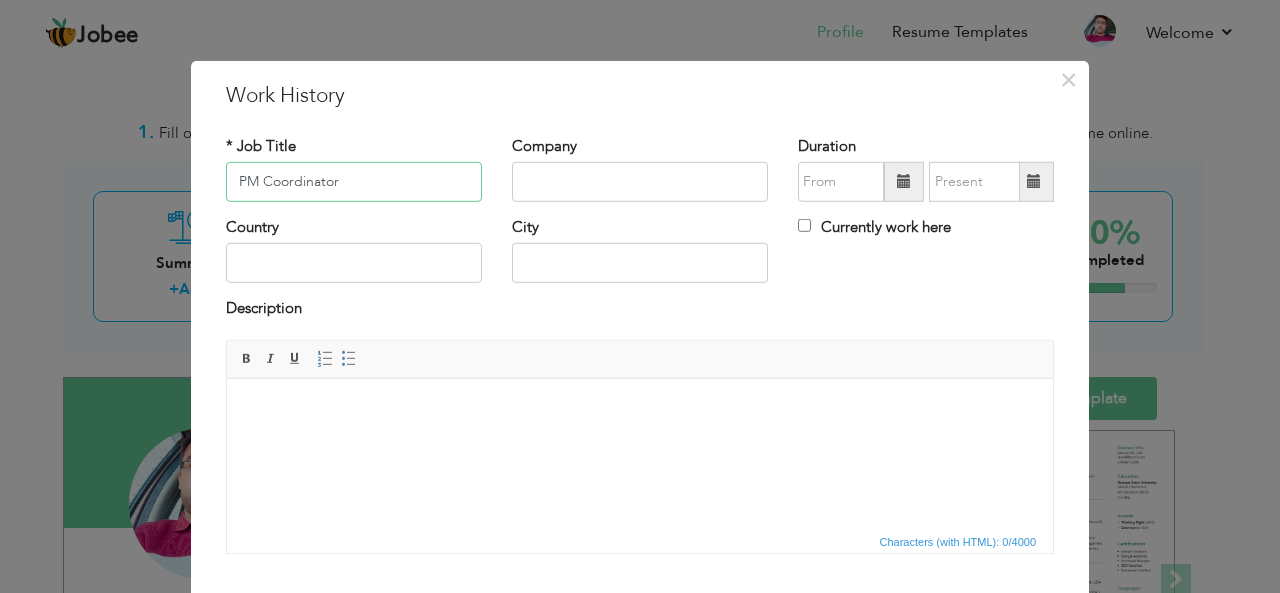 type on "PM Coordinator" 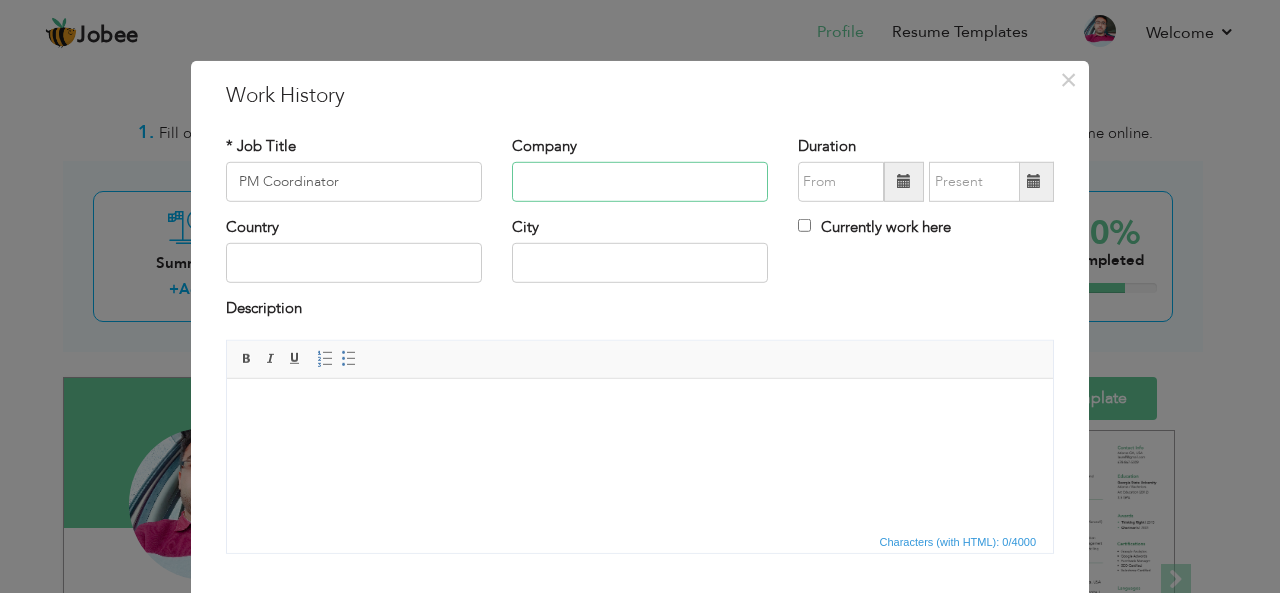 click at bounding box center (640, 182) 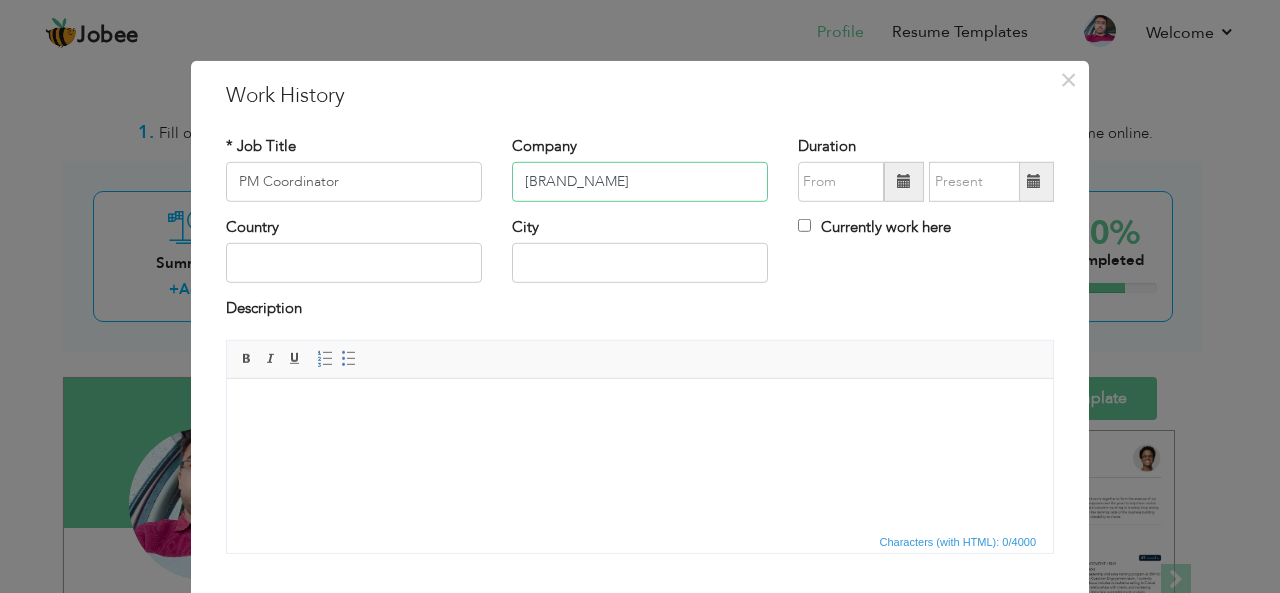 type on "Bestway Cement Limited" 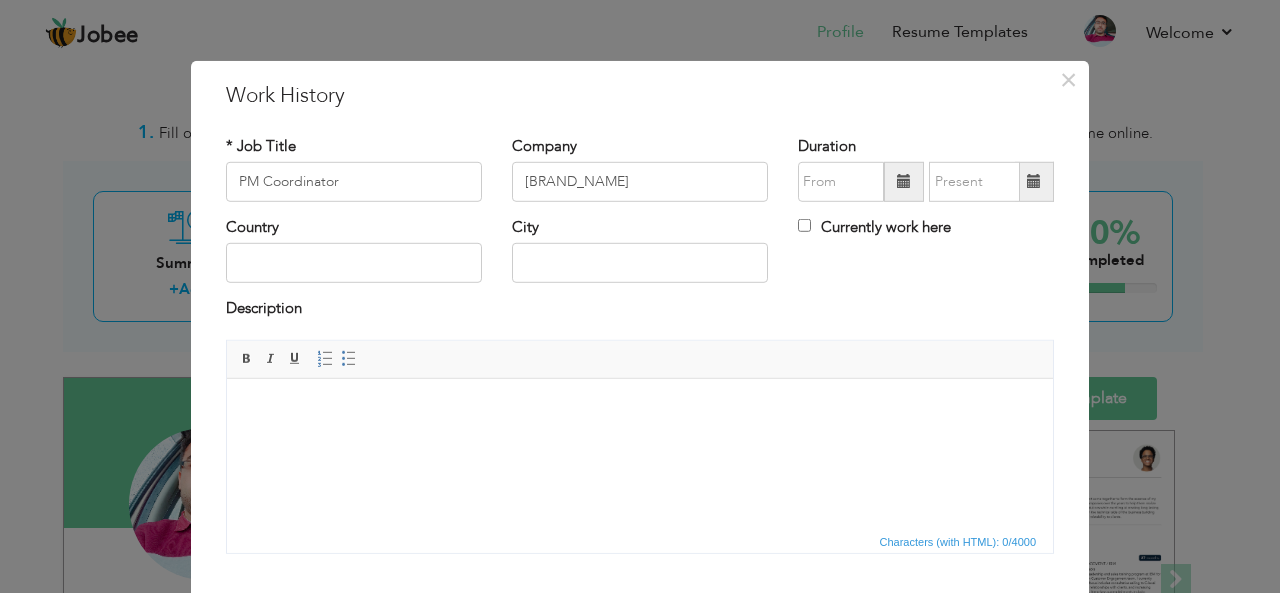 click at bounding box center (904, 181) 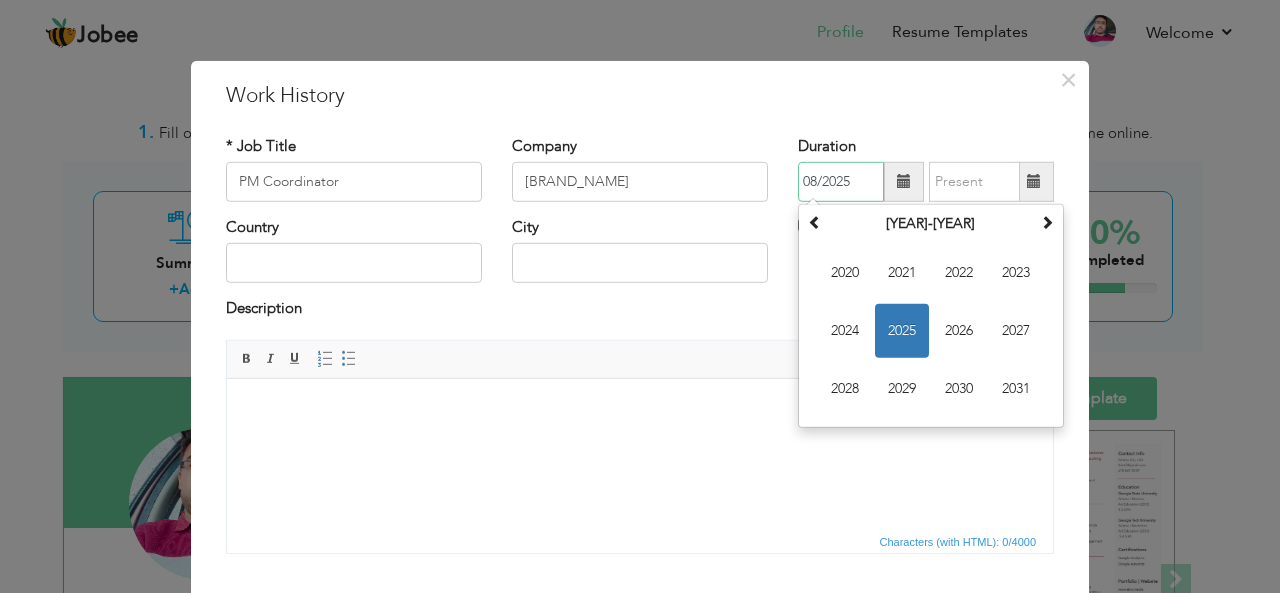 click on "2025" at bounding box center (902, 331) 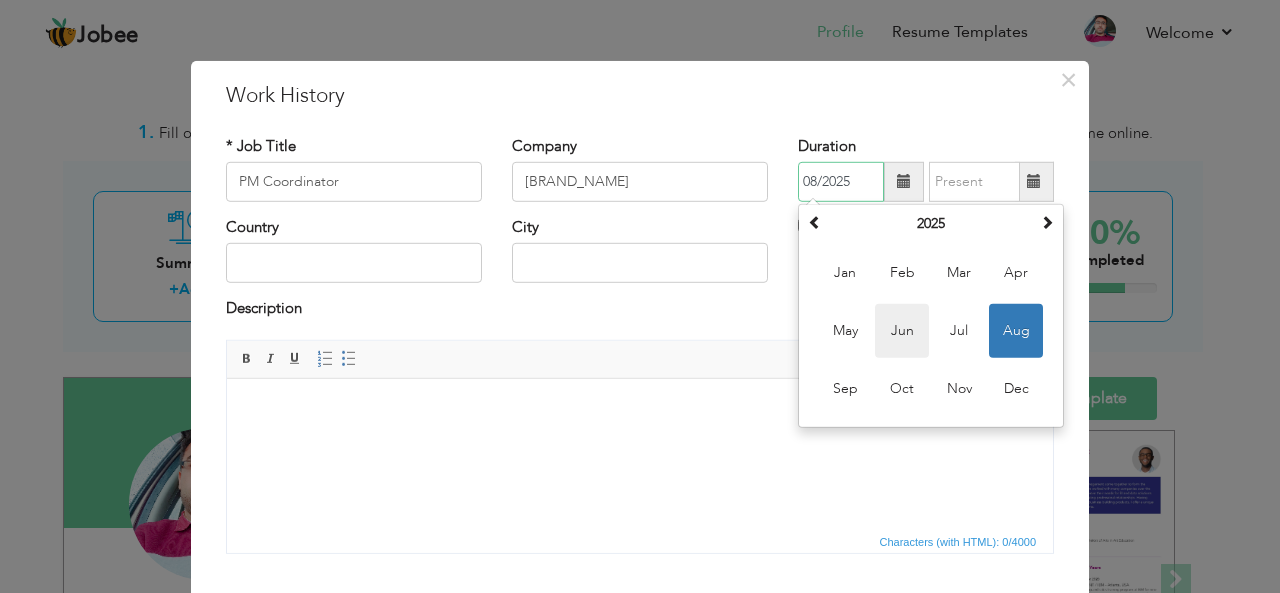 click on "Jun" at bounding box center [902, 331] 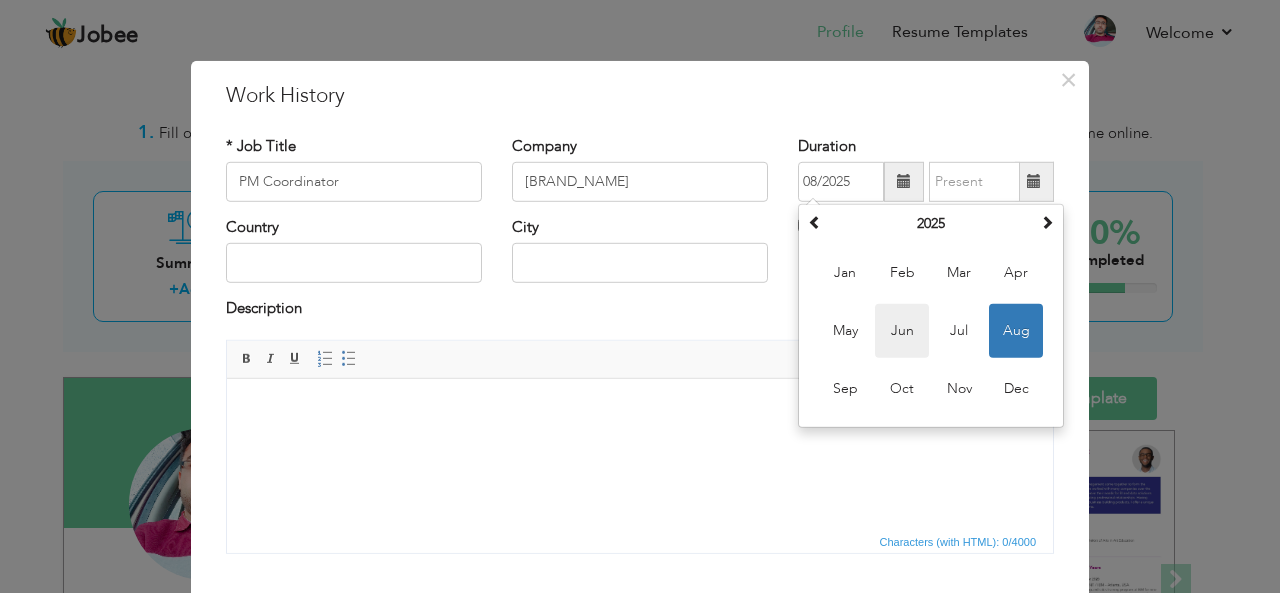 type on "06/2025" 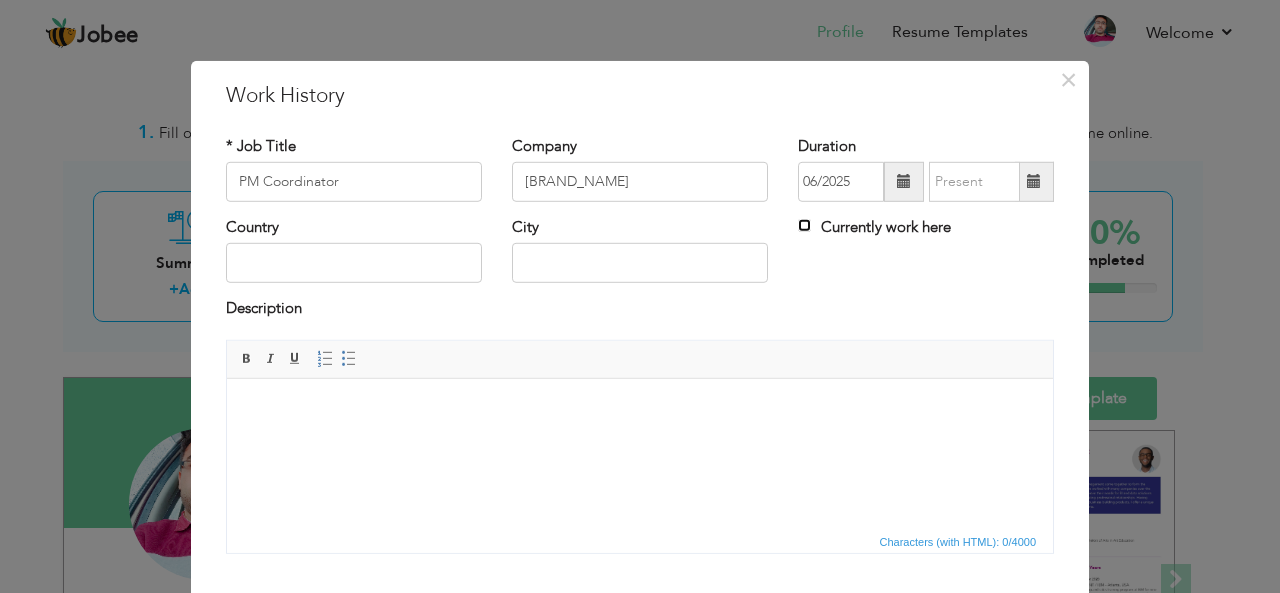 click on "Currently work here" at bounding box center [804, 225] 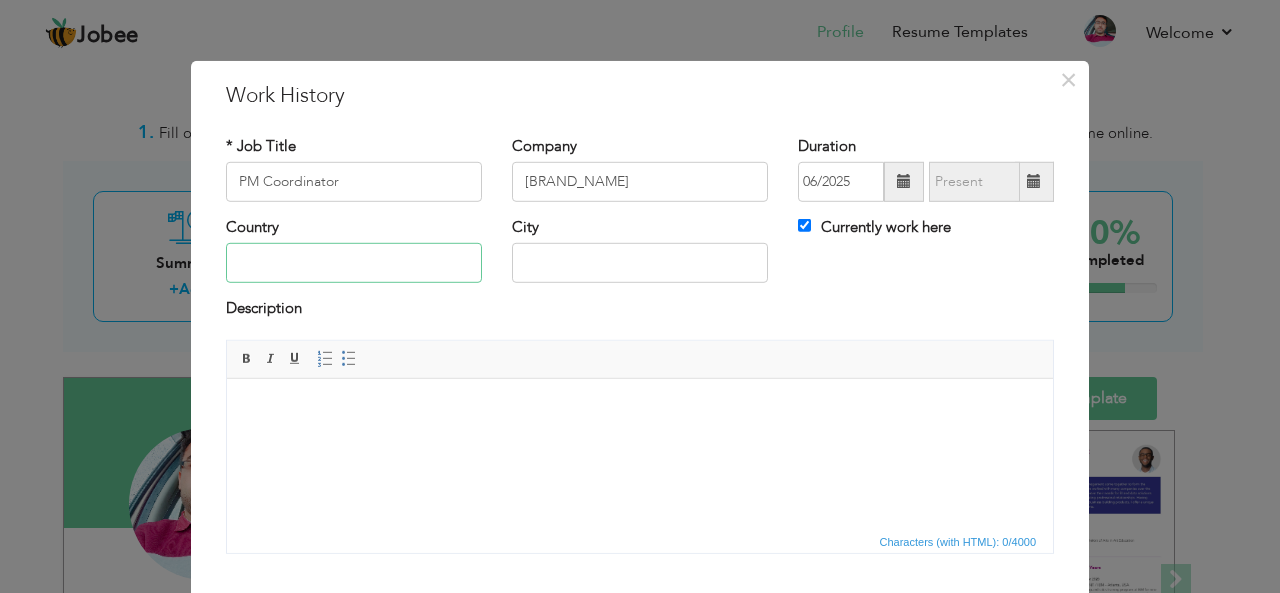 click at bounding box center [354, 263] 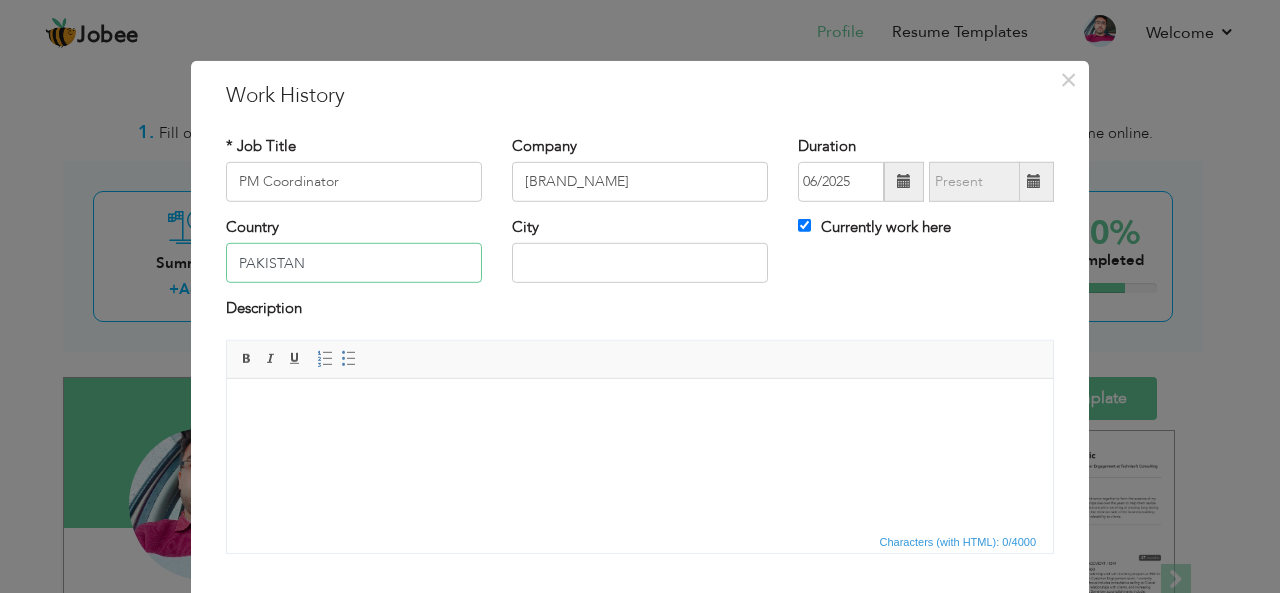 type on "PAKISTAN" 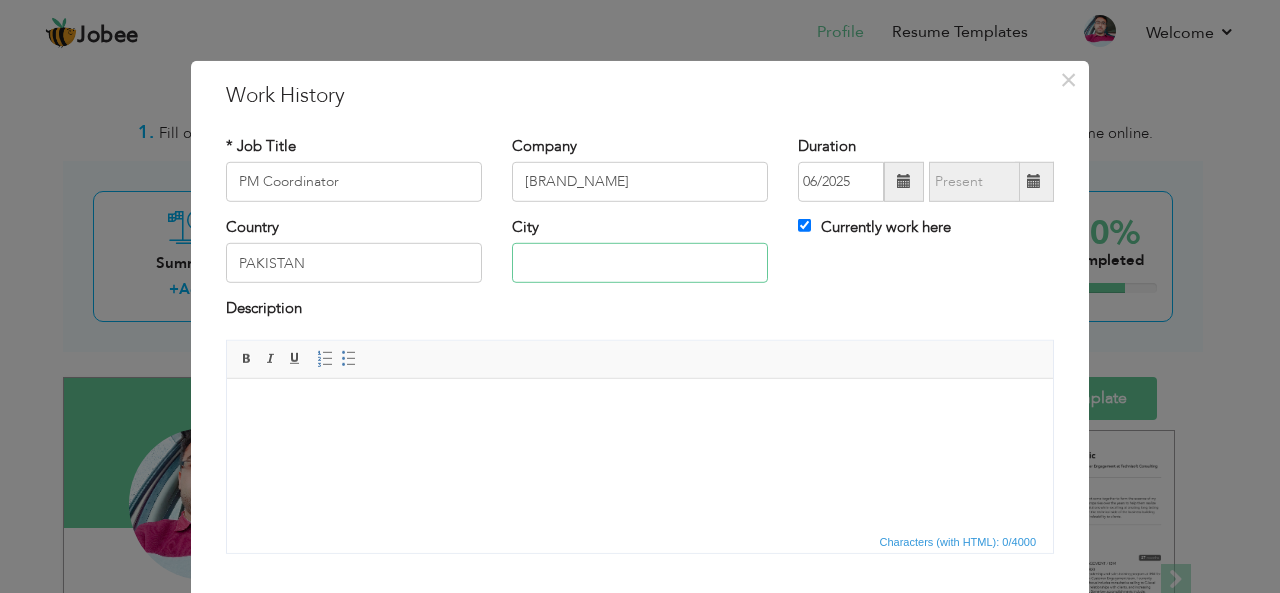 click at bounding box center [640, 263] 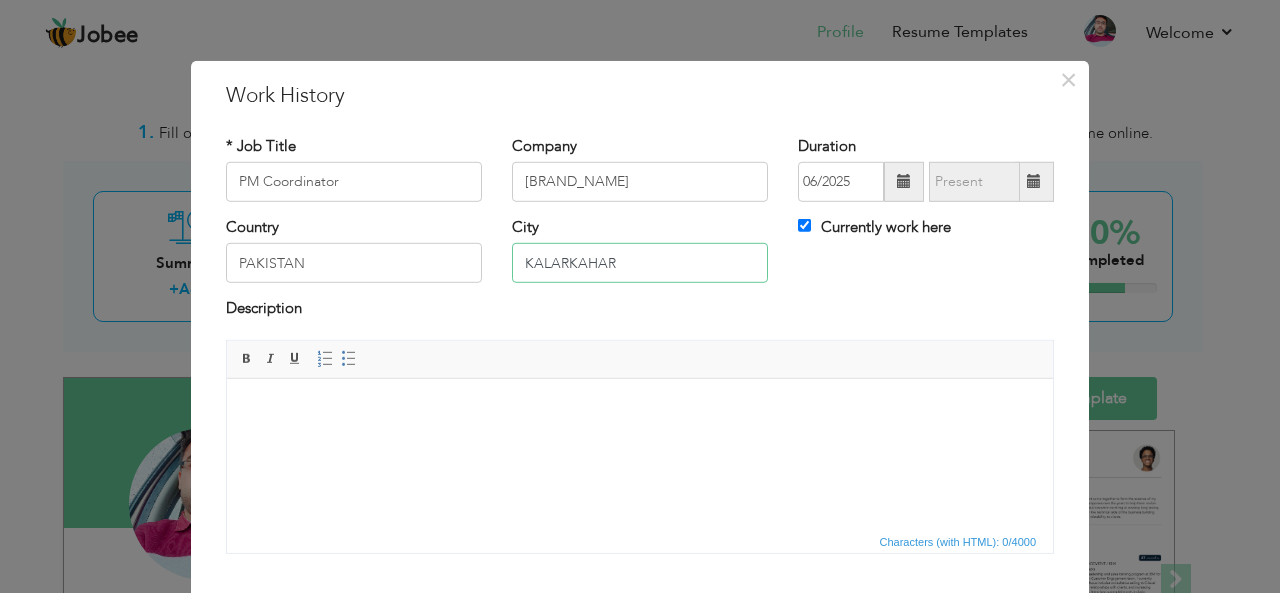 type on "KALARKAHAR" 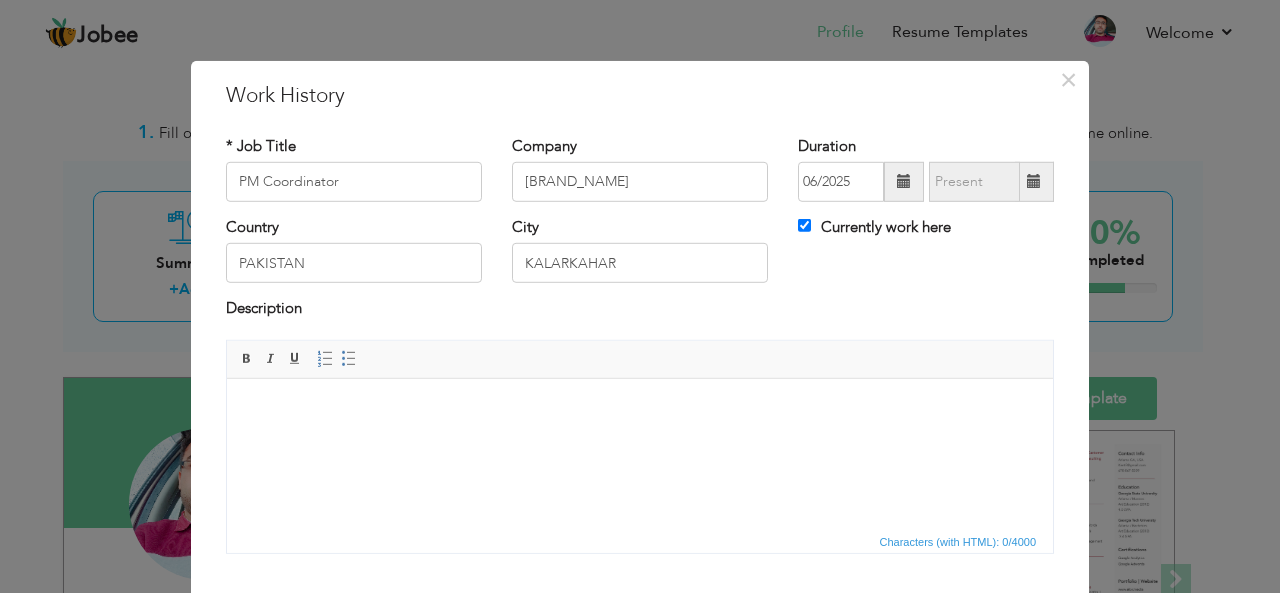 click at bounding box center (640, 408) 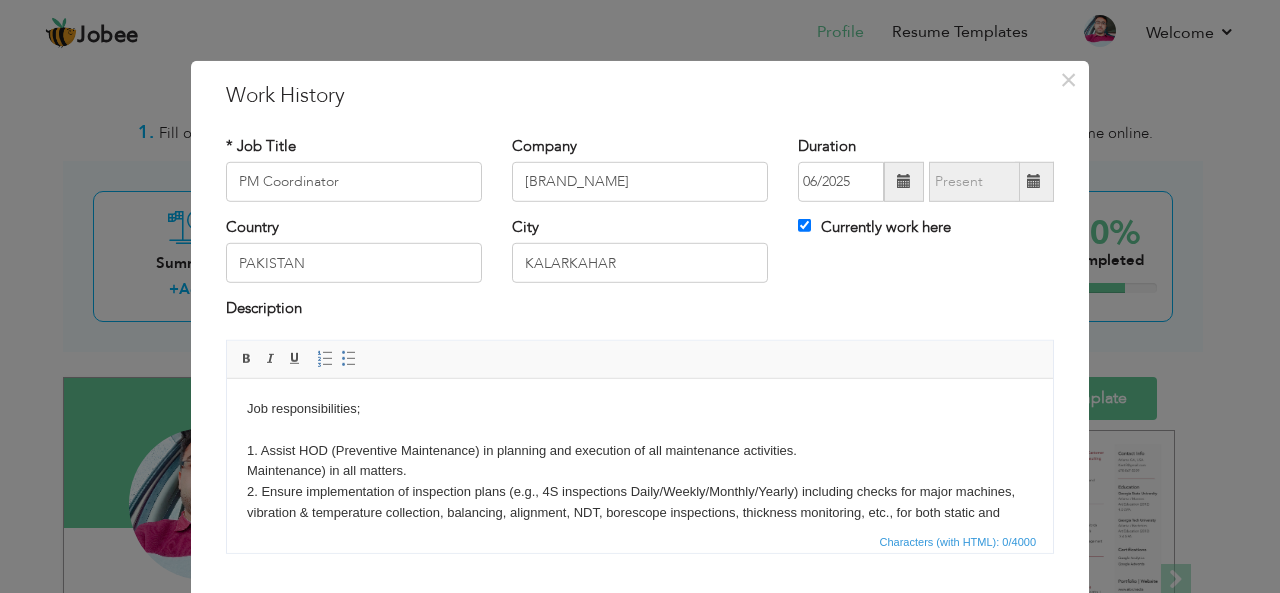 scroll, scrollTop: 262, scrollLeft: 0, axis: vertical 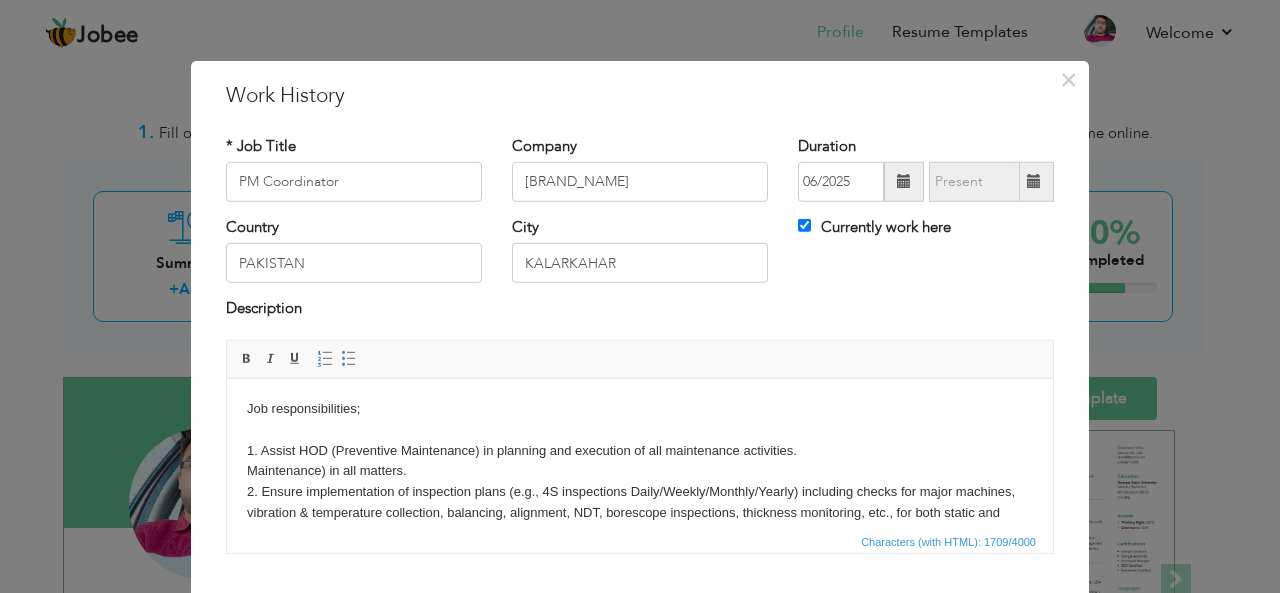 click on "Job responsibilities; 1. Assist HOD (Preventive Maintenance) in planning and execution of all maintenance activities.  Maintenance) in all matters. 2. Ensure implementation of inspection plans (e.g., 4S inspections Daily/Weekly/Monthly/Yearly) including checks for major machines, vibration & temperature collection, balancing, alignment, NDT, borescope inspections, thickness monitoring, etc., for both static and rotary equipment in running and stop conditions. 3. Plan, direct, and control preventive maintenance activities to achieve optimal cost and zero breakdowns for continuous and energy-efficient production. 4. Utilize the SAP PM module efficiently for notifications against abnormalities, order creations for material issuance, and settlements. Add/delete new asset/equipment numbers in SAP PM when necessary. 5. Conduct regular oil analysis as per set frequency and monitor lubrication activities. 6. Ensure the issuance and feedback of PM departmental checklists and cross-check all departments." at bounding box center (640, 595) 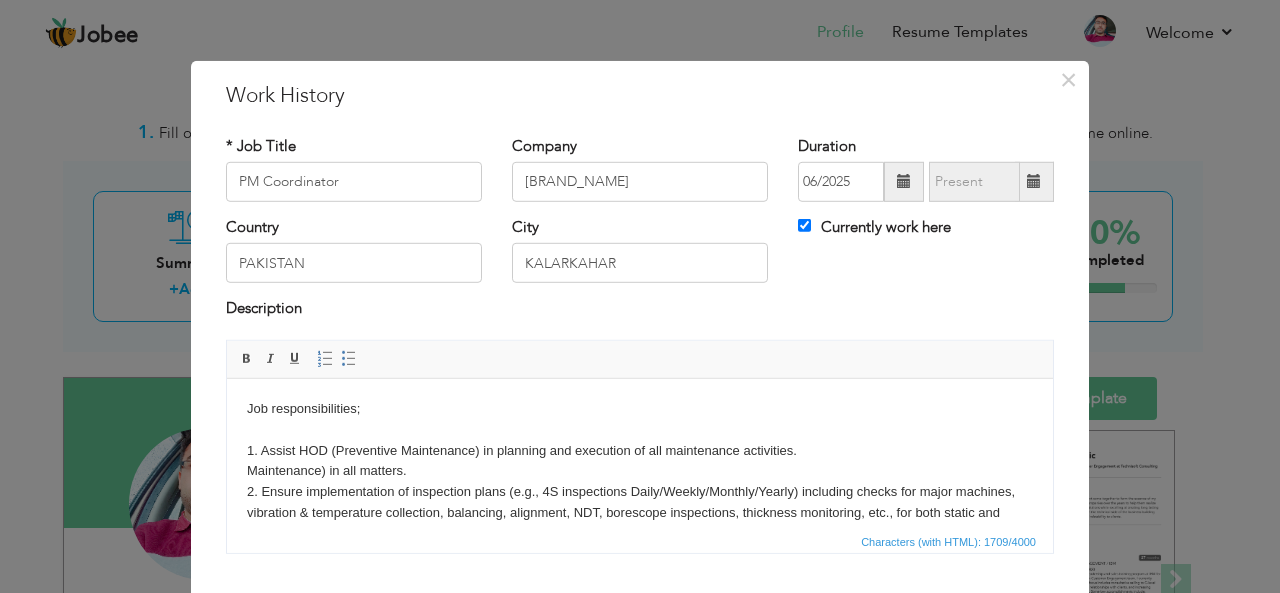click on "Job responsibilities; 1. Assist HOD (Preventive Maintenance) in planning and execution of all maintenance activities.  Maintenance) in all matters. 2. Ensure implementation of inspection plans (e.g., 4S inspections Daily/Weekly/Monthly/Yearly) including checks for major machines, vibration & temperature collection, balancing, alignment, NDT, borescope inspections, thickness monitoring, etc., for both static and rotary equipment in running and stop conditions. 3. Plan, direct, and control preventive maintenance activities to achieve optimal cost and zero breakdowns for continuous and energy-efficient production. 4. Utilize the SAP PM module efficiently for notifications against abnormalities, order creations for material issuance, and settlements. Add/delete new asset/equipment numbers in SAP PM when necessary. 5. Conduct regular oil analysis as per set frequency and monitor lubrication activities. 6. Ensure the issuance and feedback of PM departmental checklists and cross-check all departments." at bounding box center [640, 595] 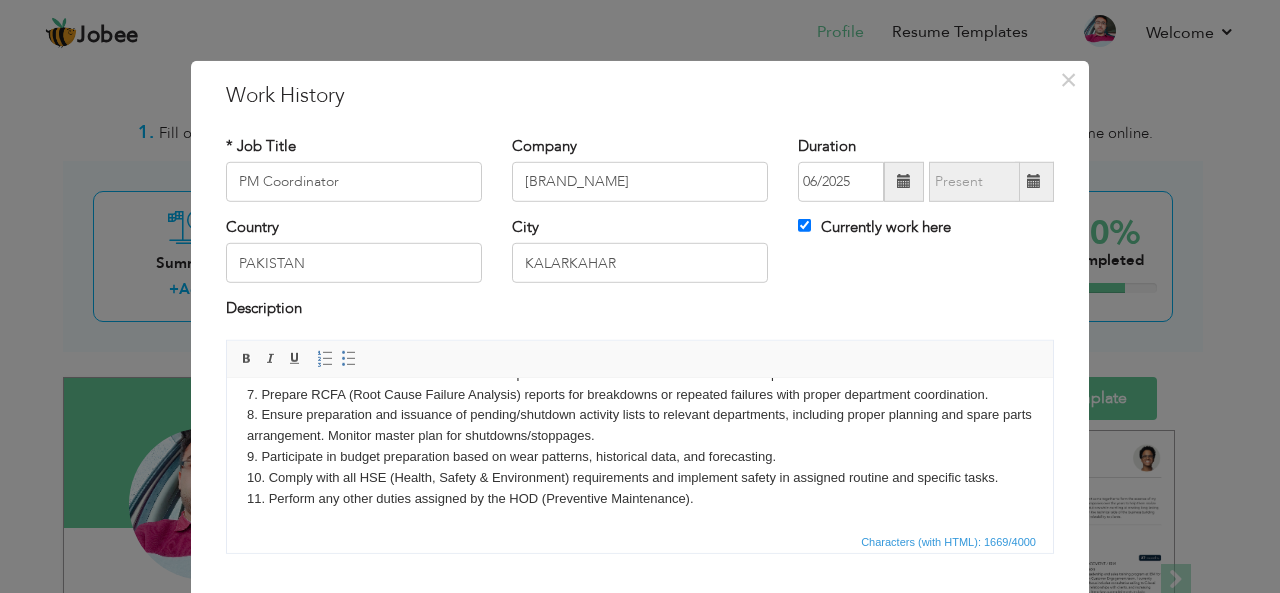 scroll, scrollTop: 0, scrollLeft: 0, axis: both 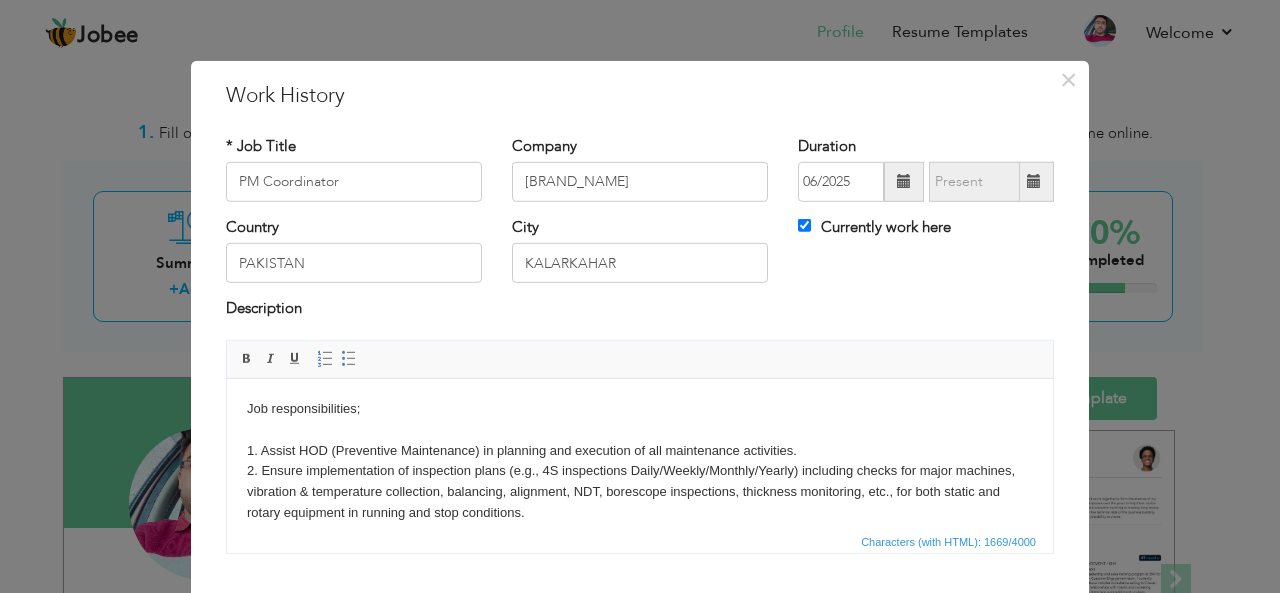 drag, startPoint x: 1041, startPoint y: 413, endPoint x: 1263, endPoint y: 680, distance: 347.23624 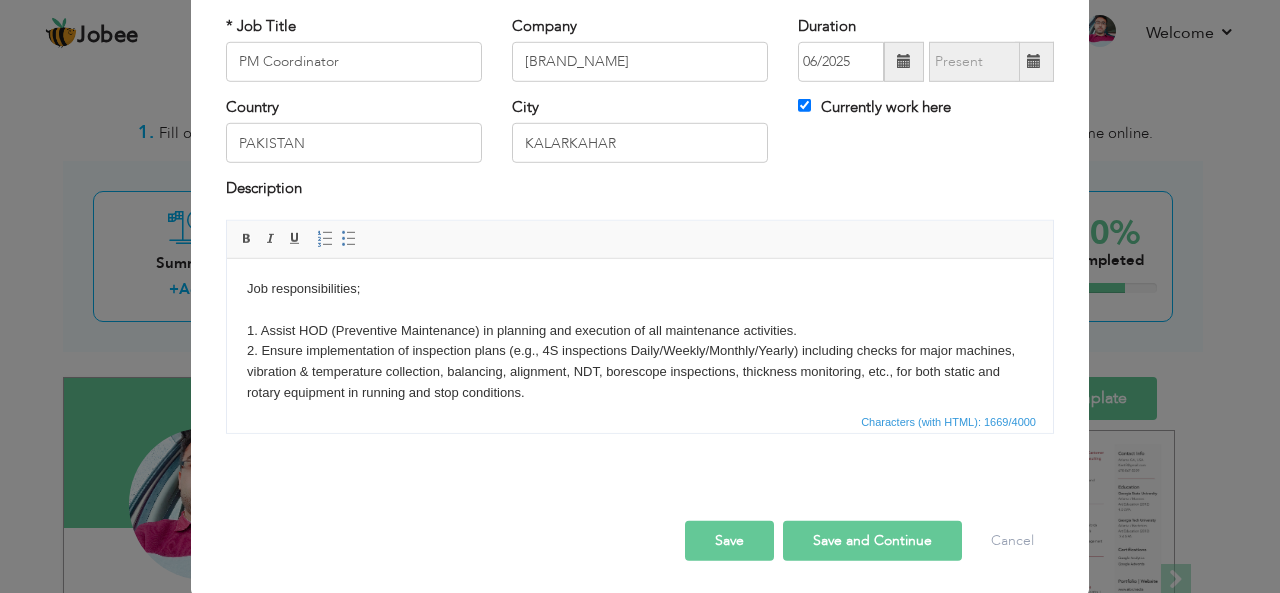 click on "Save and Continue" at bounding box center [872, 541] 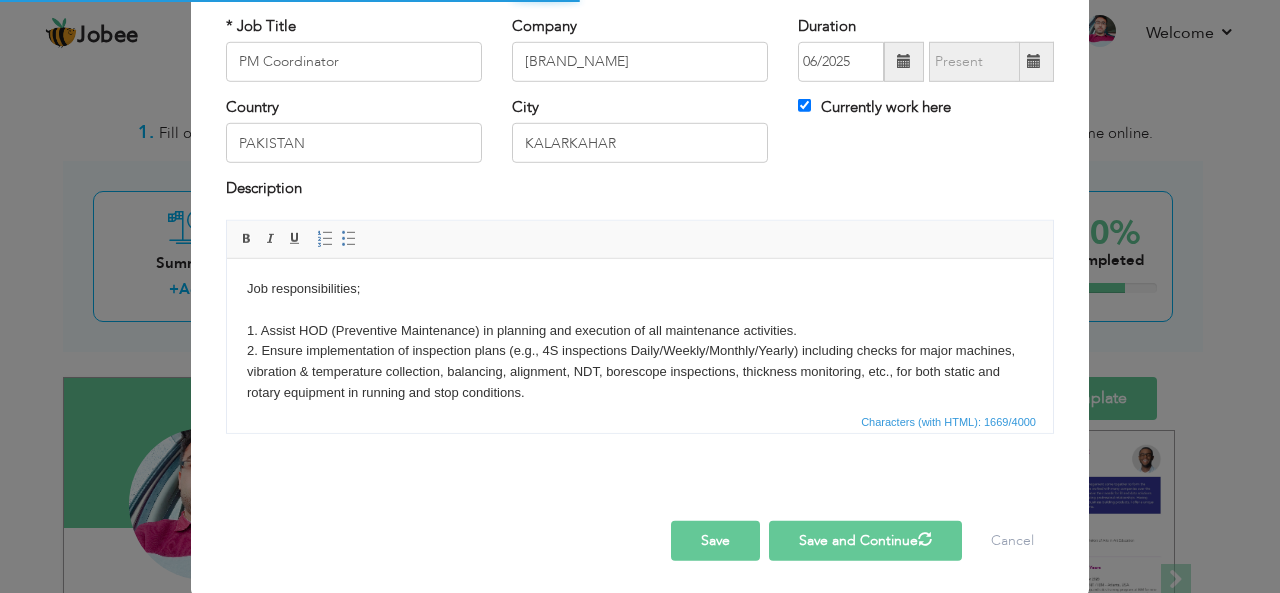 type 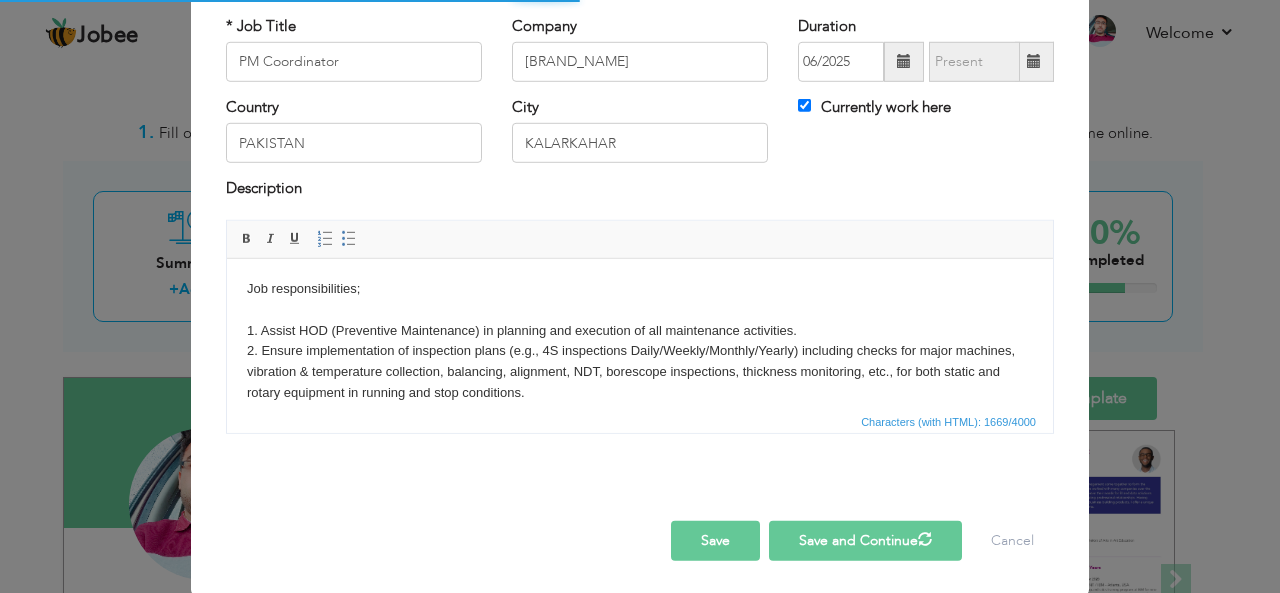 type 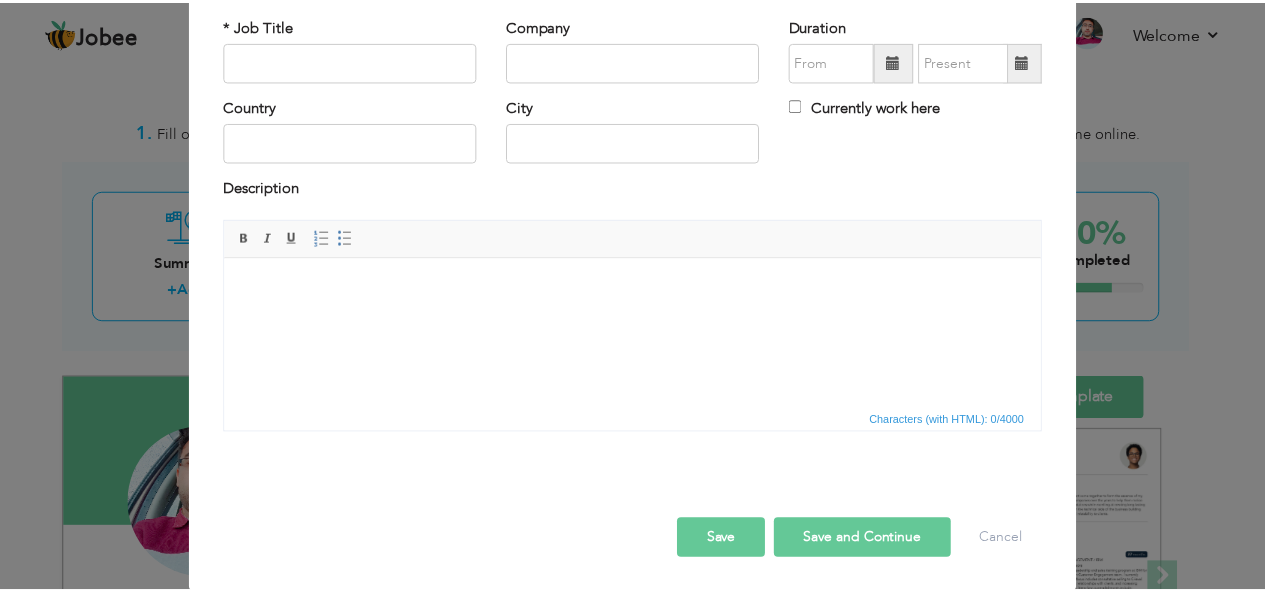 scroll, scrollTop: 0, scrollLeft: 0, axis: both 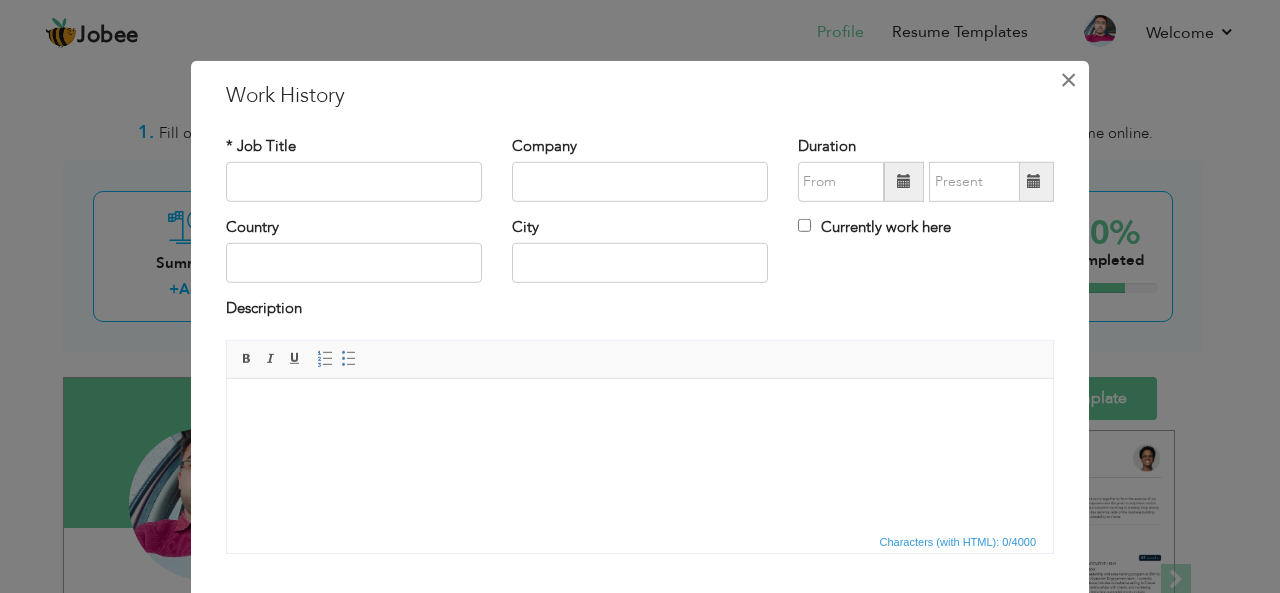 click on "×" at bounding box center (1068, 79) 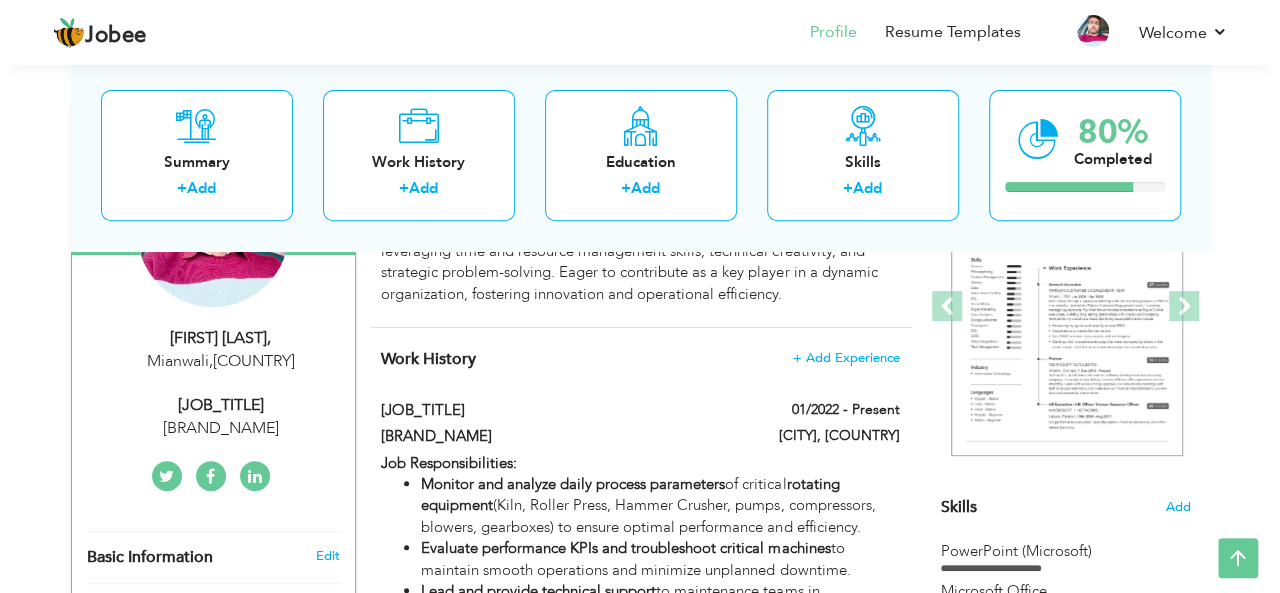 scroll, scrollTop: 264, scrollLeft: 0, axis: vertical 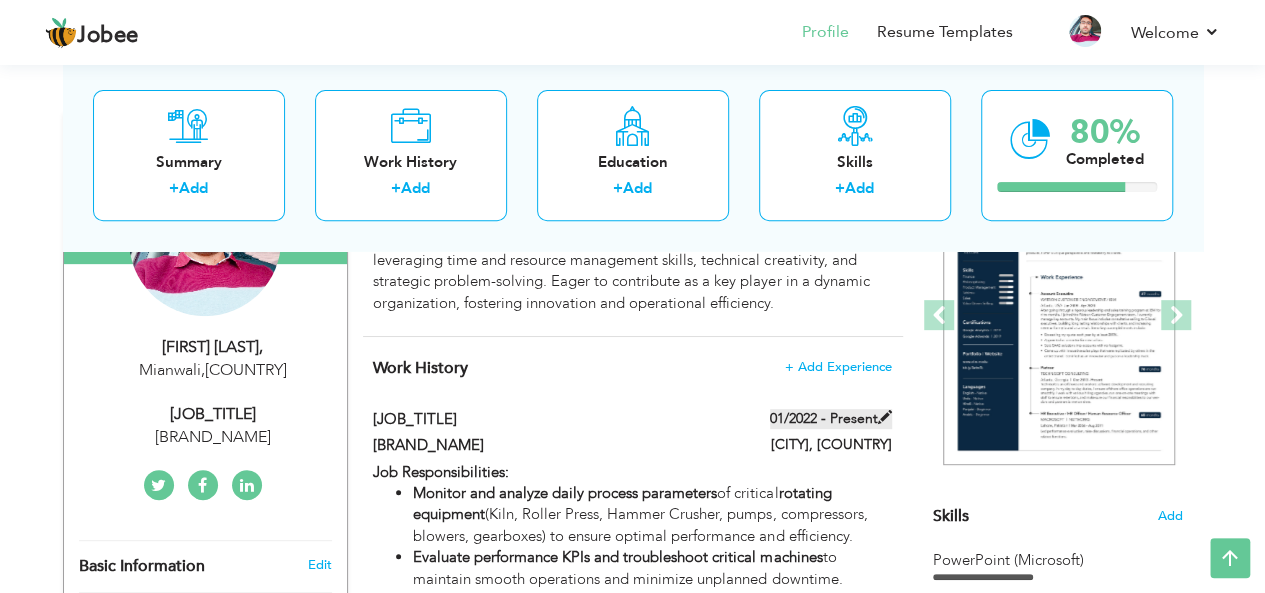 click at bounding box center (885, 417) 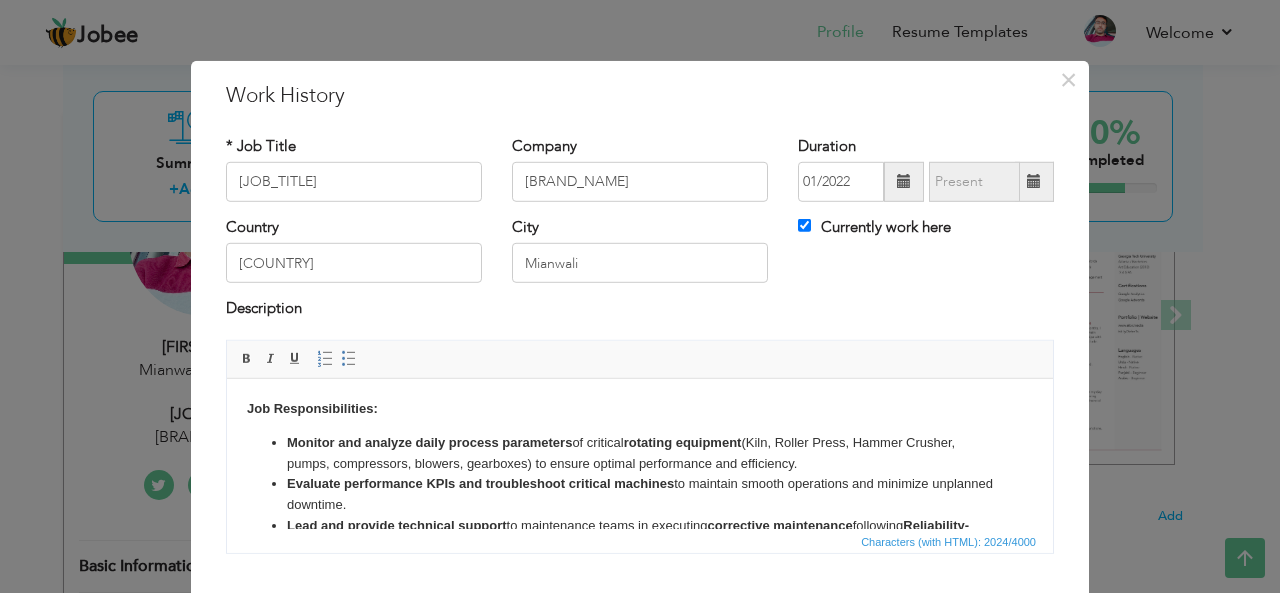 click on "Currently work here" at bounding box center (874, 227) 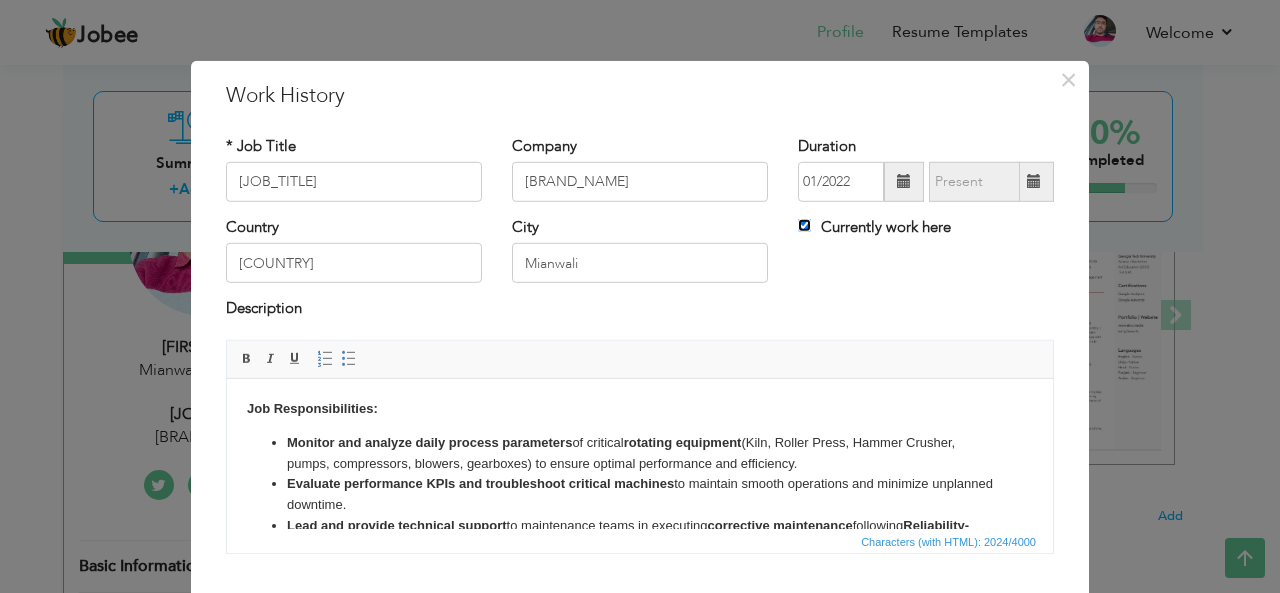 click on "Currently work here" at bounding box center [804, 225] 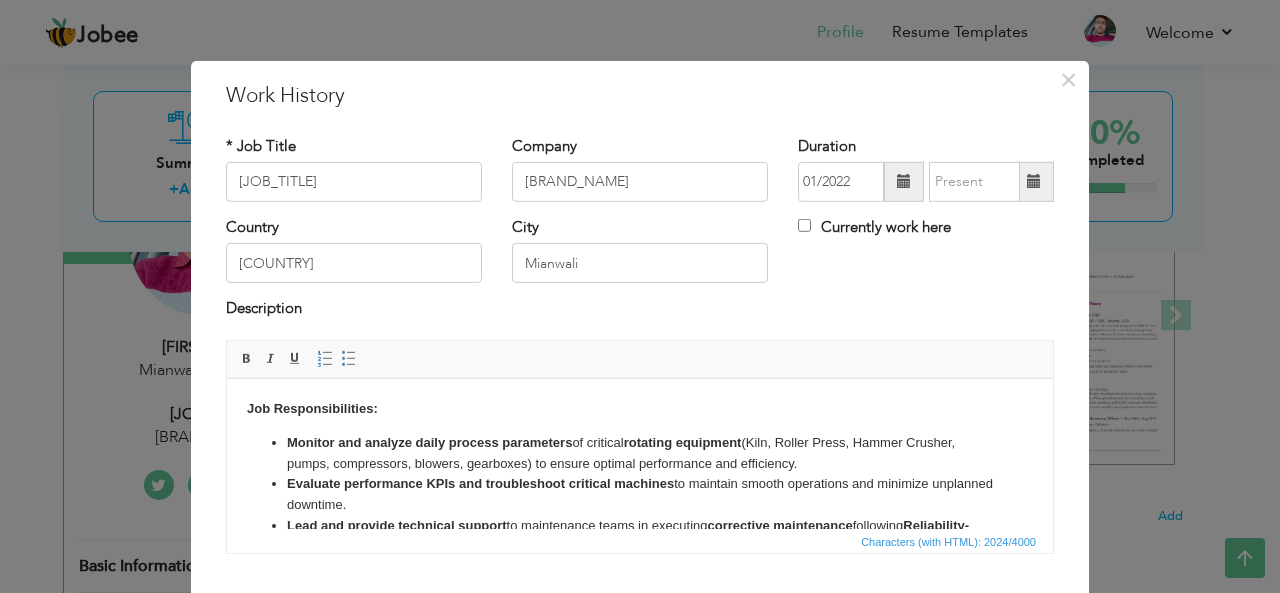 click at bounding box center (1034, 181) 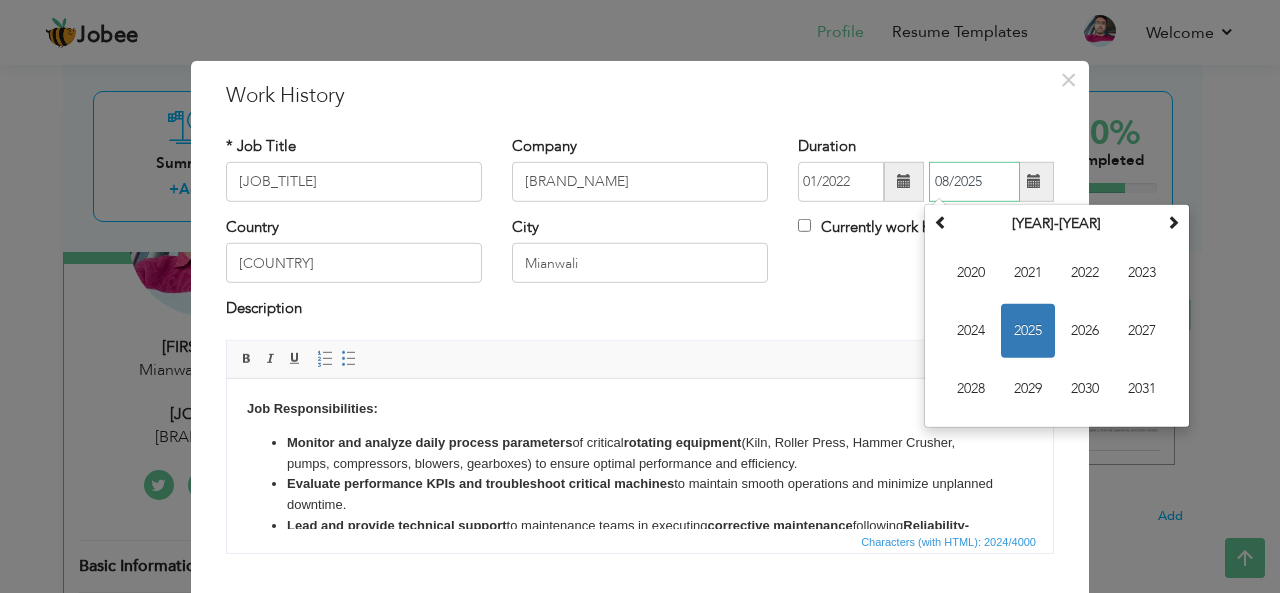 click on "2025" at bounding box center [1028, 331] 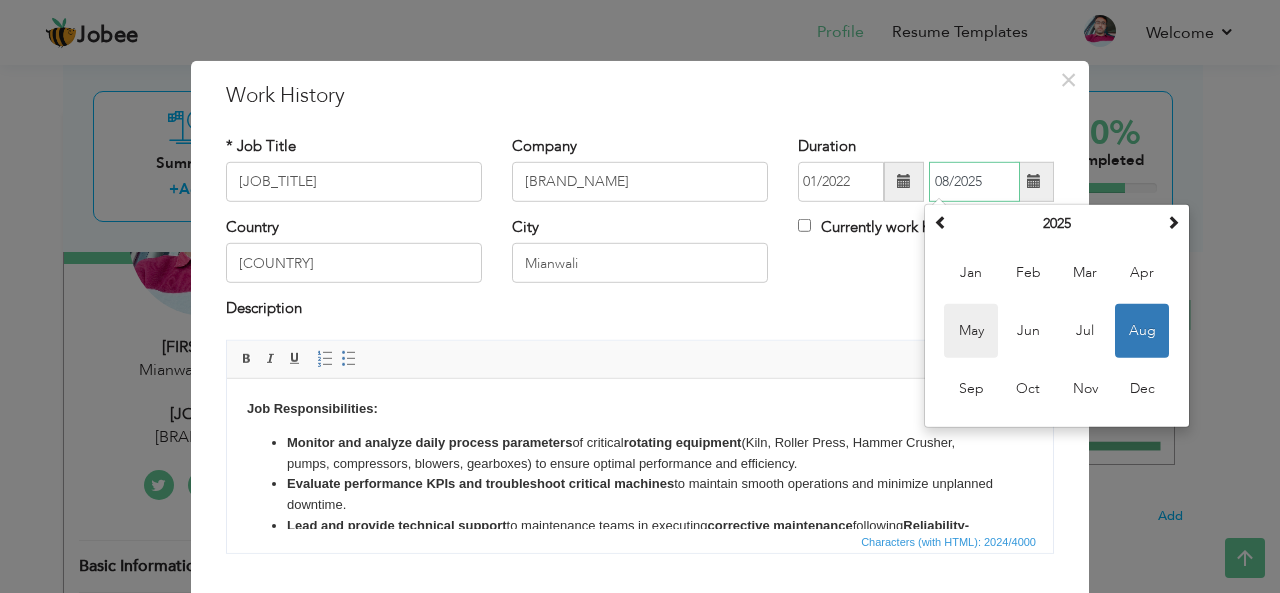 click on "May" at bounding box center [971, 331] 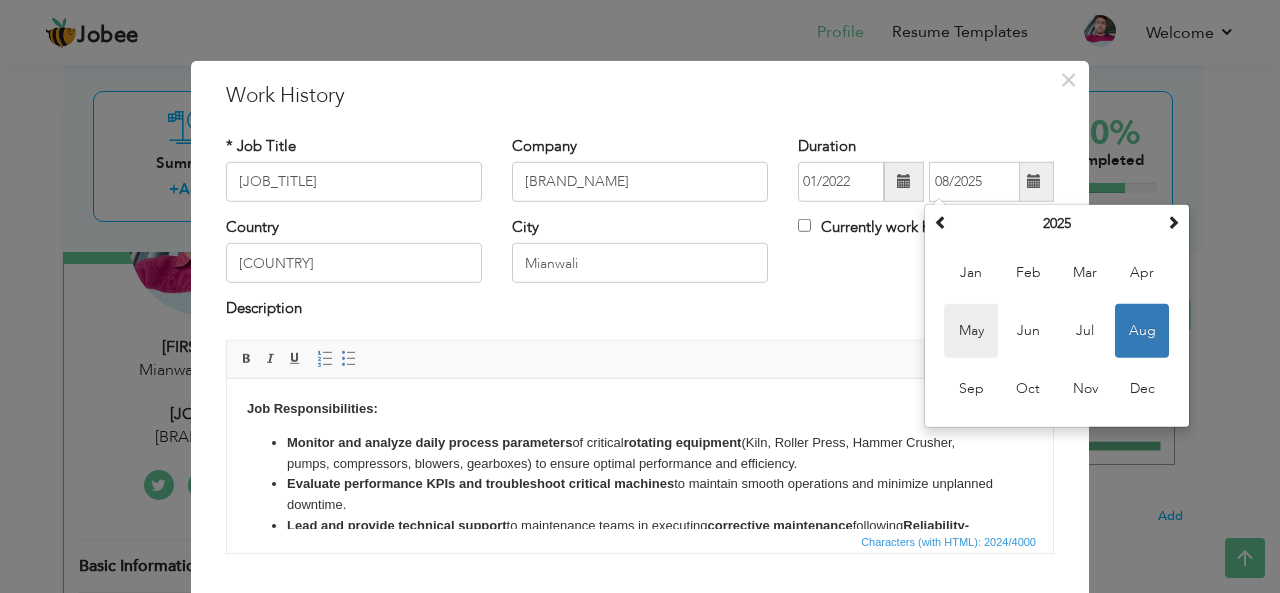 type on "05/2025" 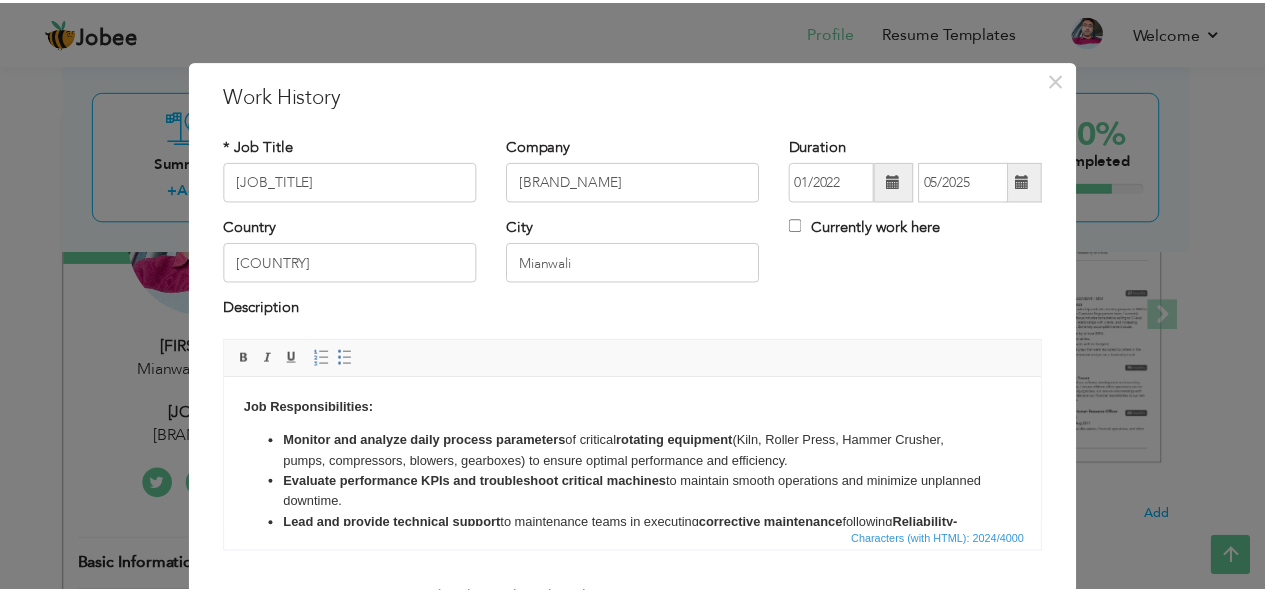 scroll, scrollTop: 120, scrollLeft: 0, axis: vertical 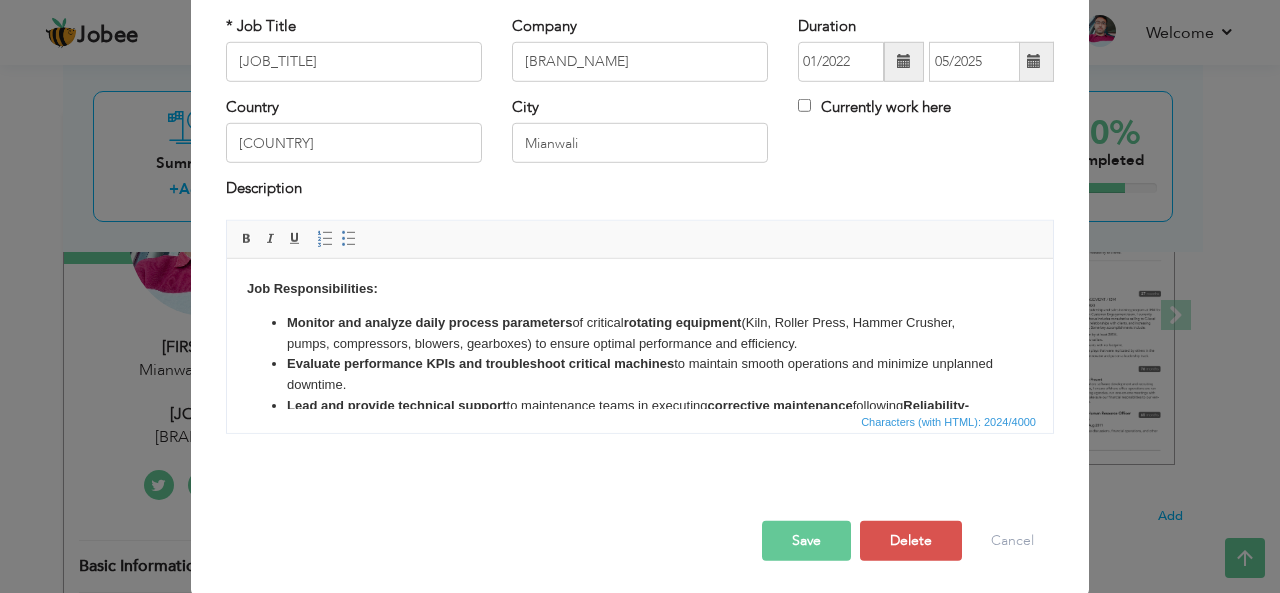 click on "Save" at bounding box center (806, 541) 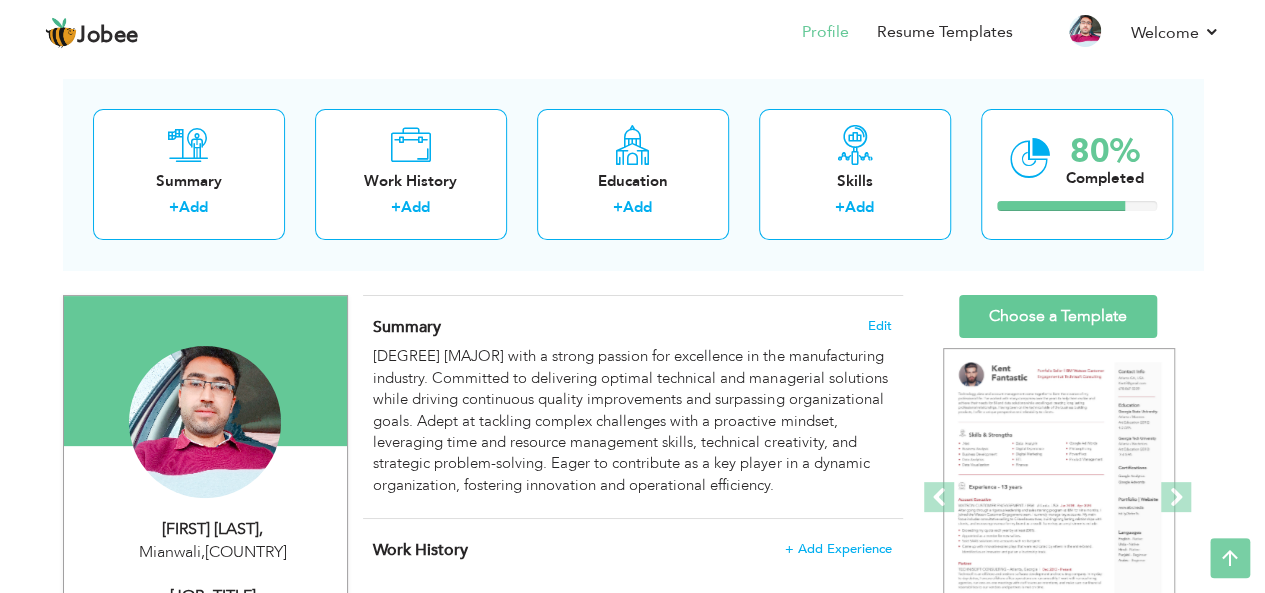 scroll, scrollTop: 0, scrollLeft: 0, axis: both 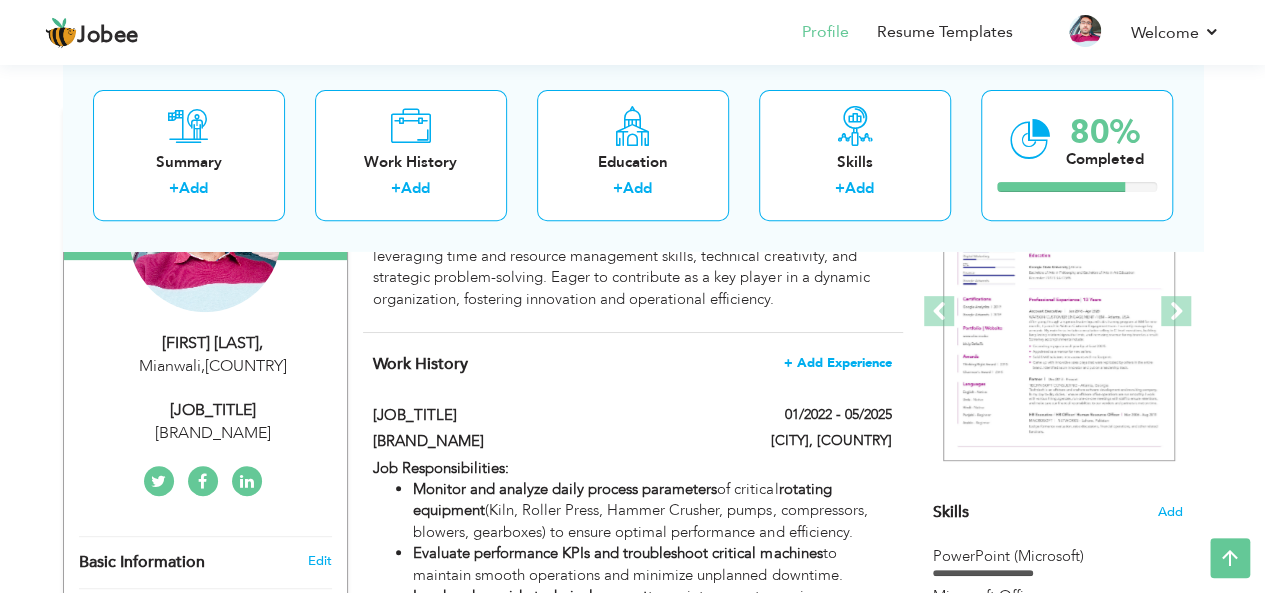 click on "+ Add Experience" at bounding box center [838, 363] 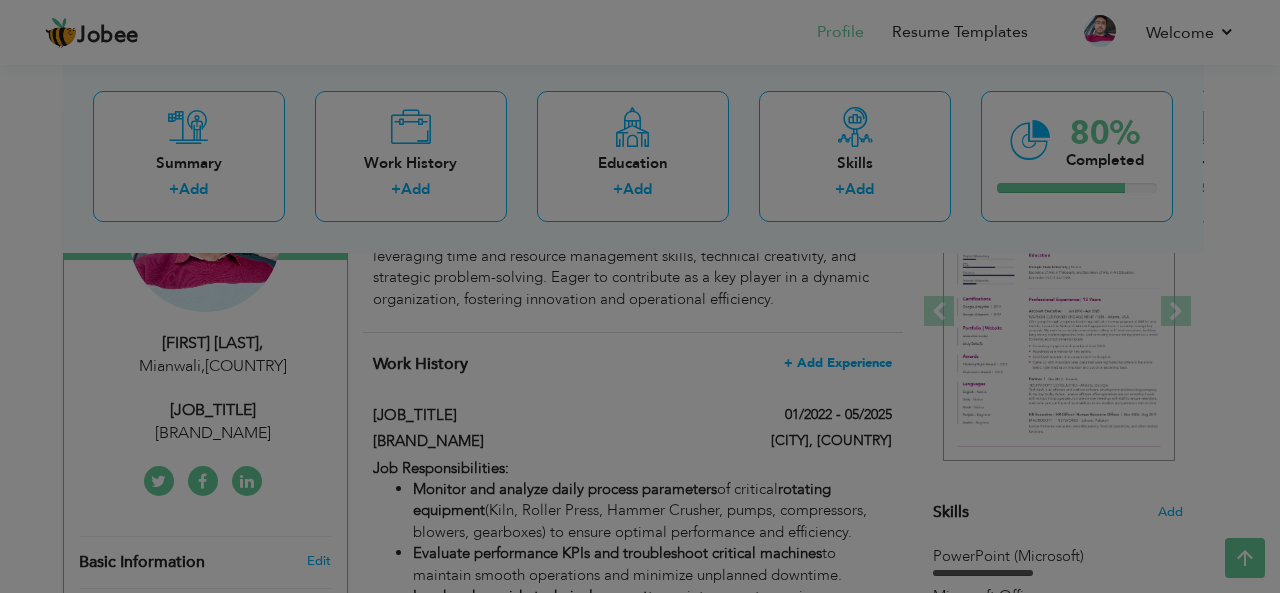 scroll, scrollTop: 0, scrollLeft: 0, axis: both 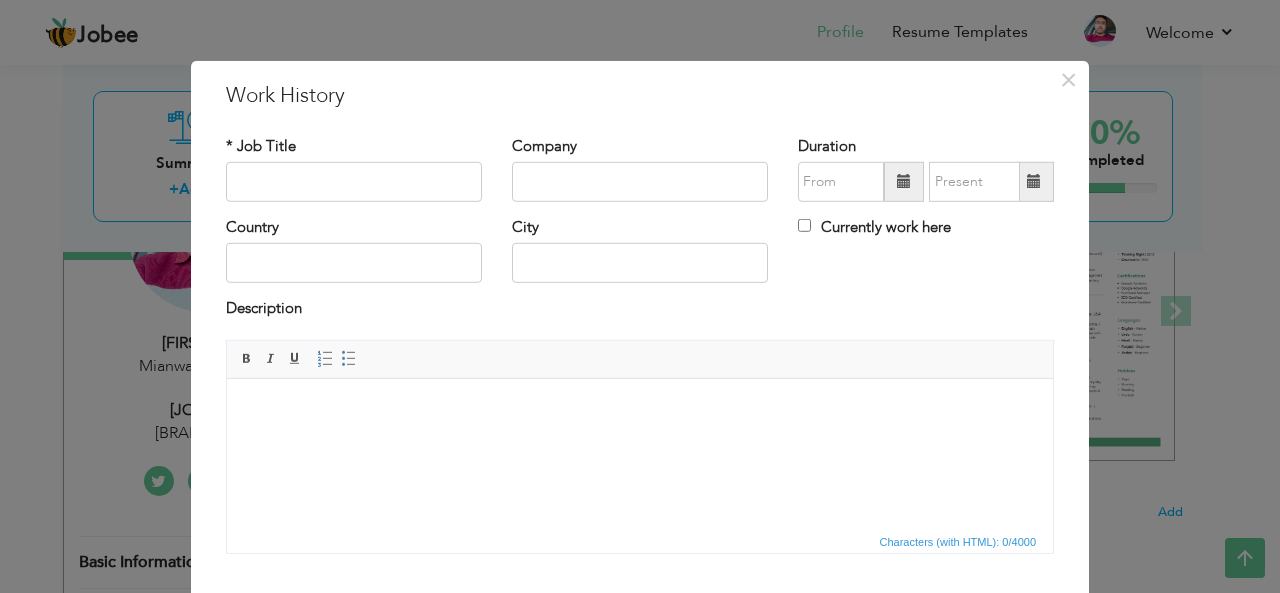 click at bounding box center (640, 408) 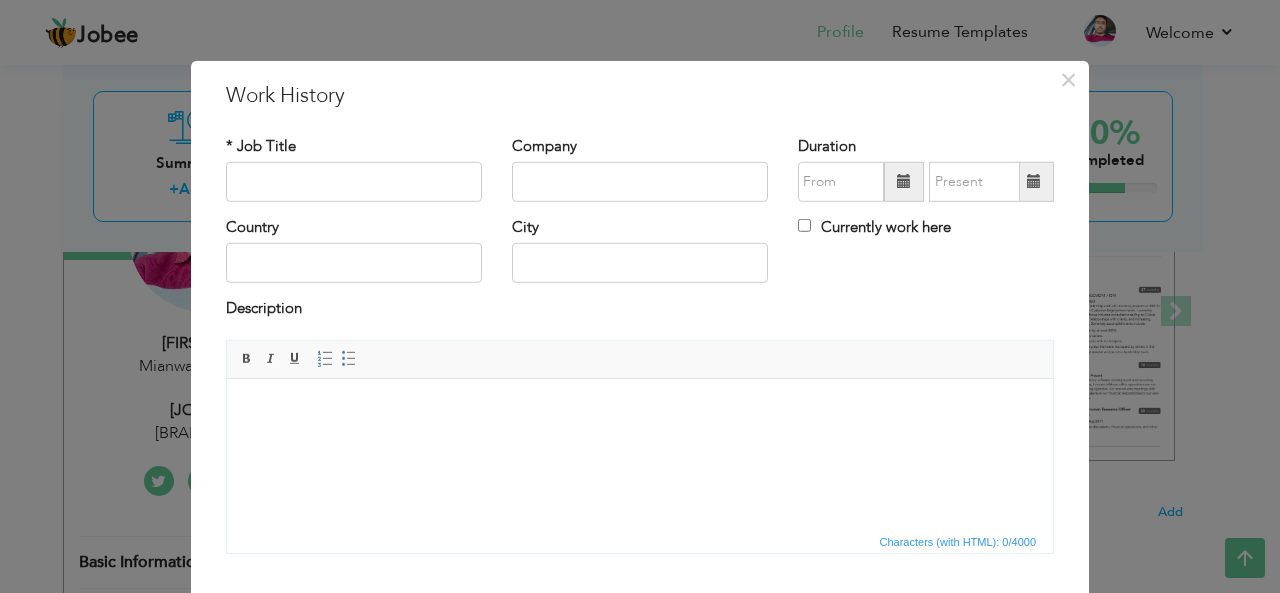 click at bounding box center [640, 408] 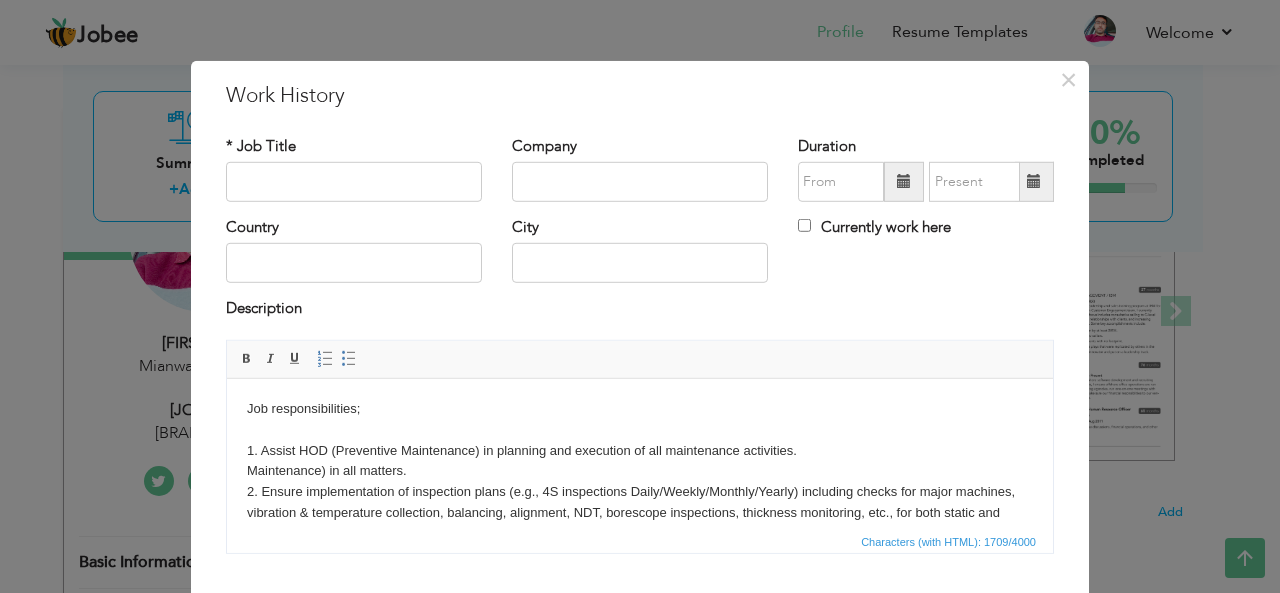 scroll, scrollTop: 262, scrollLeft: 0, axis: vertical 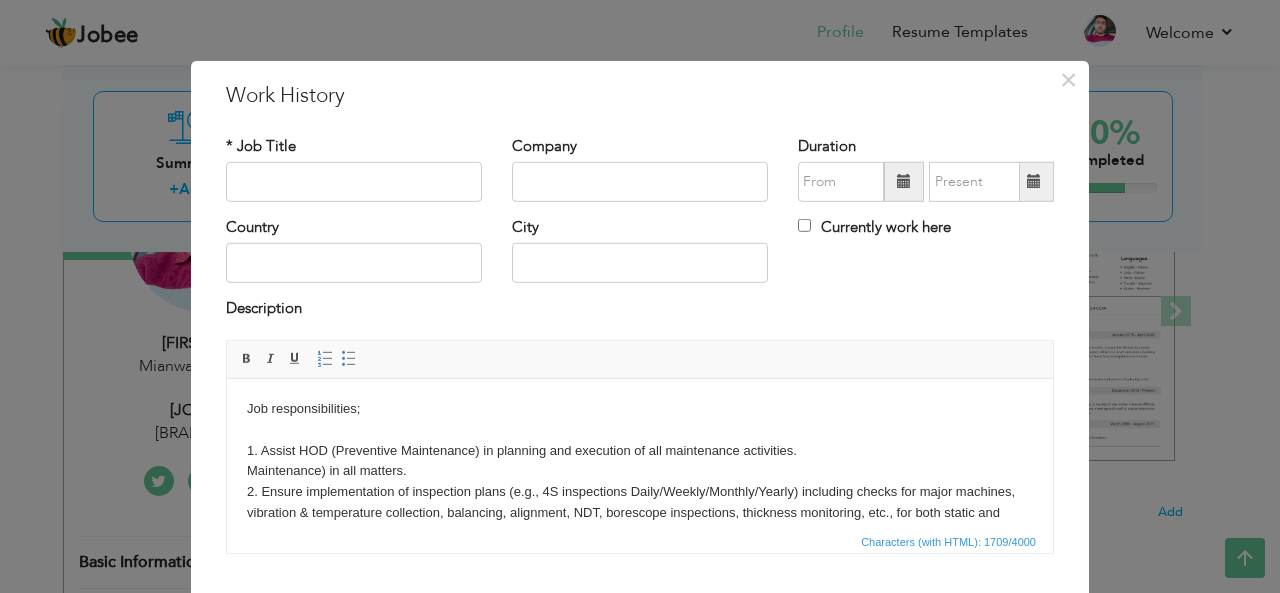 drag, startPoint x: 1050, startPoint y: 489, endPoint x: 1265, endPoint y: 687, distance: 292.2824 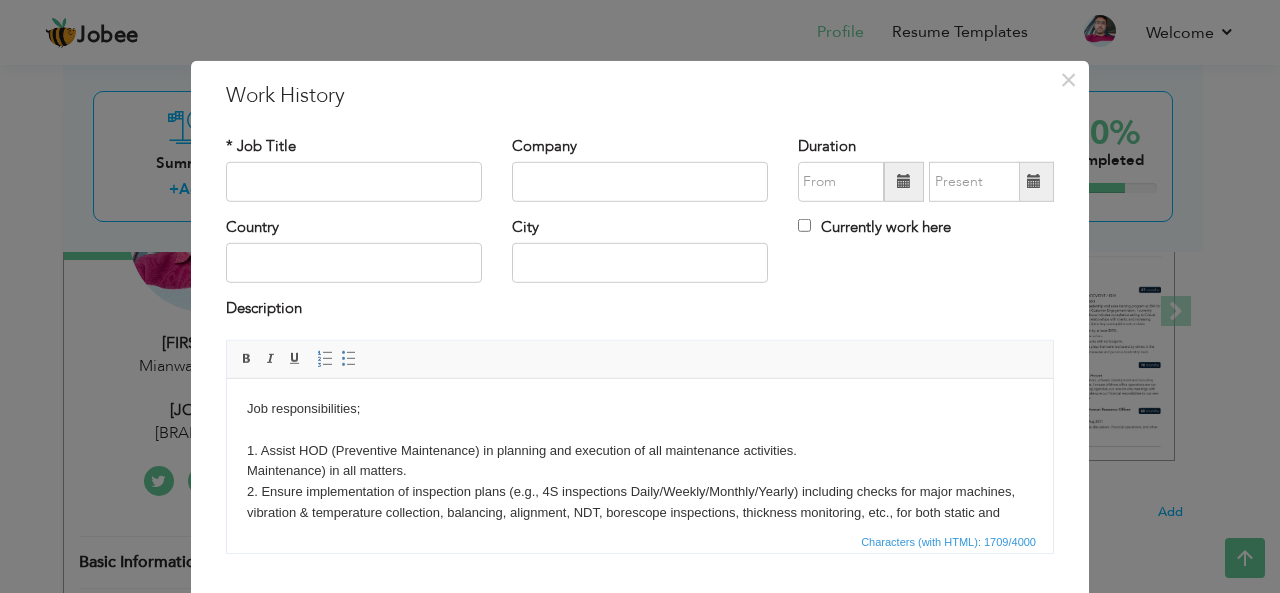 type 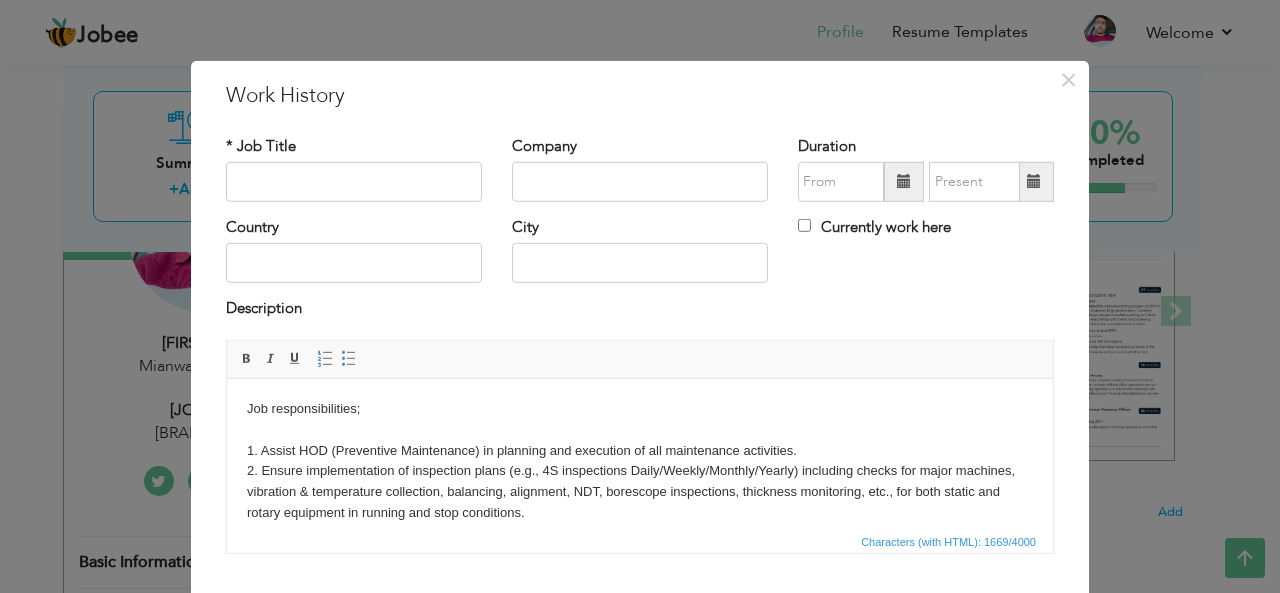 click at bounding box center (354, 182) 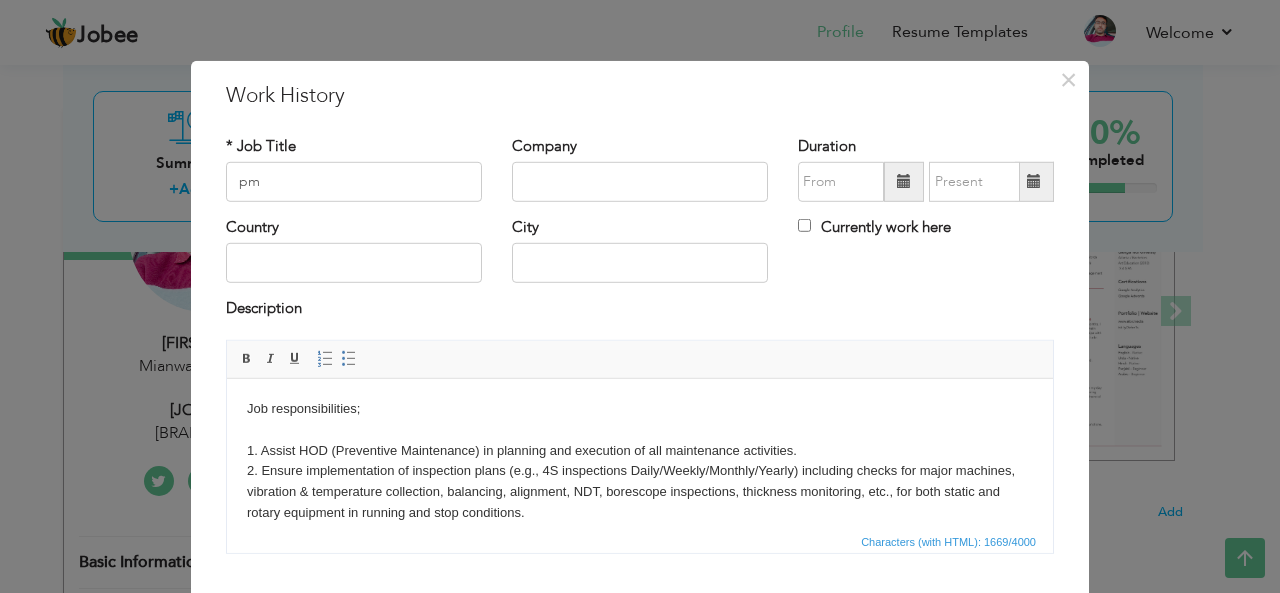 type on "p" 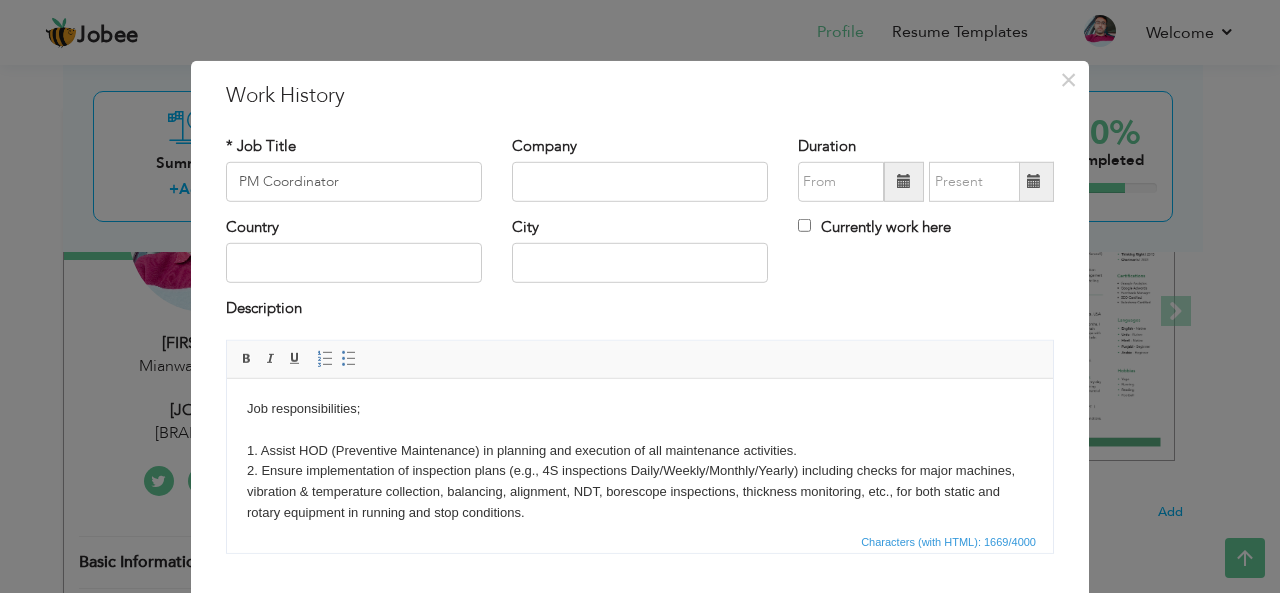 type on "PM Coordinator" 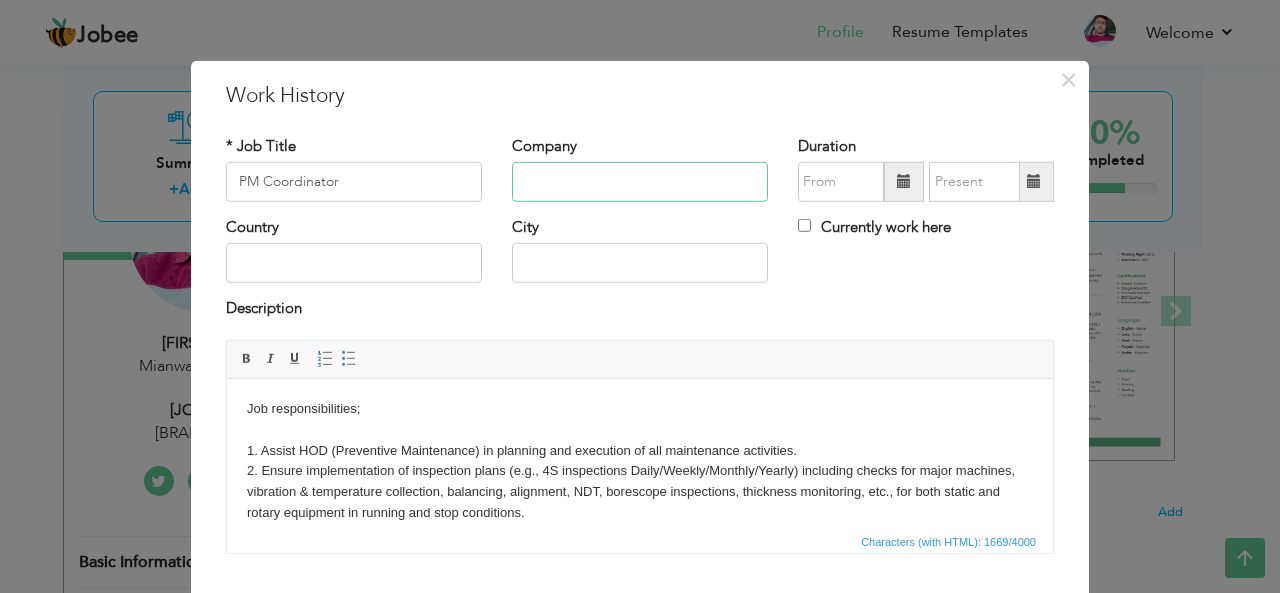 click at bounding box center [640, 182] 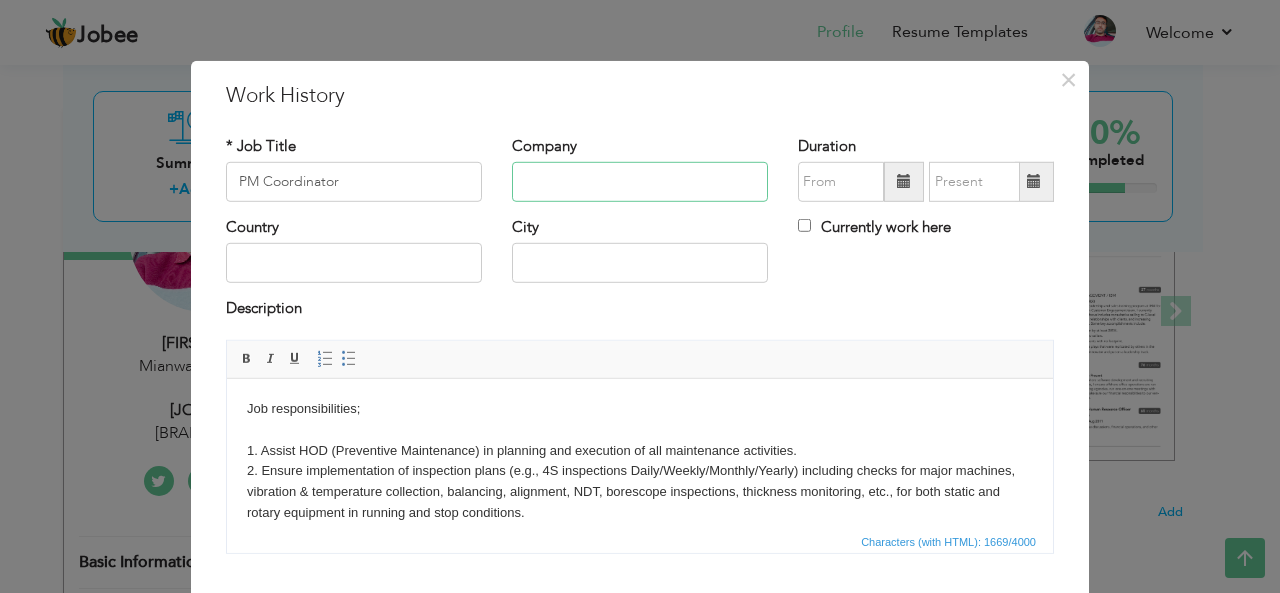 type on "b" 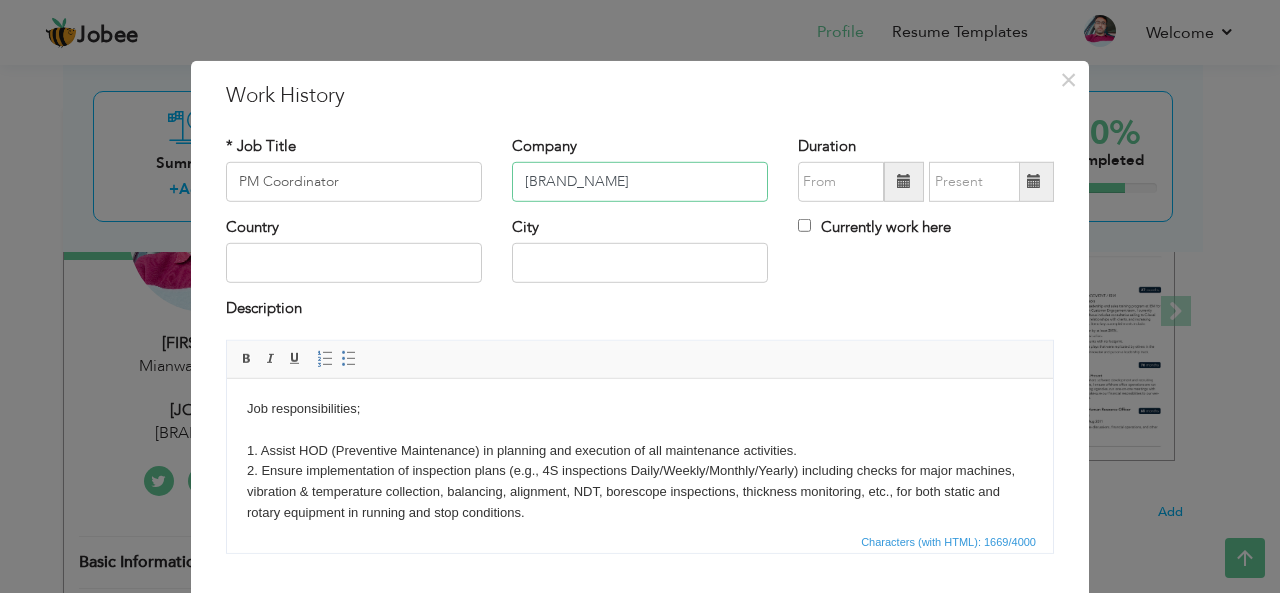 type on "Bestway Cement Limited" 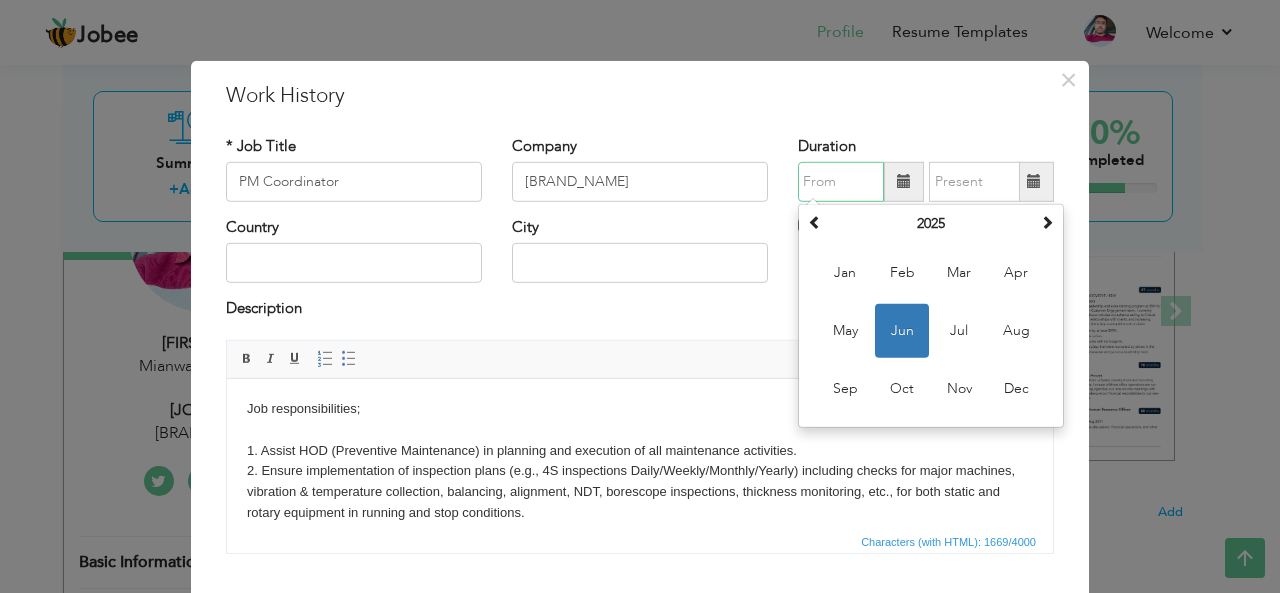 click at bounding box center (841, 182) 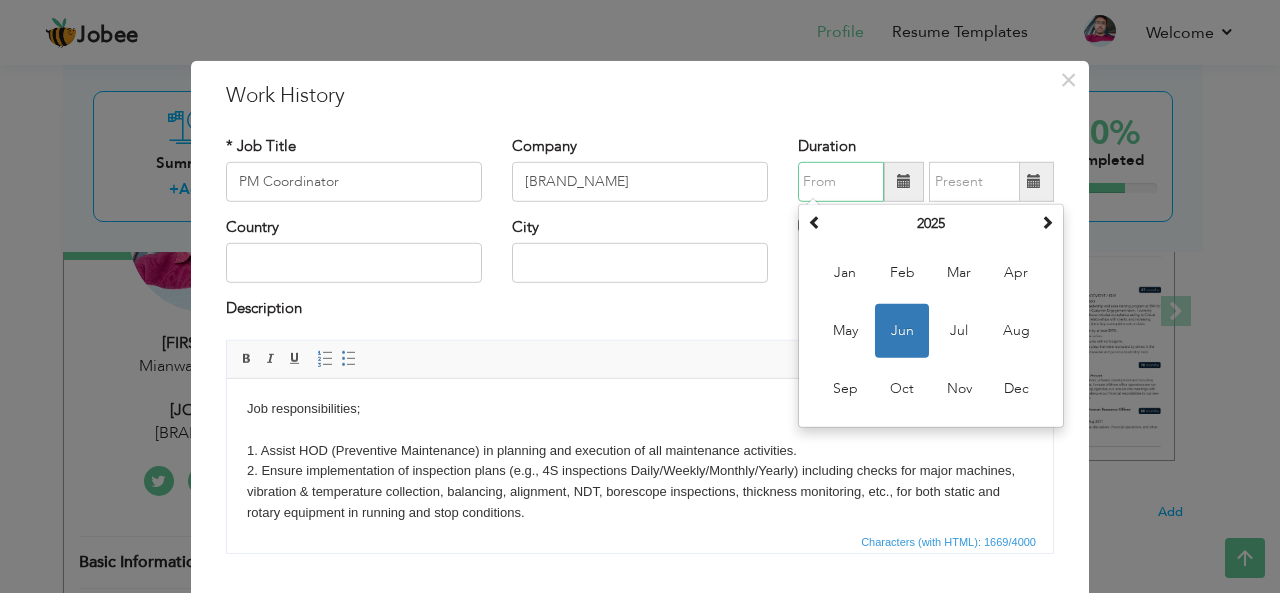 click on "Jun" at bounding box center [902, 331] 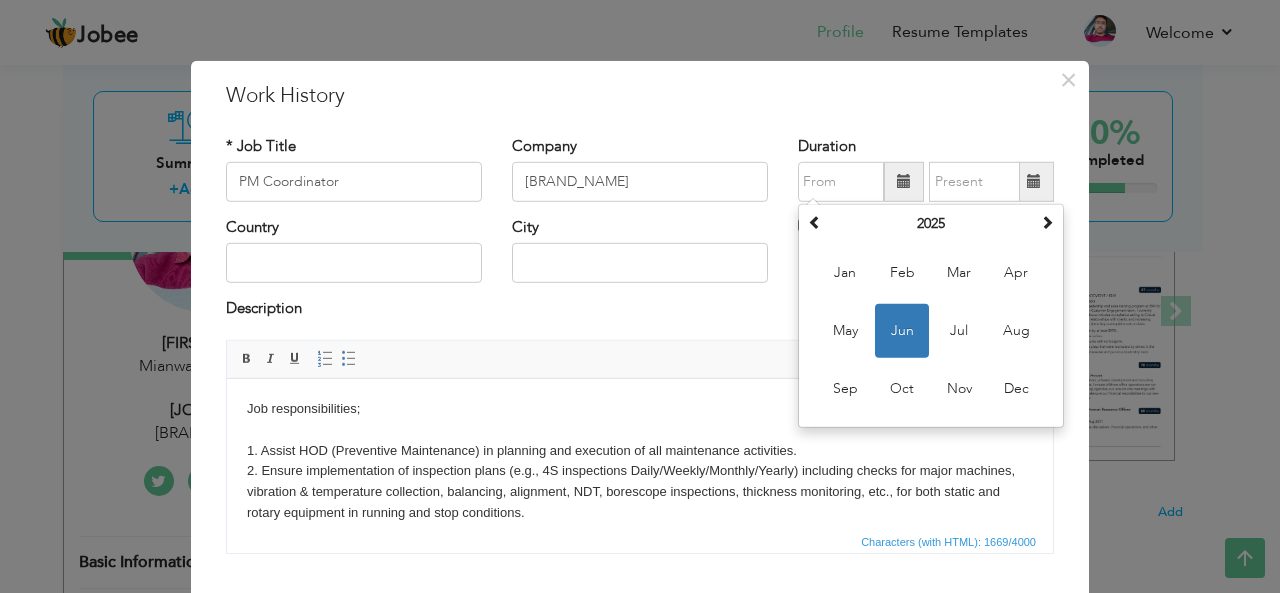 type on "06/2025" 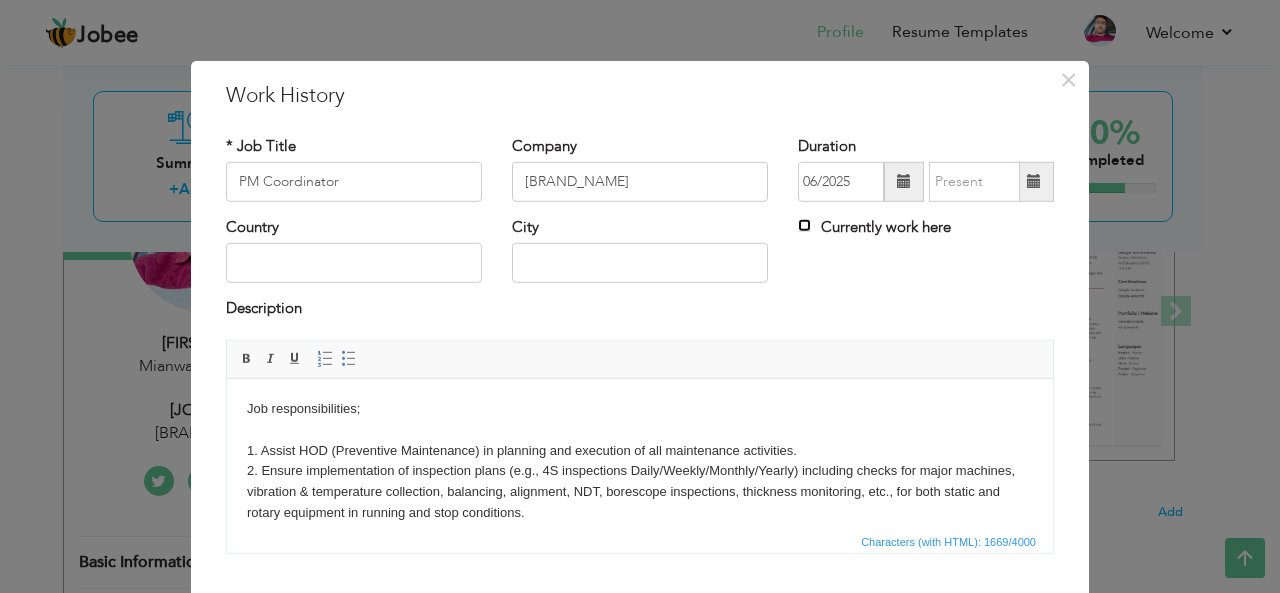 click on "Currently work here" at bounding box center (804, 225) 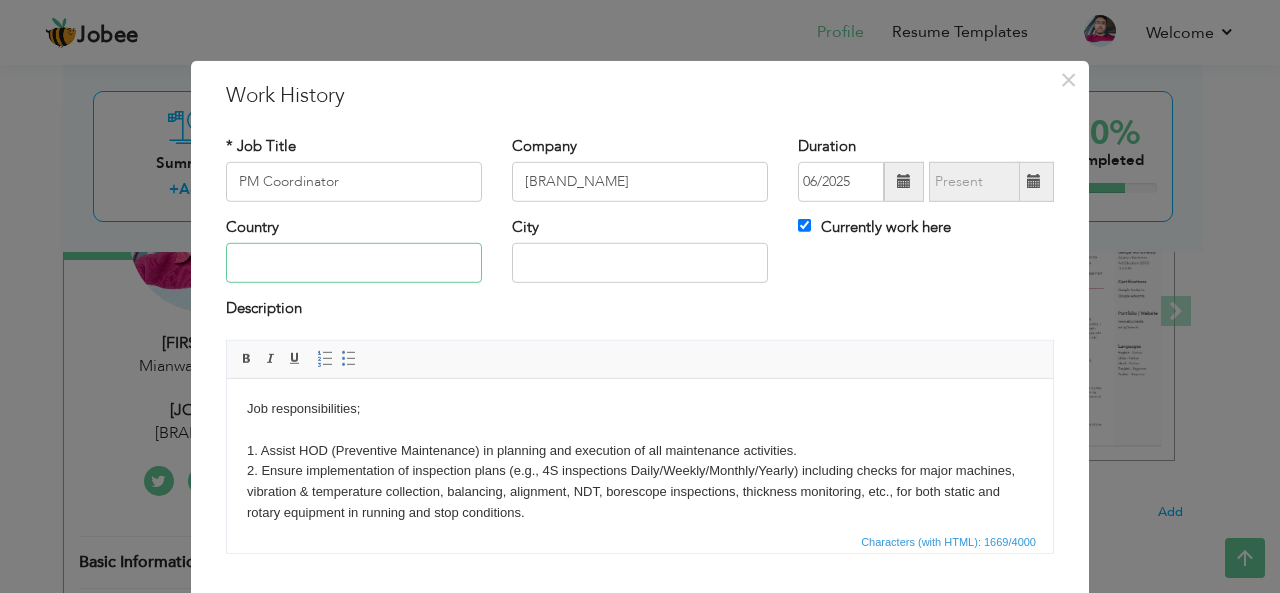 click at bounding box center (354, 263) 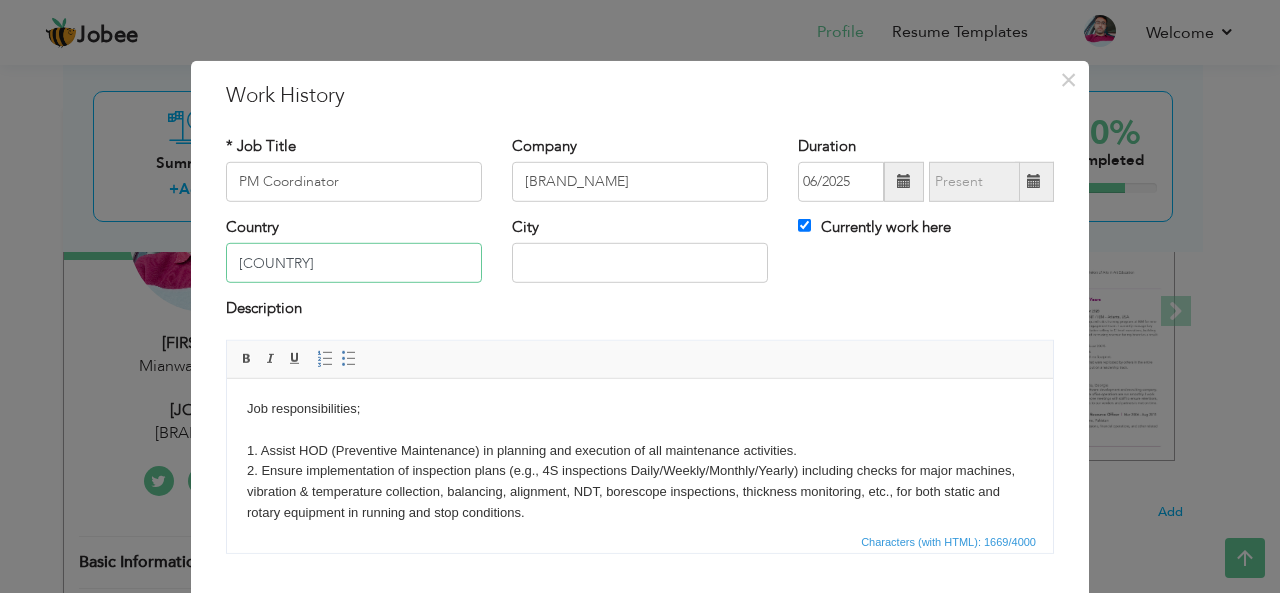 type on "Pakistan" 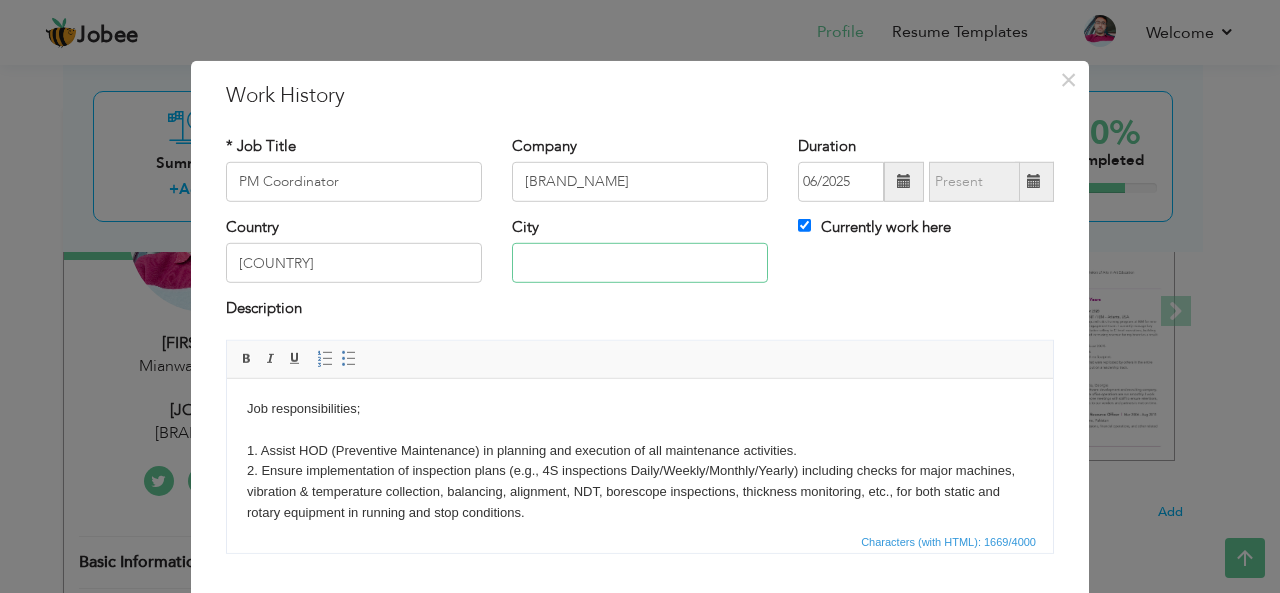 click at bounding box center [640, 263] 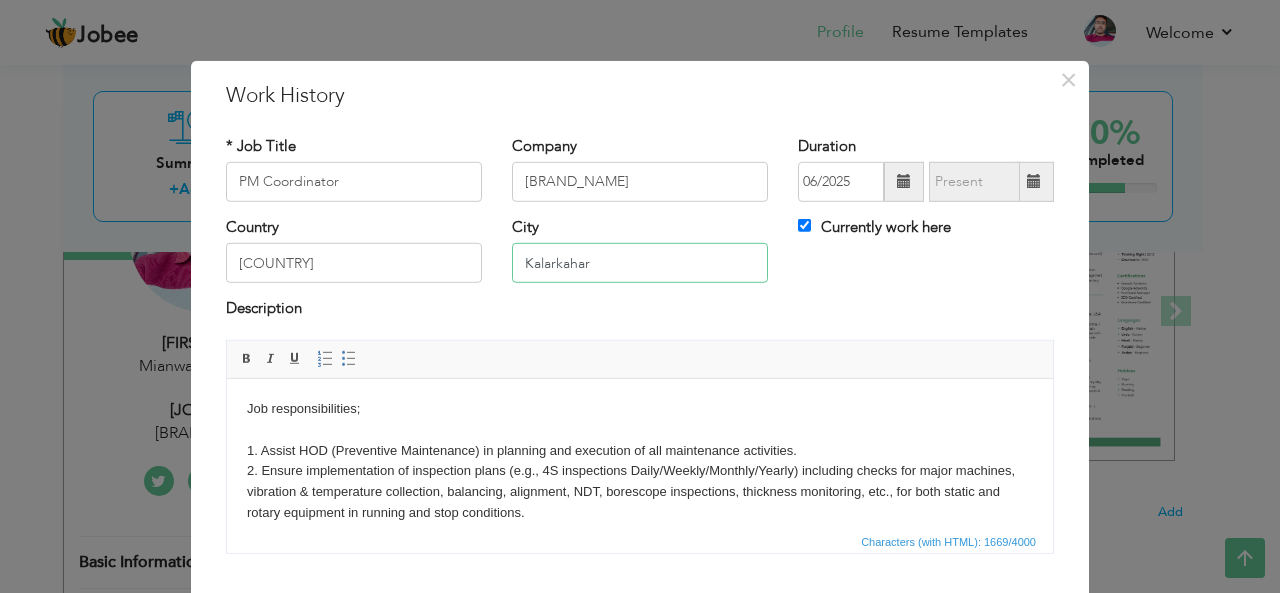 type on "Kalarkahar" 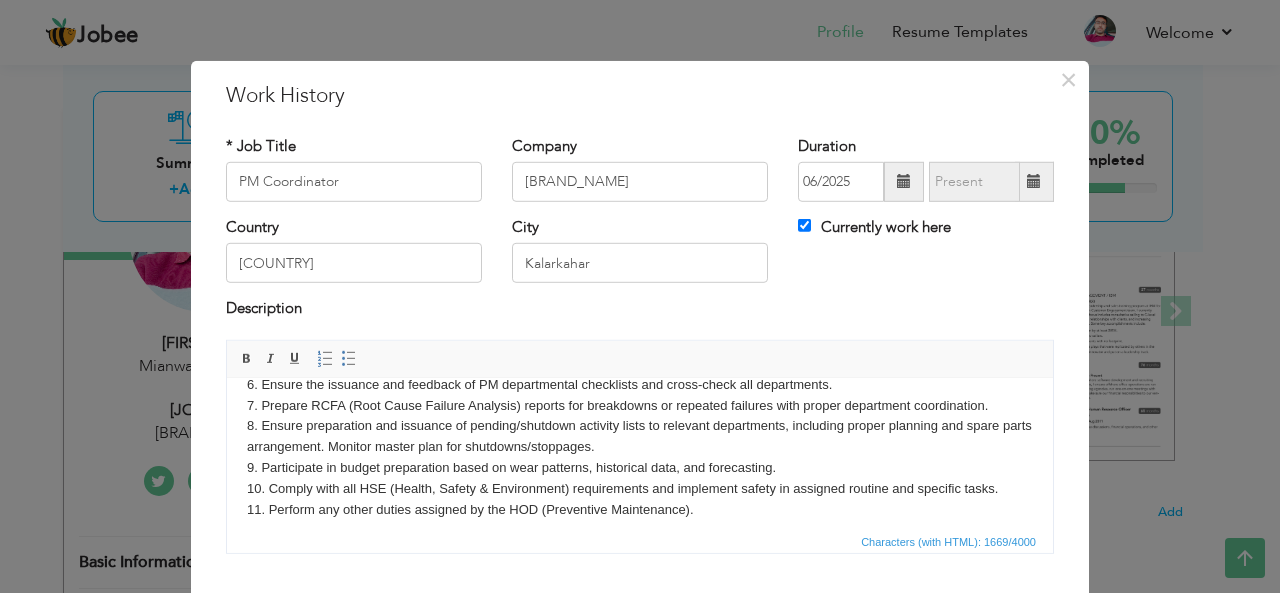 scroll, scrollTop: 264, scrollLeft: 0, axis: vertical 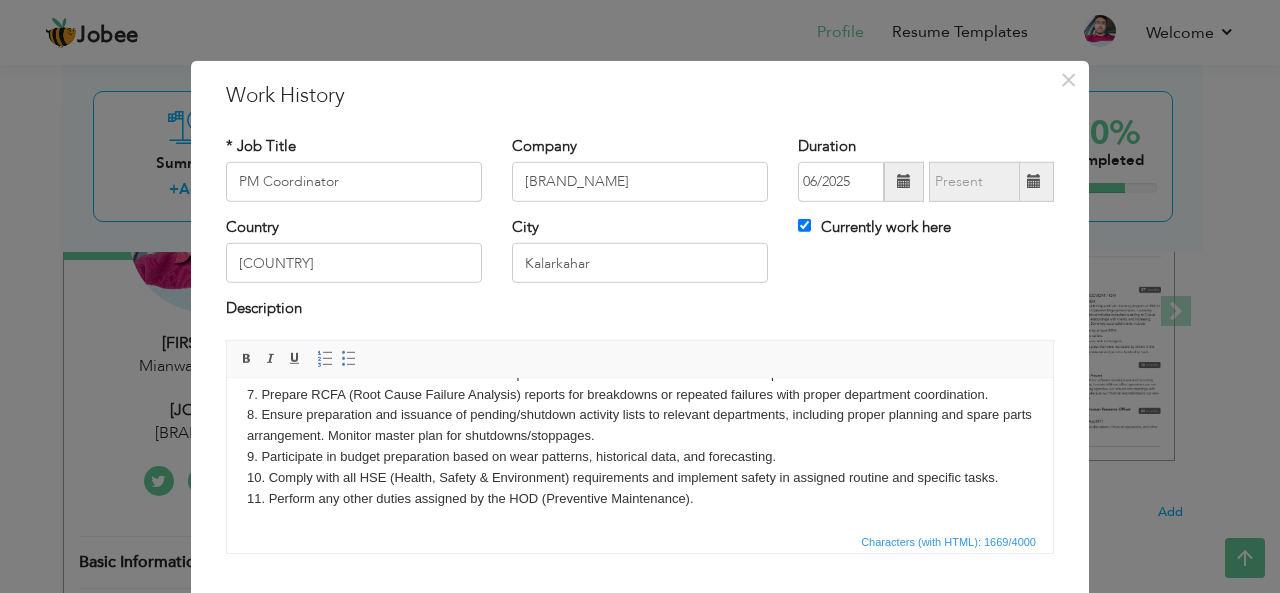 drag, startPoint x: 1043, startPoint y: 412, endPoint x: 1266, endPoint y: 952, distance: 584.2337 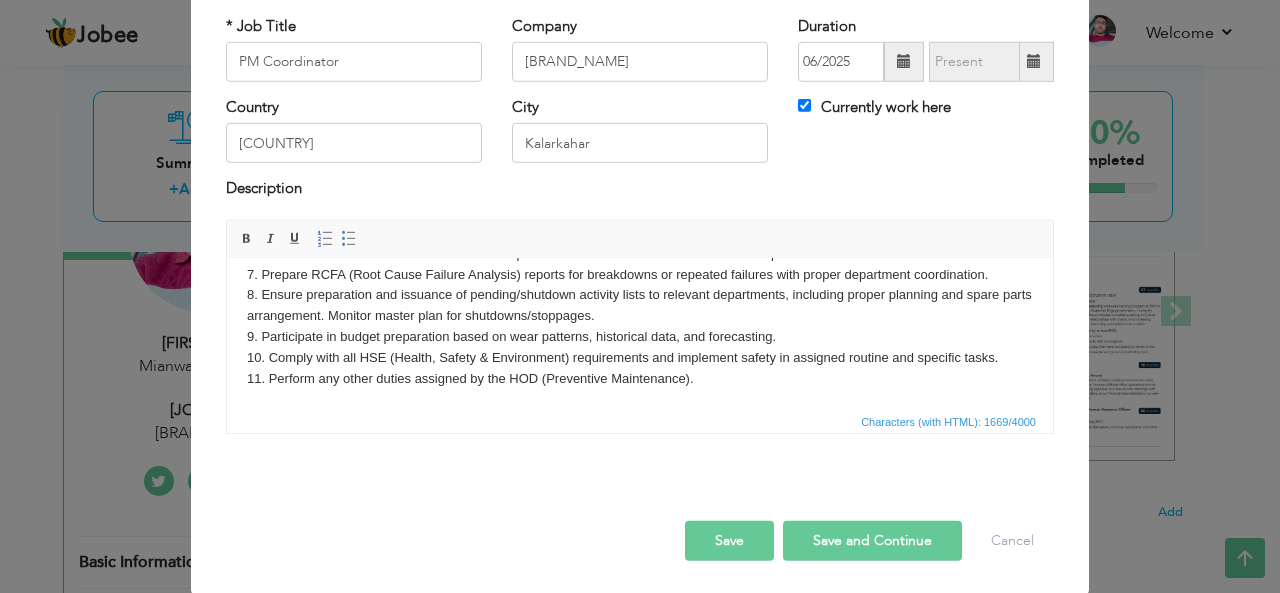 click on "Save and Continue" at bounding box center (872, 541) 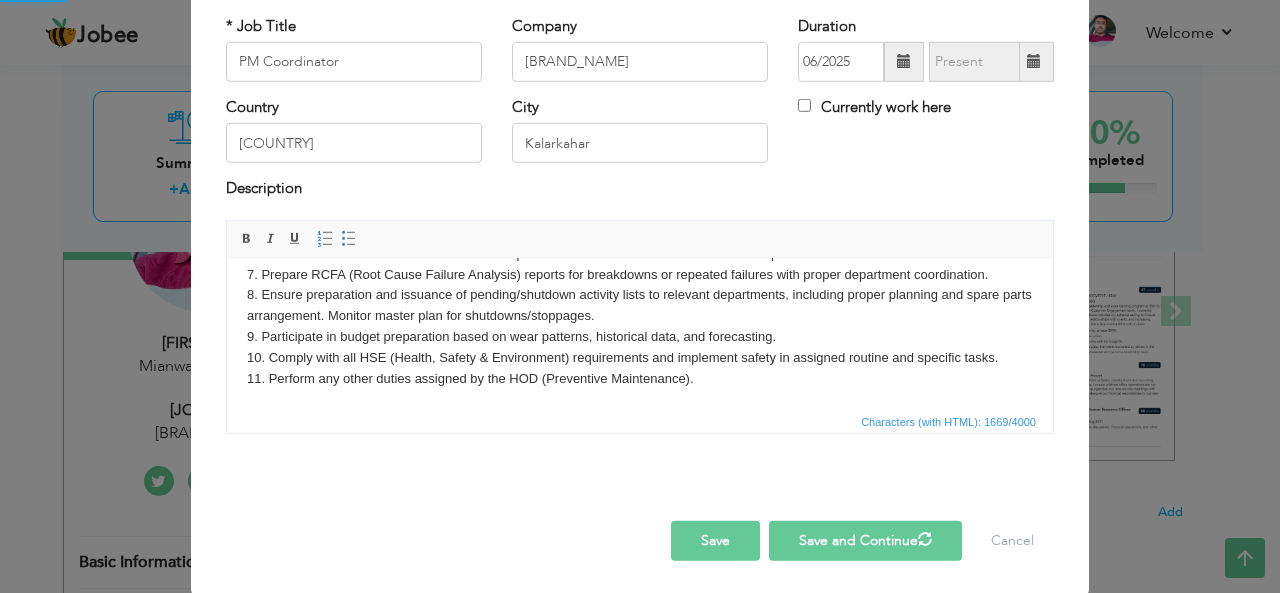 type 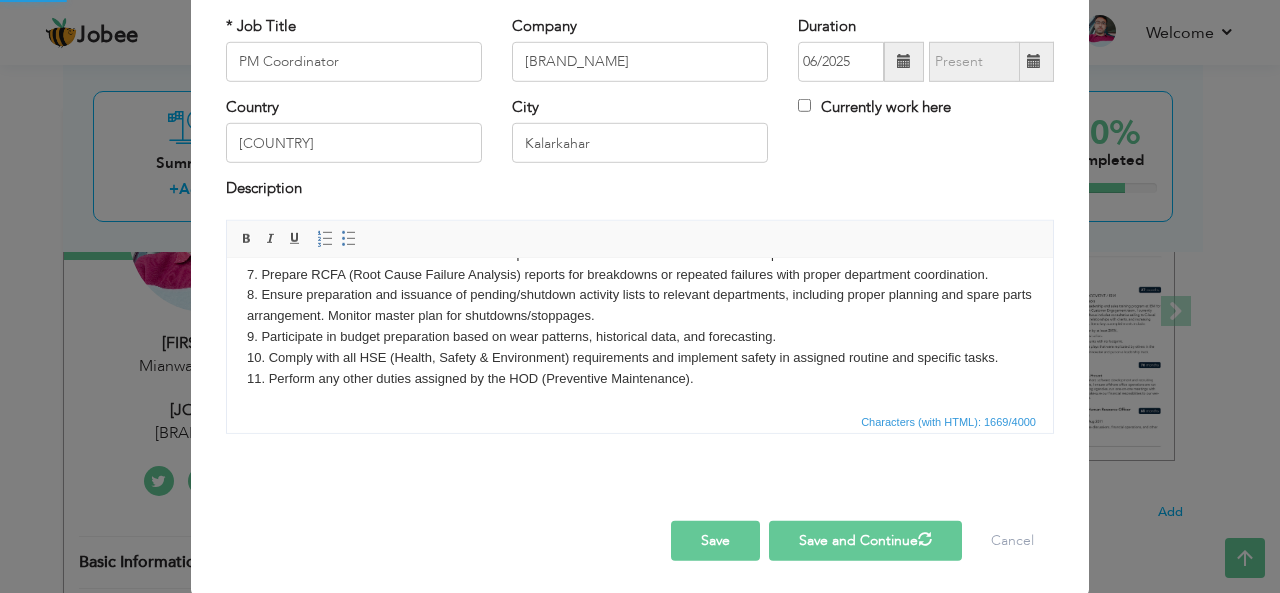 type 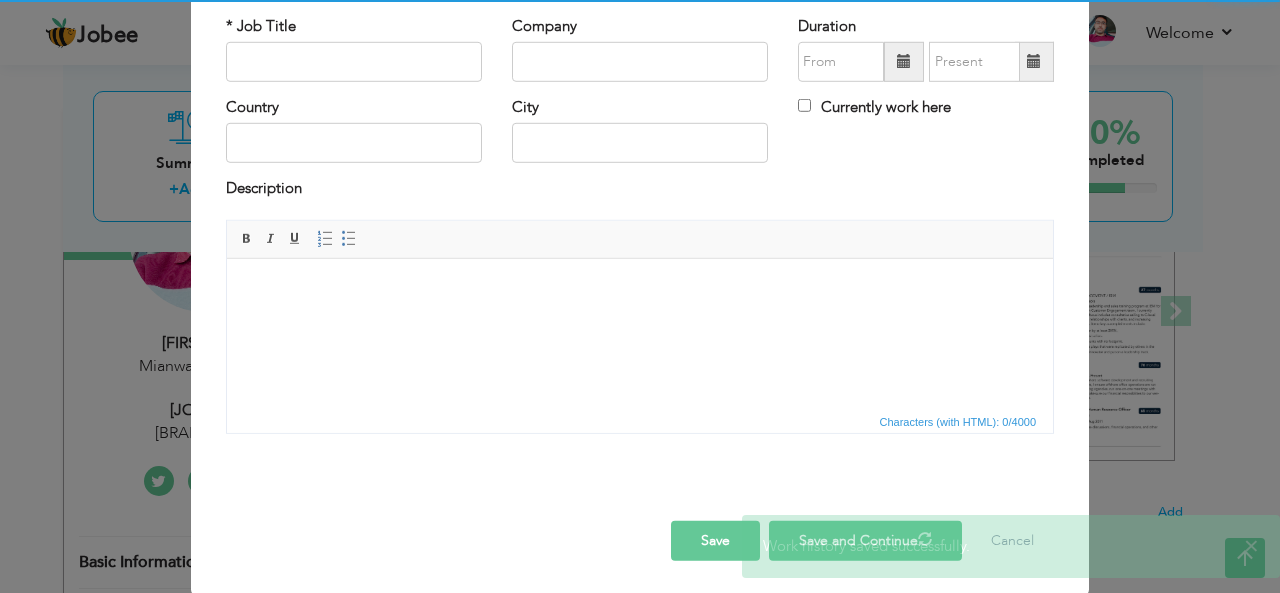 scroll, scrollTop: 0, scrollLeft: 0, axis: both 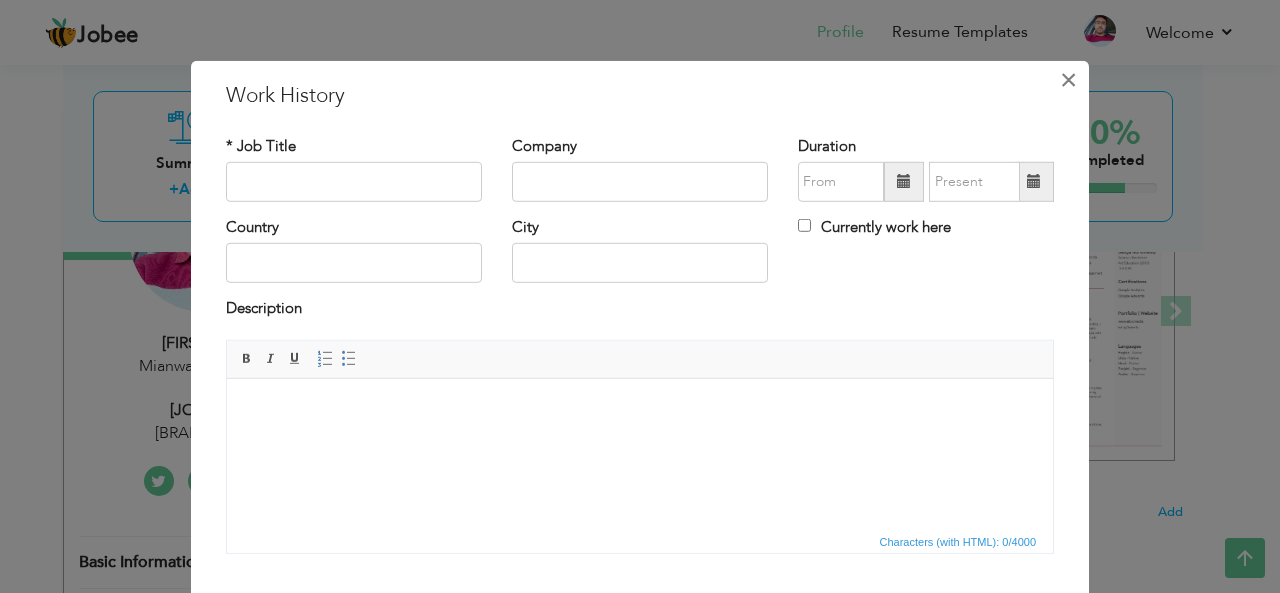 click on "×" at bounding box center (1068, 79) 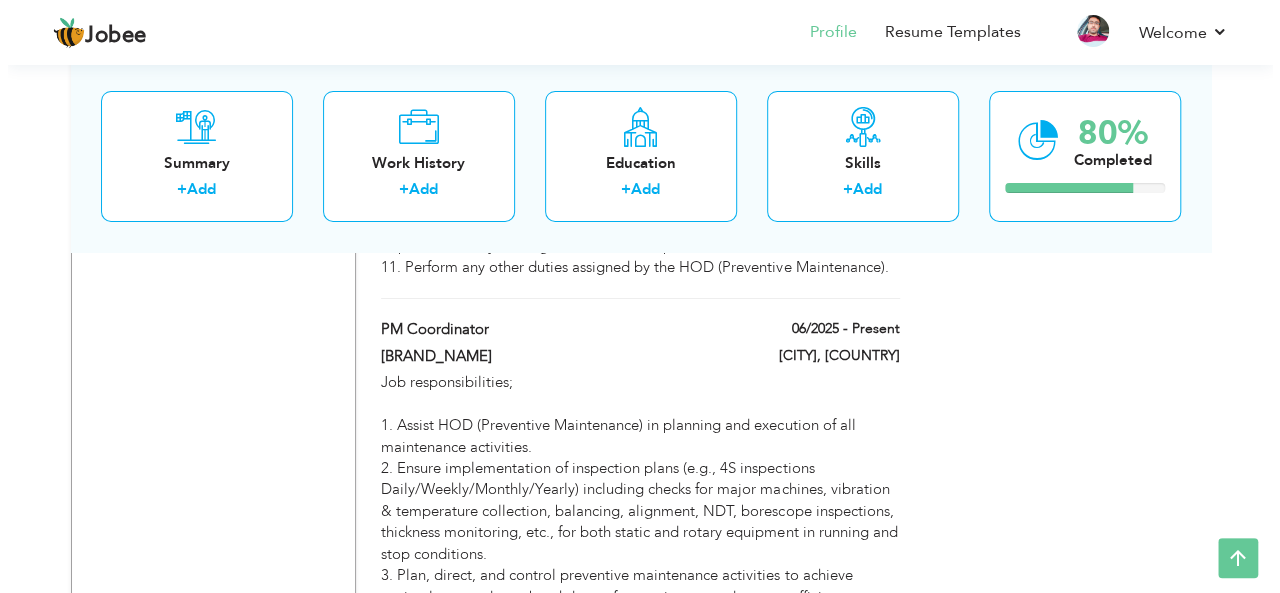 scroll, scrollTop: 3602, scrollLeft: 0, axis: vertical 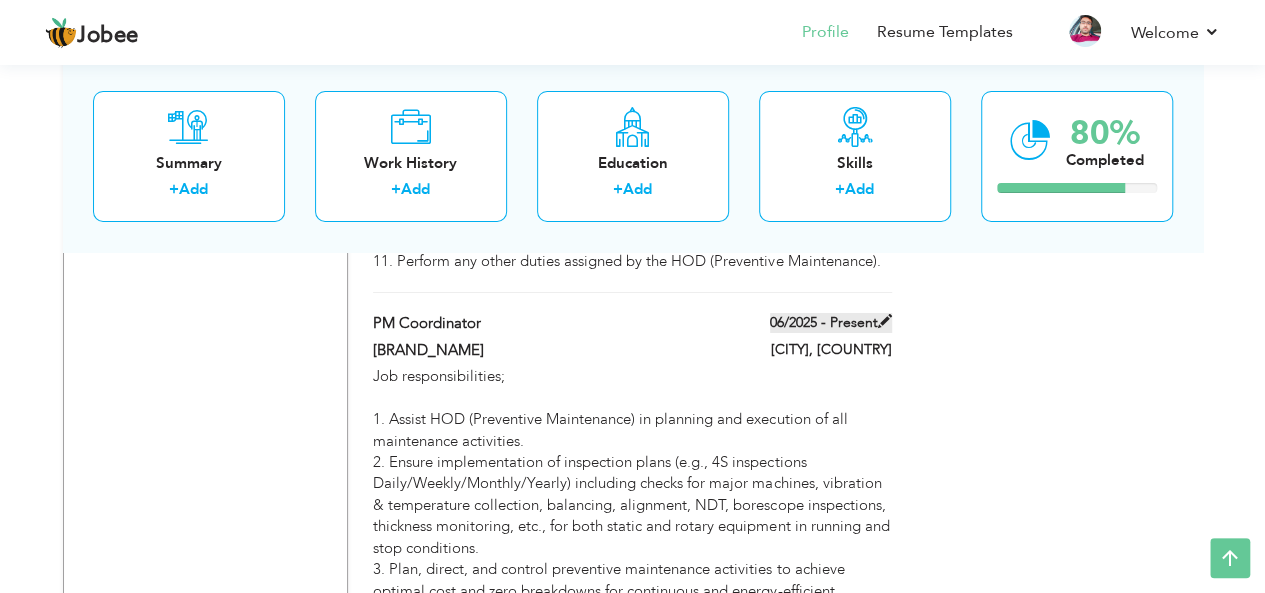 click at bounding box center [885, 321] 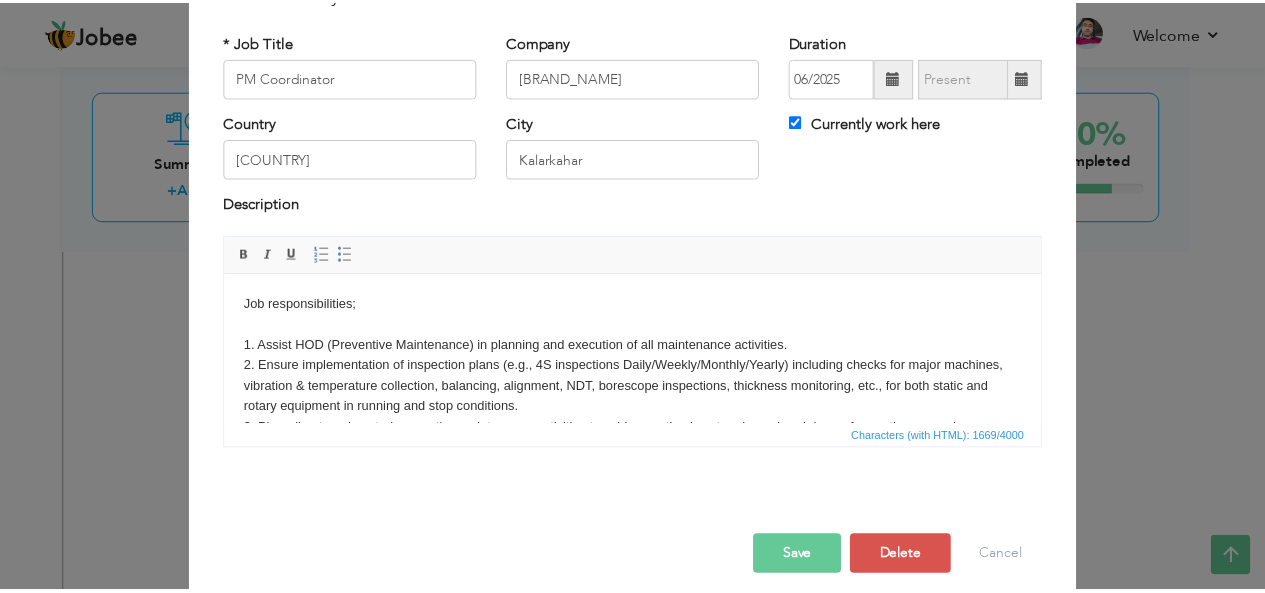 scroll, scrollTop: 120, scrollLeft: 0, axis: vertical 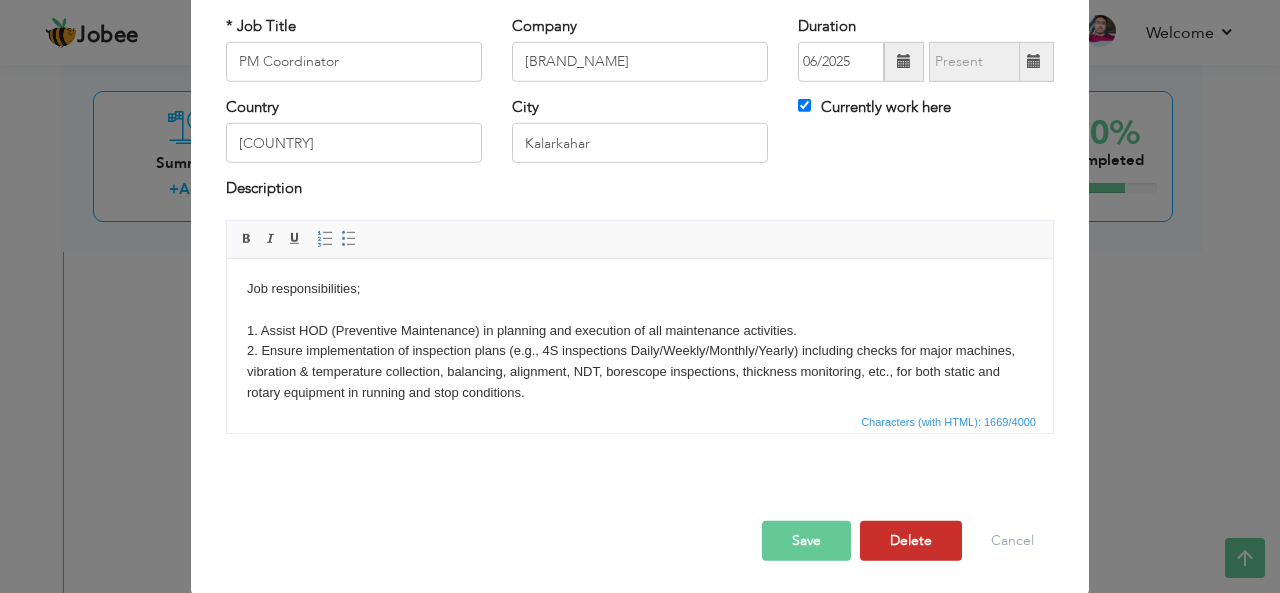 click on "Delete" at bounding box center [911, 541] 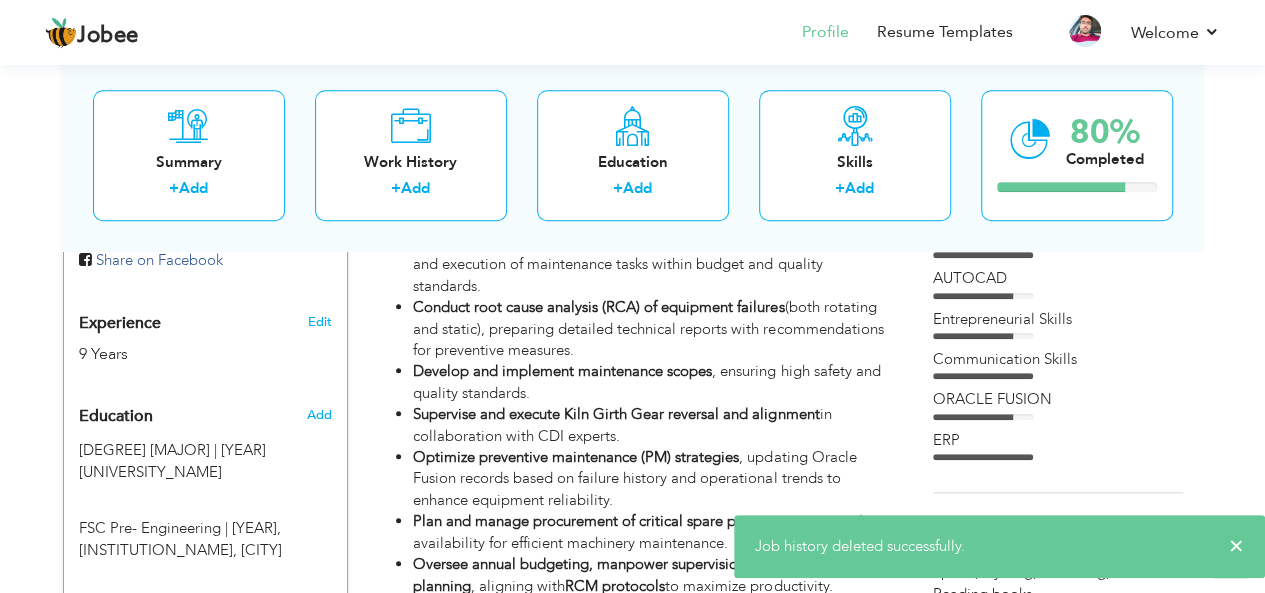 scroll, scrollTop: 553, scrollLeft: 0, axis: vertical 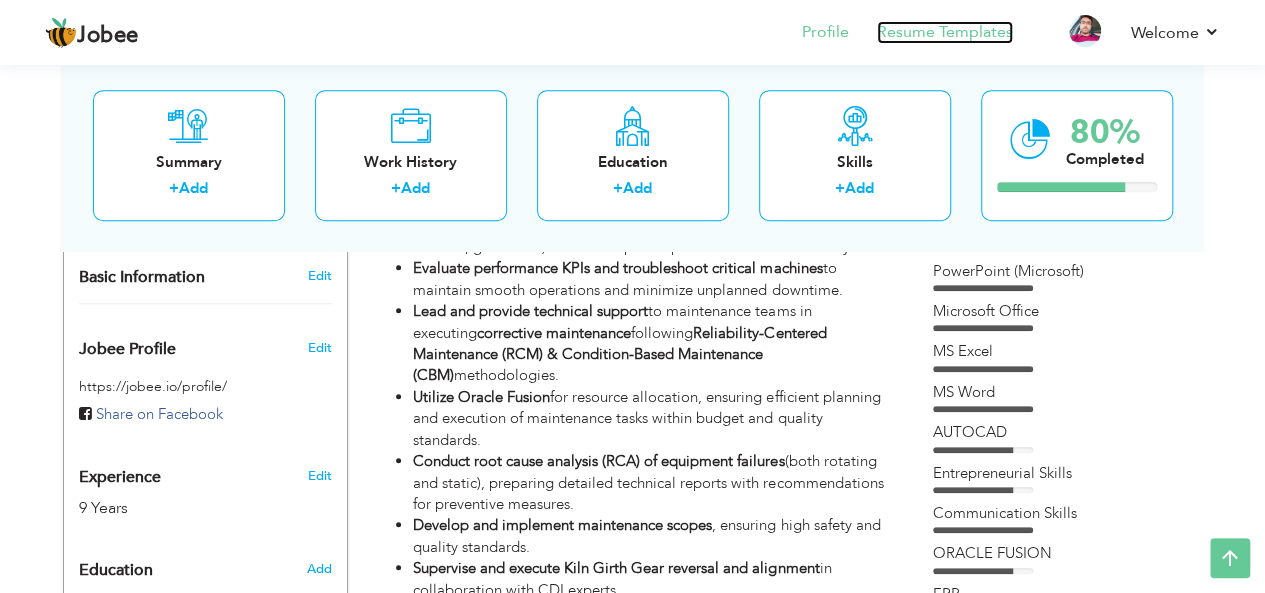 click on "Resume Templates" at bounding box center (945, 32) 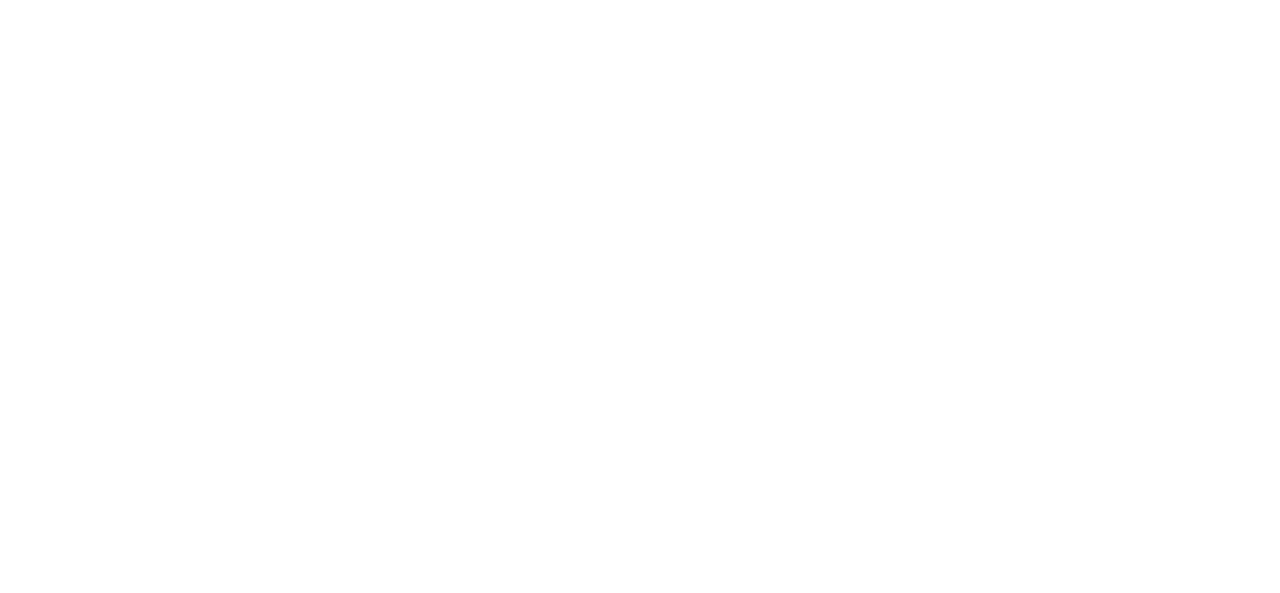 scroll, scrollTop: 0, scrollLeft: 0, axis: both 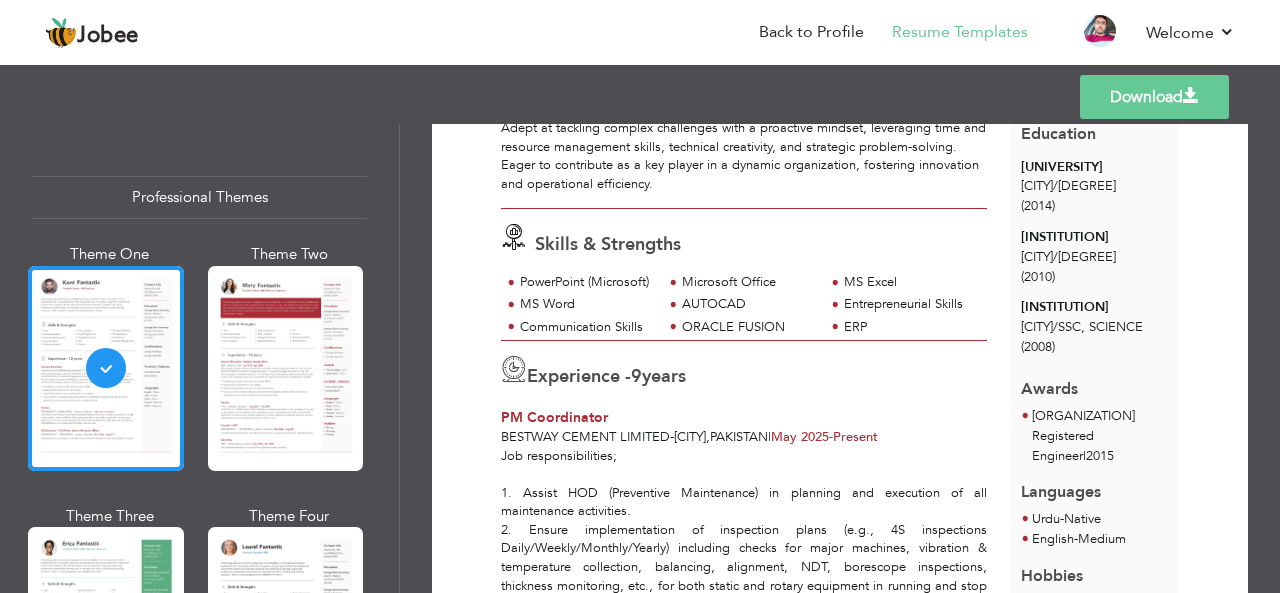 click on "Templates
Download" at bounding box center [640, 97] 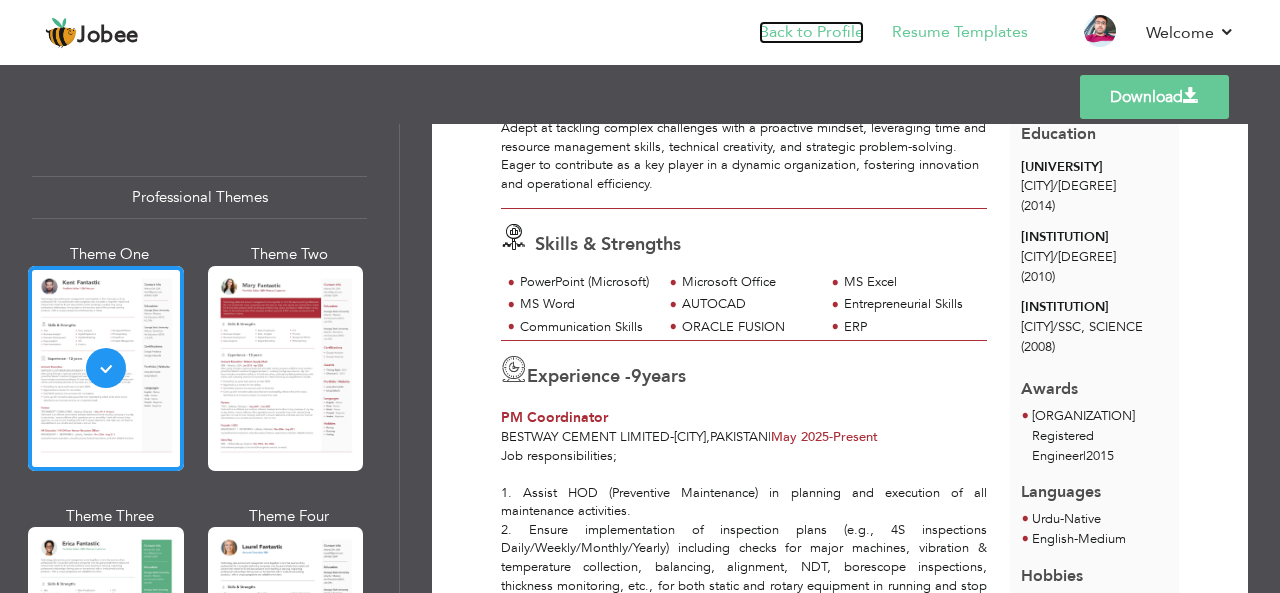 click on "Back to Profile" at bounding box center (811, 32) 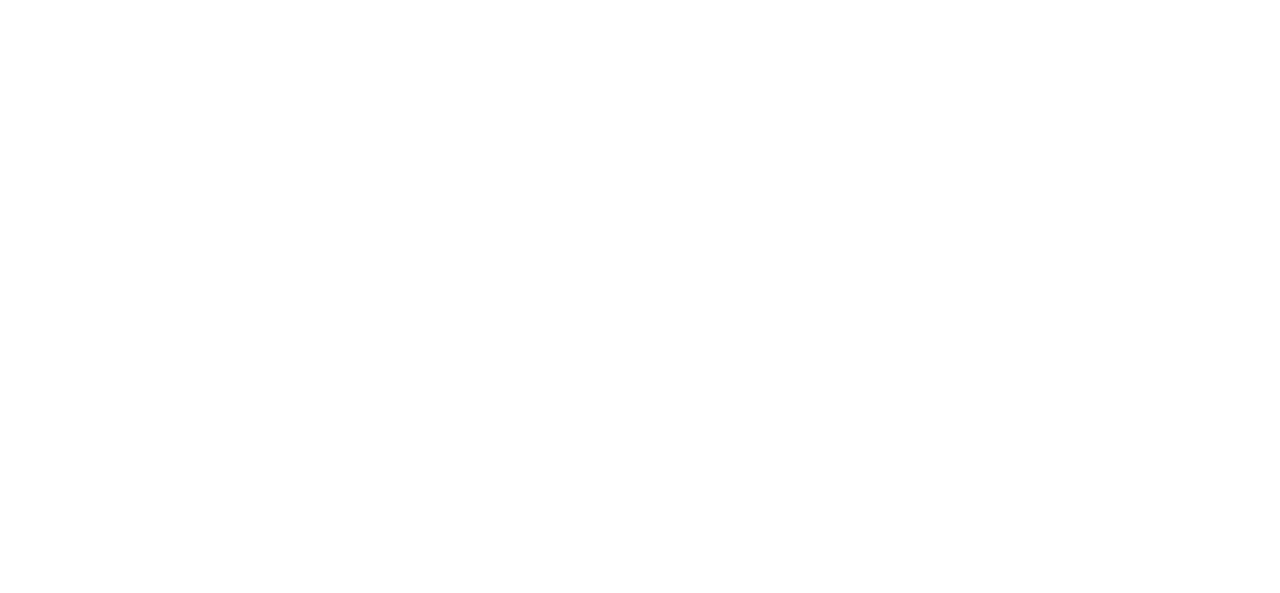 scroll, scrollTop: 0, scrollLeft: 0, axis: both 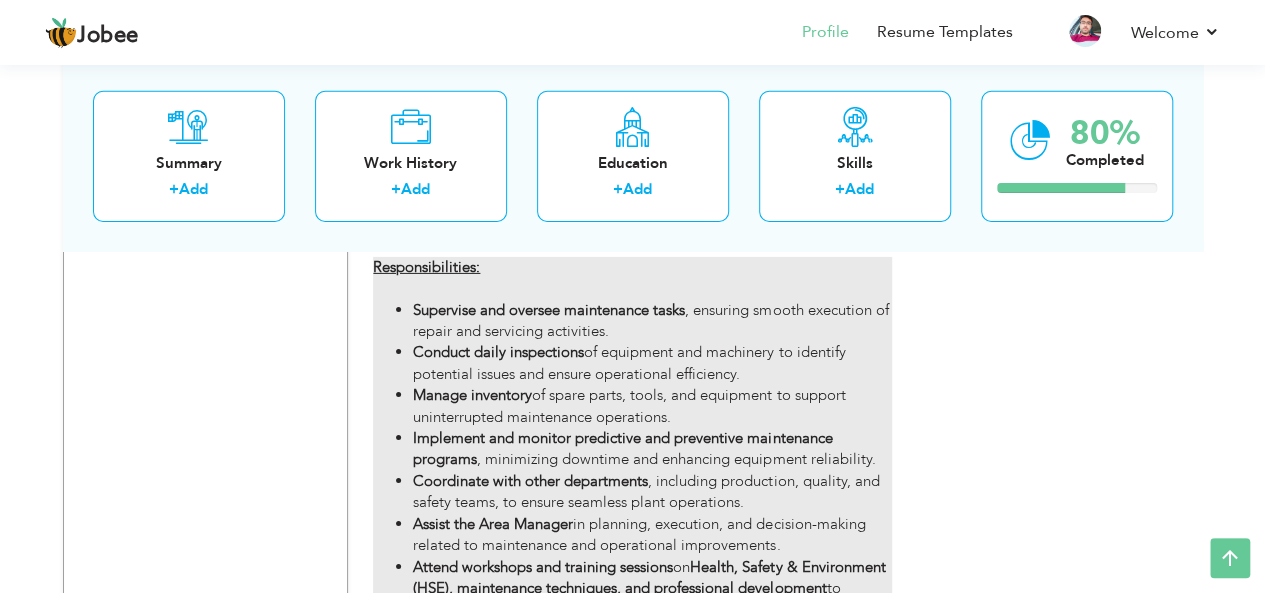 click on "Responsibilities:
Supervise and oversee maintenance tasks , ensuring smooth execution of repair and servicing activities.
Conduct daily inspections  of equipment and machinery to identify potential issues and ensure operational efficiency.
Manage inventory  of spare parts, tools, and equipment to support uninterrupted maintenance operations.
Implement and monitor predictive and preventive maintenance programs , minimizing downtime and enhancing equipment reliability.
Coordinate with other departments , including production, quality, and safety teams, to ensure seamless plant operations.
Assist the Area Manager  in planning, execution, and decision-making related to maintenance and operational improvements.
Attend workshops and training sessions  on  Health, Safety & Environment (HSE), maintenance techniques, and professional development  to enhance technical and leadership skills.
Oversee mechanical workshop management" at bounding box center (632, 460) 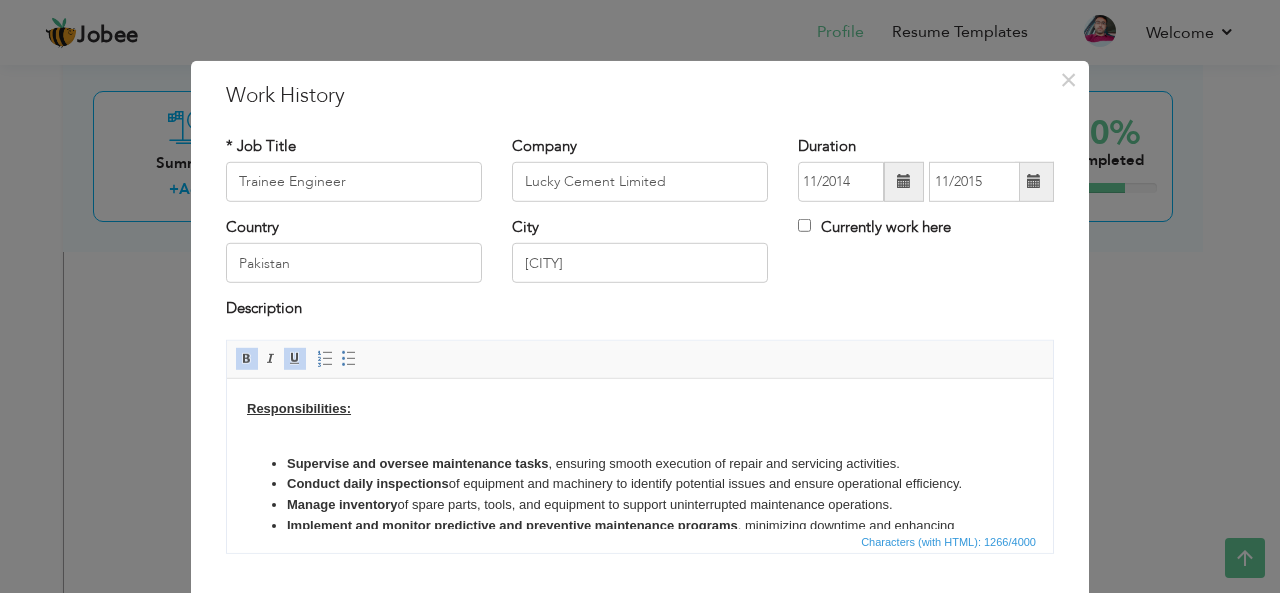 scroll, scrollTop: 214, scrollLeft: 0, axis: vertical 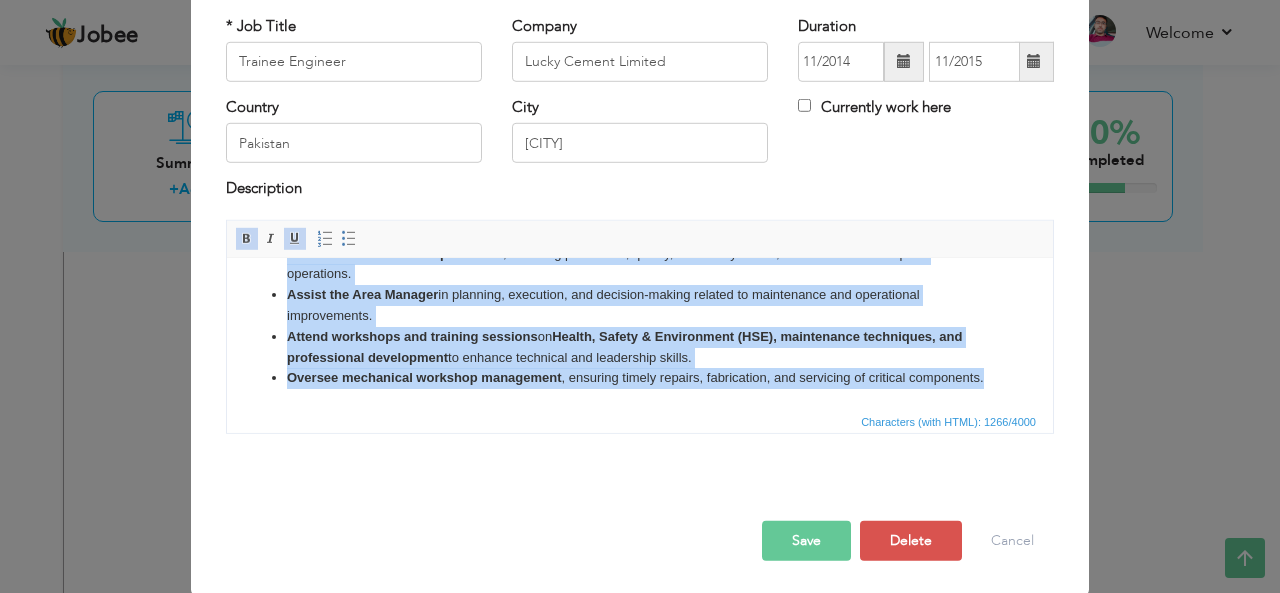 drag, startPoint x: 335, startPoint y: 333, endPoint x: 828, endPoint y: 402, distance: 497.80518 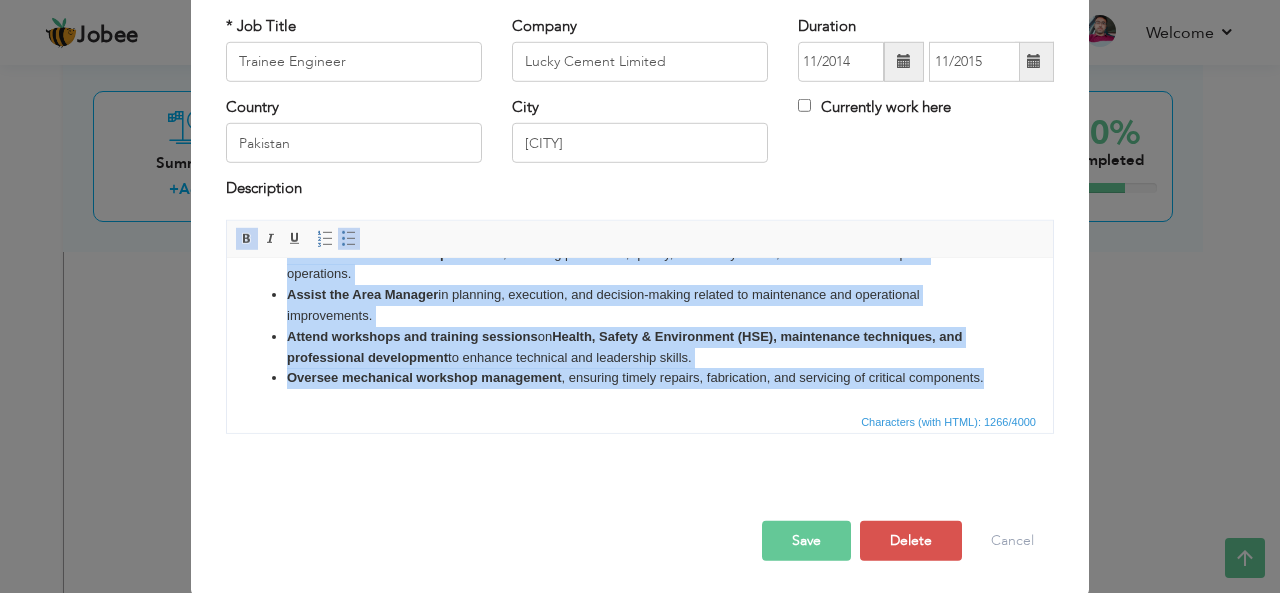 copy on "Supervise and oversee maintenance tasks , ensuring smooth execution of repair and servicing activities. Conduct daily inspections  of equipment and machinery to identify potential issues and ensure operational efficiency. Manage inventory  of spare parts, tools, and equipment to support uninterrupted maintenance operations. Implement and monitor predictive and preventive maintenance programs , minimizing downtime and enhancing equipment reliability. Coordinate with other departments , including production, quality, and safety teams, to ensure seamless plant operations. Assist the Area Manager  in planning, execution, and decision-making related to maintenance and operational improvements. Attend workshops and training sessions  on  Health, Safety & Environment (HSE), maintenance techniques, and professional development  to enhance technical and leadership skills. Oversee mechanical workshop management , ensuring timely repairs, fabrication, and servicing of critical components." 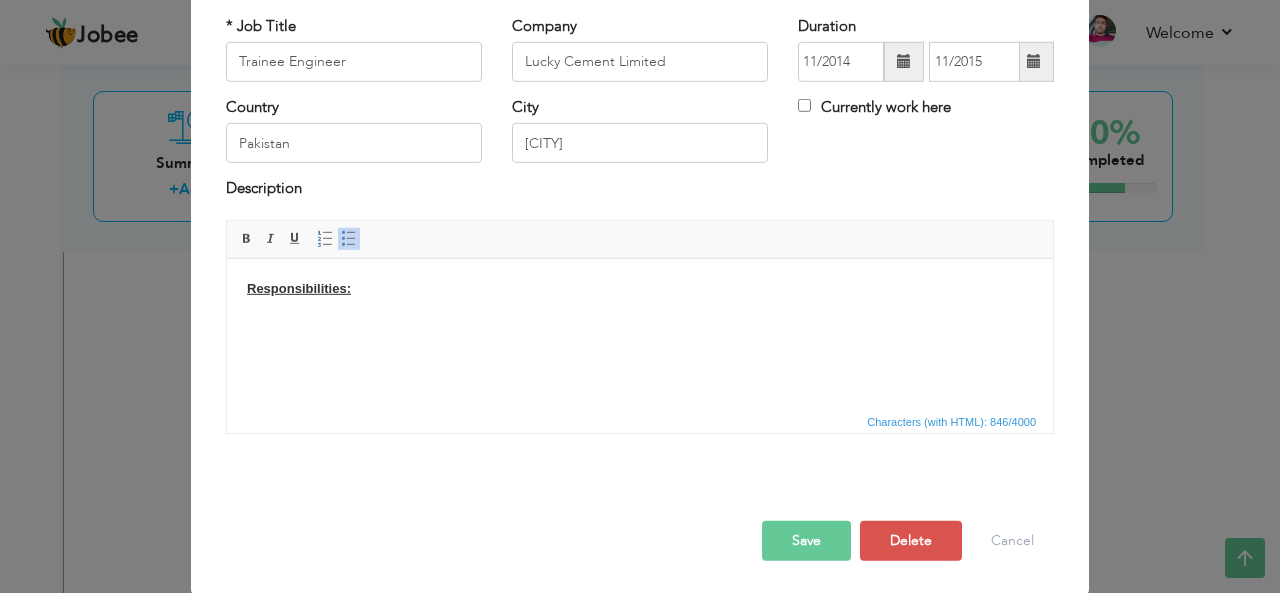 scroll, scrollTop: 178, scrollLeft: 0, axis: vertical 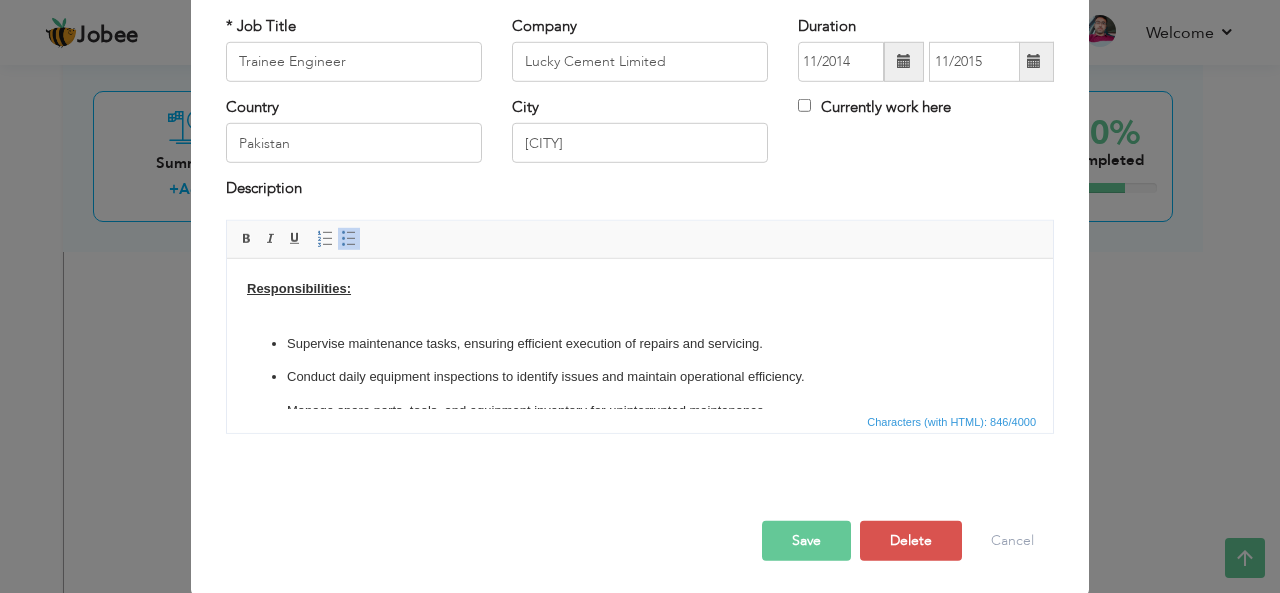 click on "Supervise maintenance tasks, ensuring efficient execution of repairs and servicing. Conduct daily equipment inspections to identify issues and maintain operational efficiency. Manage spare parts, tools, and equipment inventory for uninterrupted maintenance. Implement and monitor preventive and predictive maintenance programs to reduce downtime. Coordinate with production, quality, and safety teams for smooth plant operations. Support the Area Manager in maintenance planning and operational improvements. Participate in HSE, technical, and leadership training to enhance skills. Oversee mechanical workshop operations, ensuring timely repairs and fabrication." 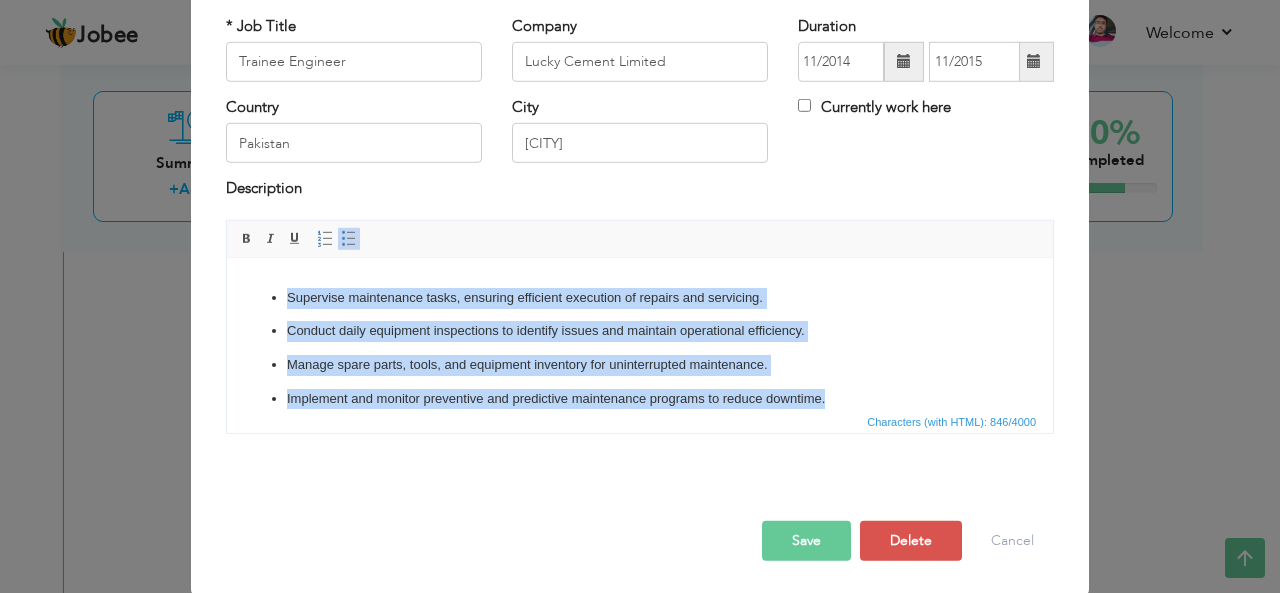 scroll, scrollTop: 202, scrollLeft: 0, axis: vertical 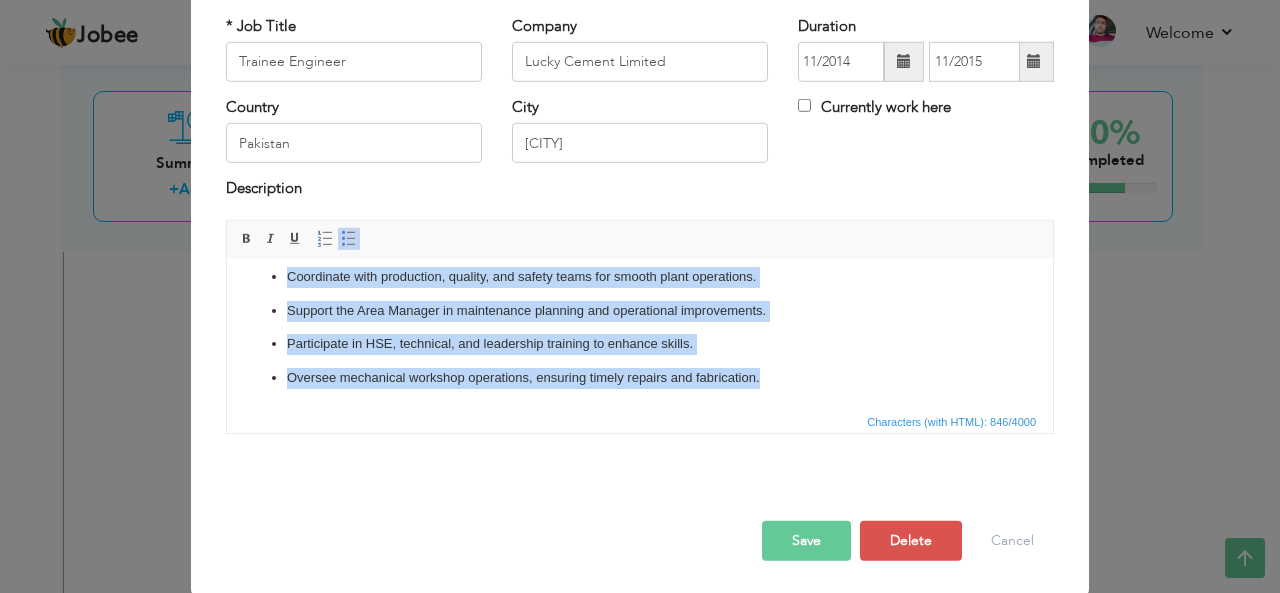 drag, startPoint x: 263, startPoint y: 338, endPoint x: 1081, endPoint y: 675, distance: 884.6994 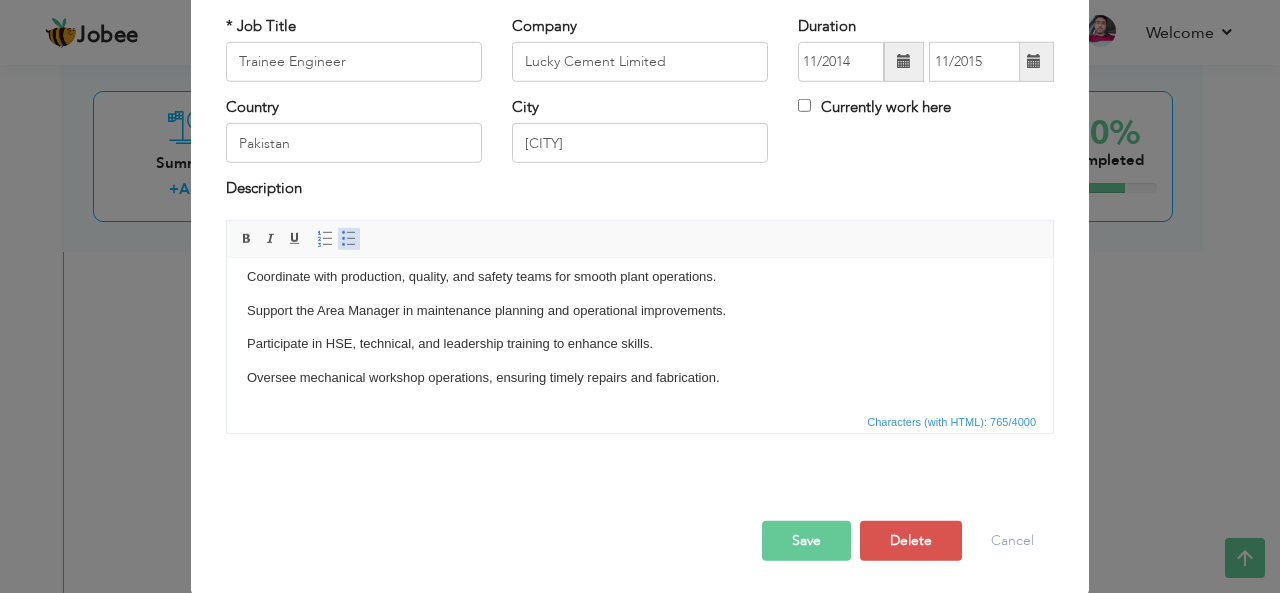 click at bounding box center (349, 239) 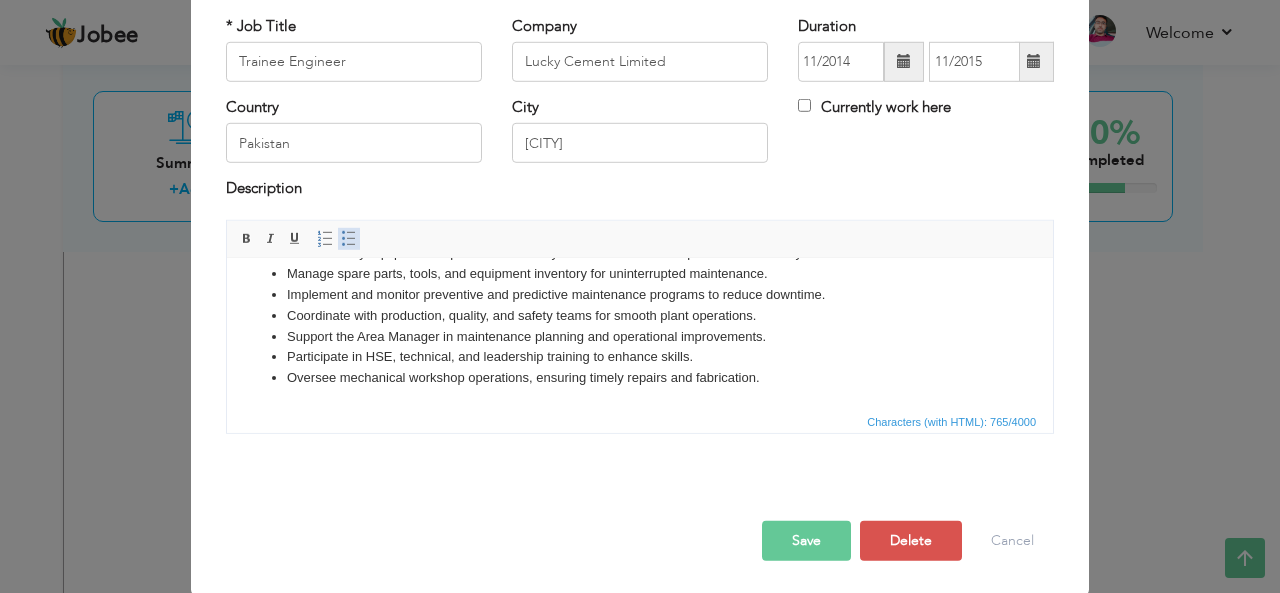 scroll, scrollTop: 110, scrollLeft: 0, axis: vertical 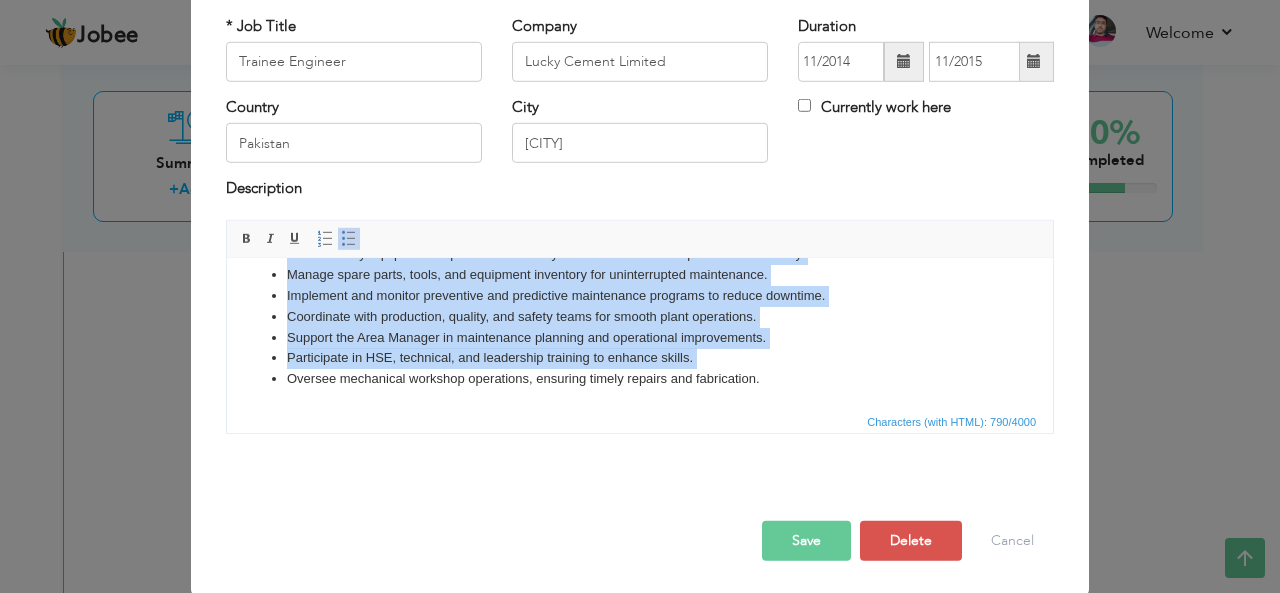 click on "Support the Area Manager in maintenance planning and operational improvements." at bounding box center (640, 337) 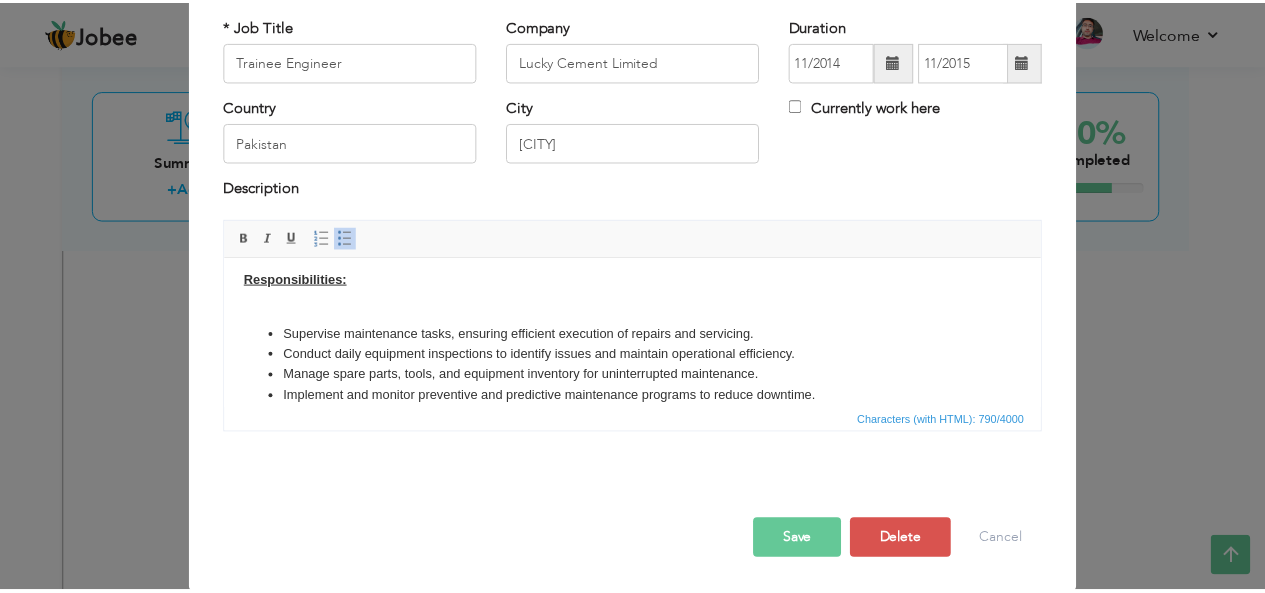 scroll, scrollTop: 0, scrollLeft: 0, axis: both 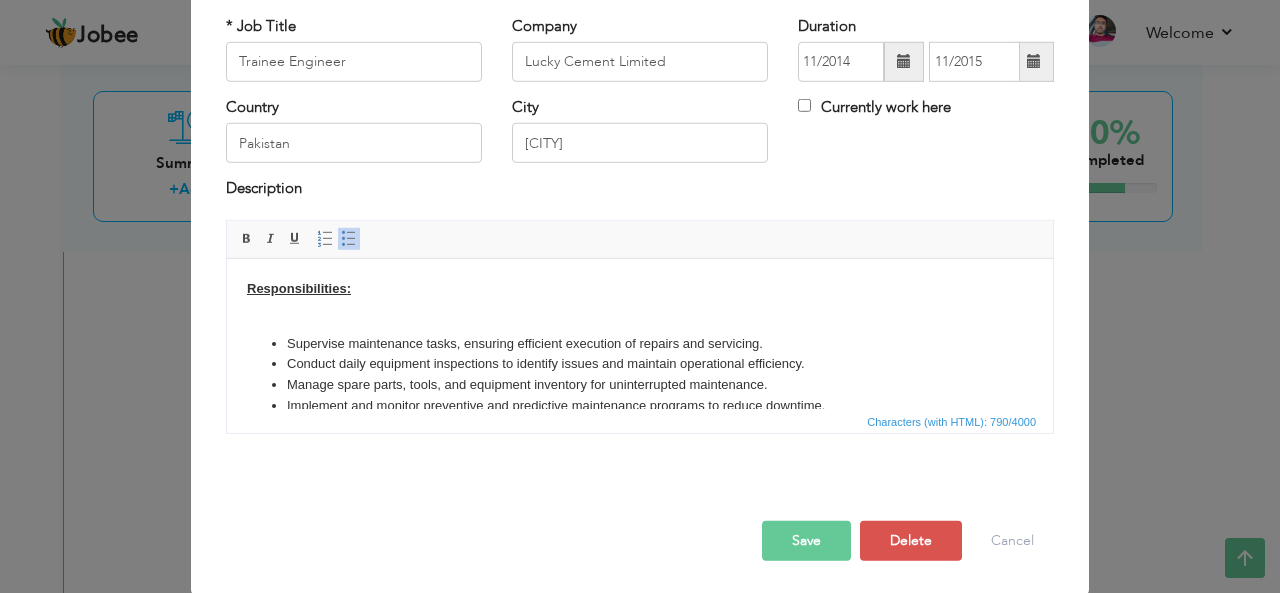 click on "Responsibilities: Supervise maintenance tasks, ensuring efficient execution of repairs and servicing. Conduct daily equipment inspections to identify issues and maintain operational efficiency. Manage spare parts, tools, and equipment inventory for uninterrupted maintenance. Implement and monitor preventive and predictive maintenance programs to reduce downtime. Coordinate with production, quality, and safety teams for smooth plant operations. Support the Area Manager in maintenance planning and operational improvements. Participate in HSE, technical, and leadership training to enhance skills. Oversee mechanical workshop operations, ensuring timely repairs and fabrication." at bounding box center (640, 388) 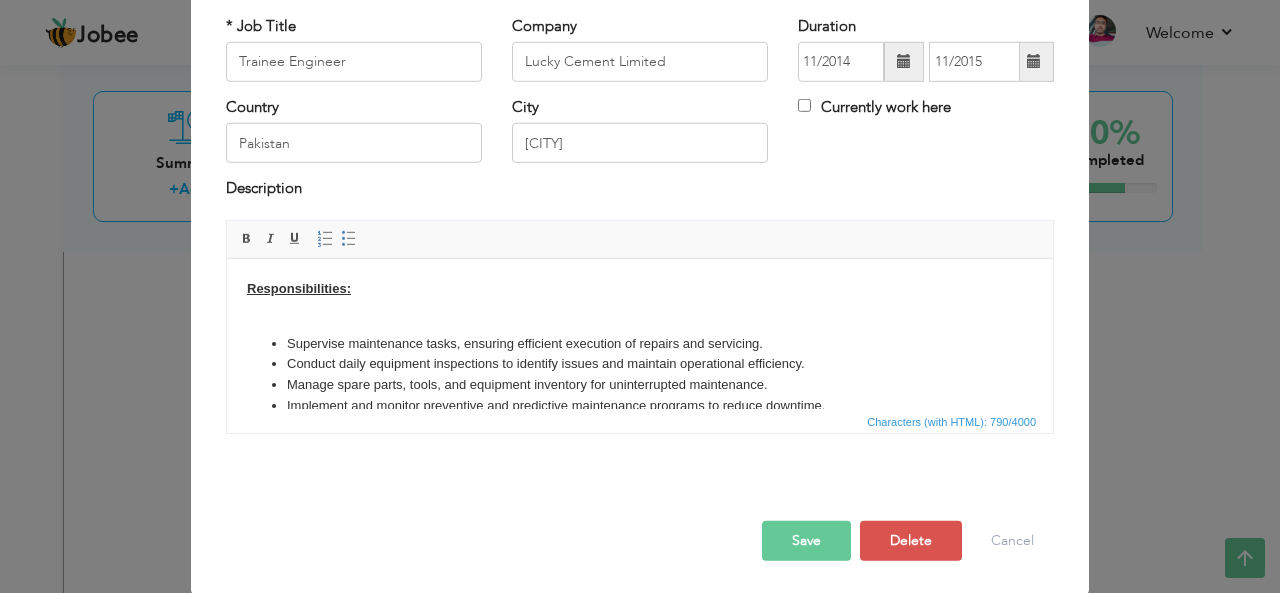 type 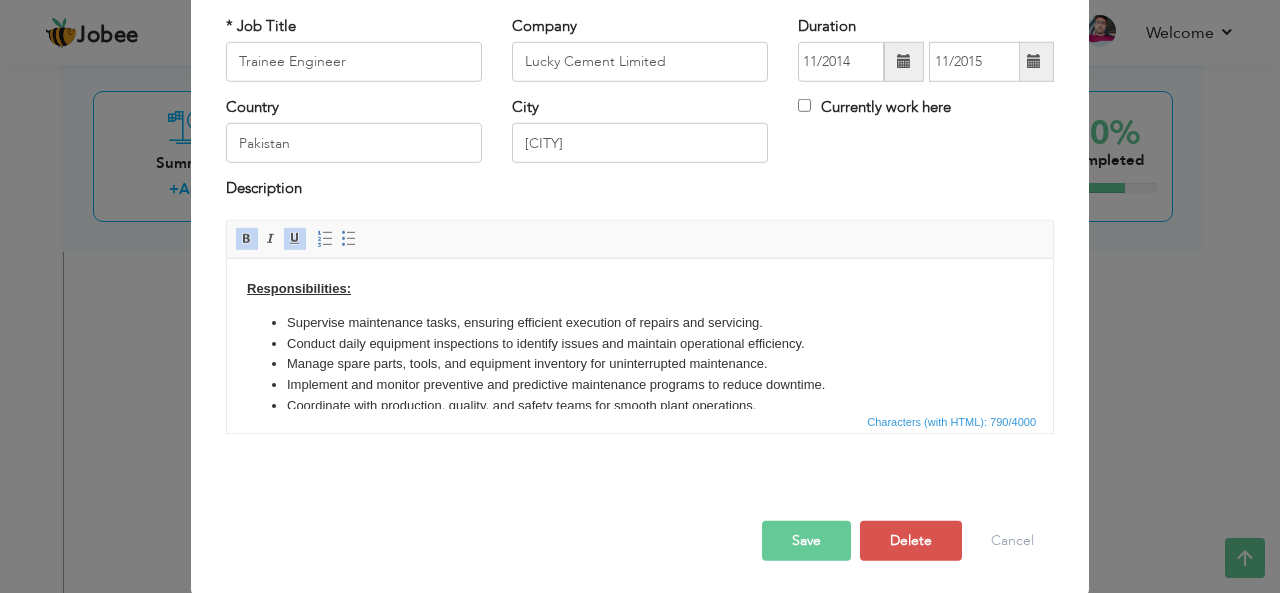 click on "Save" at bounding box center (806, 541) 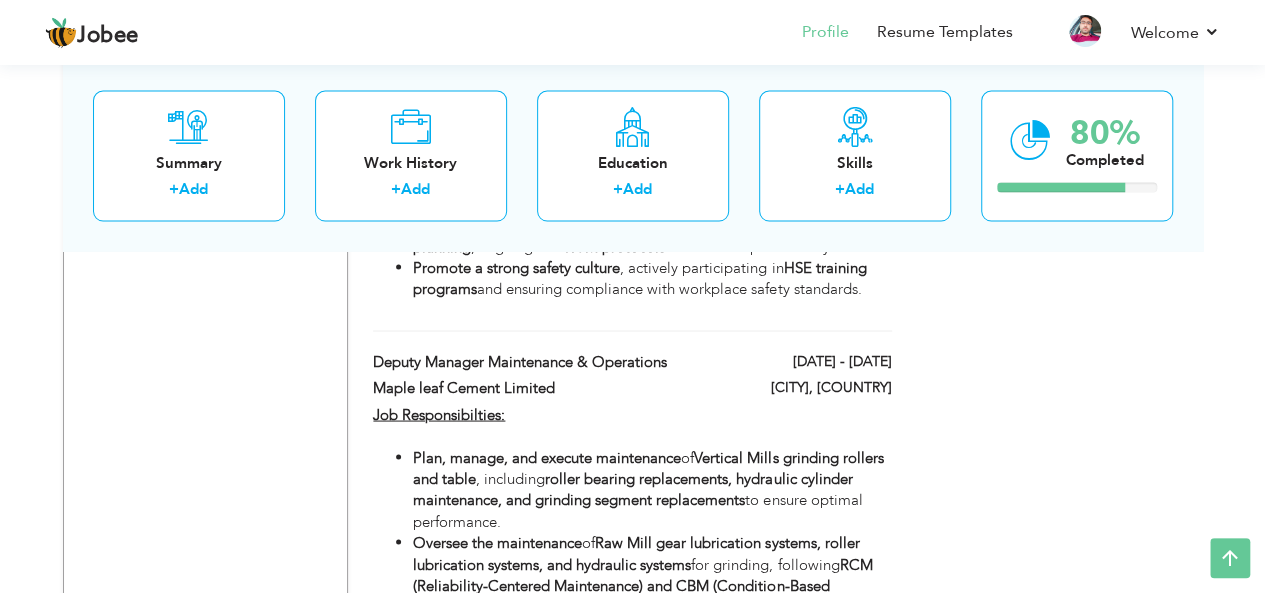scroll, scrollTop: 1782, scrollLeft: 0, axis: vertical 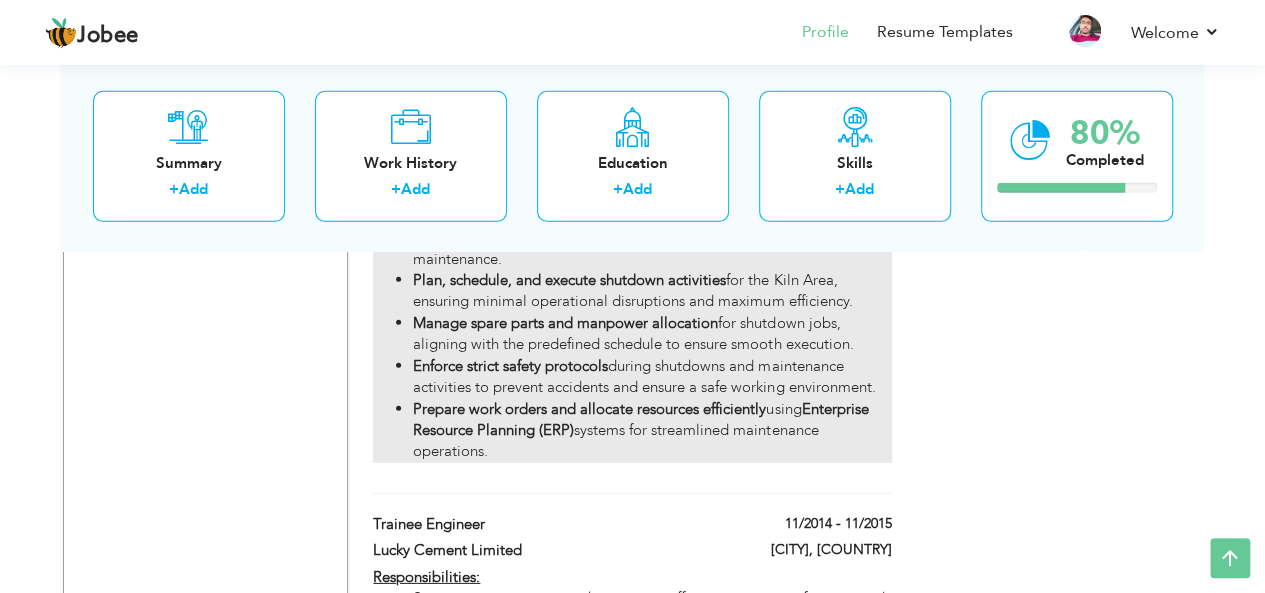 click on "Plan, schedule, and execute shutdown activities  for the Kiln Area, ensuring minimal operational disruptions and maximum efficiency." at bounding box center [652, 291] 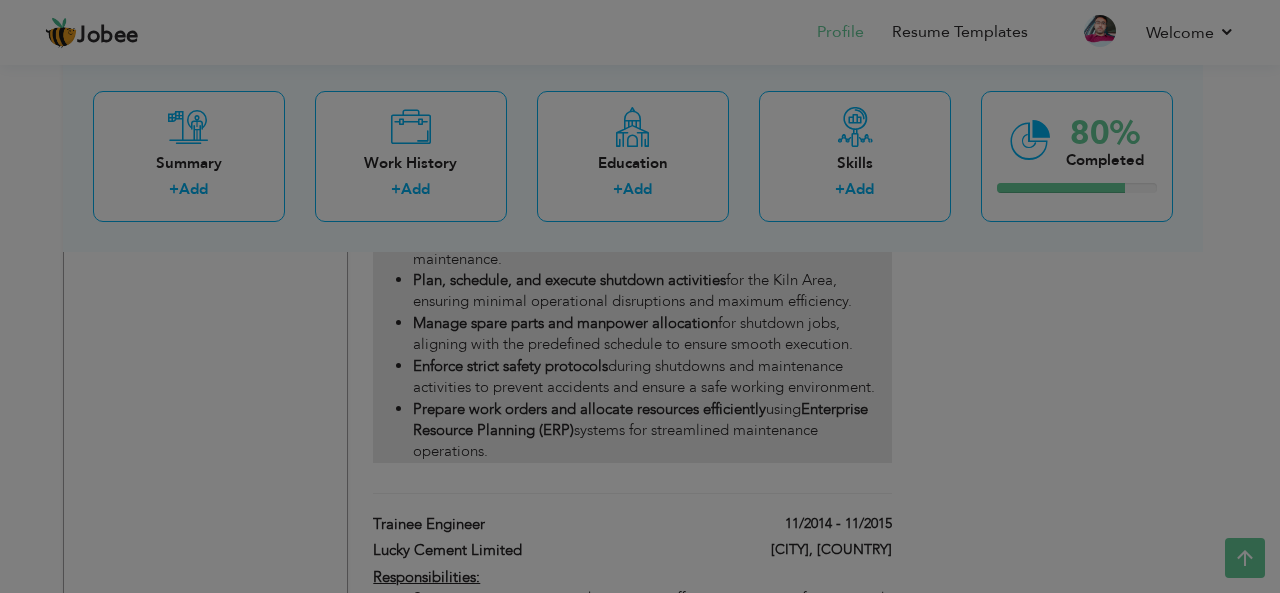 scroll, scrollTop: 0, scrollLeft: 0, axis: both 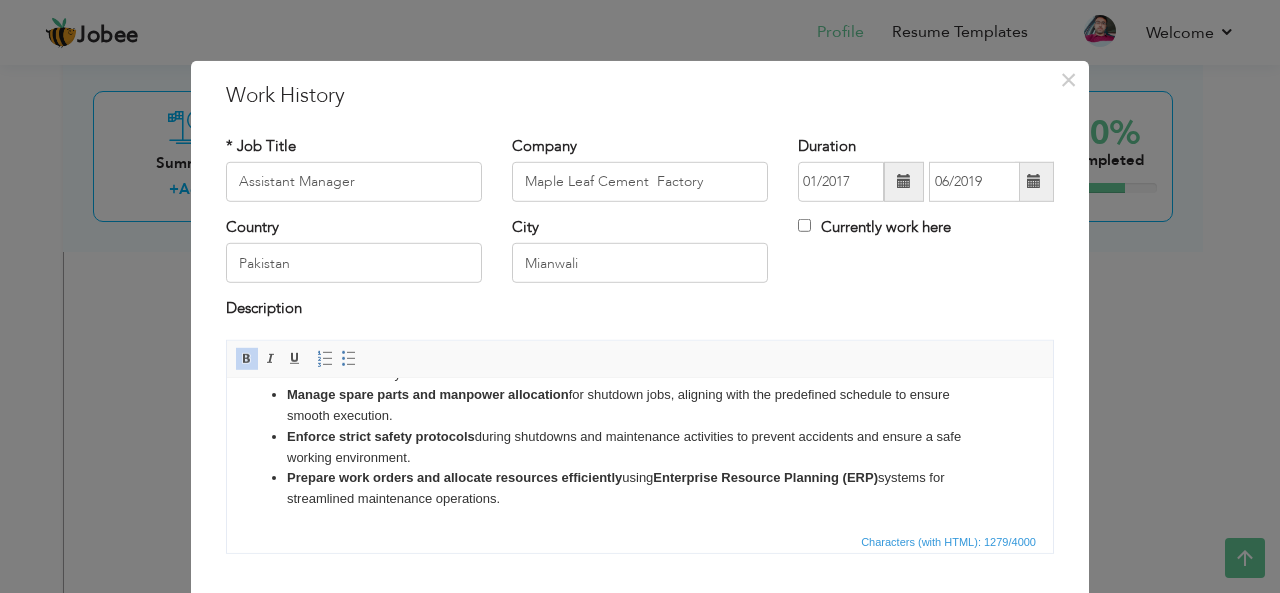 drag, startPoint x: 273, startPoint y: 463, endPoint x: 855, endPoint y: 490, distance: 582.626 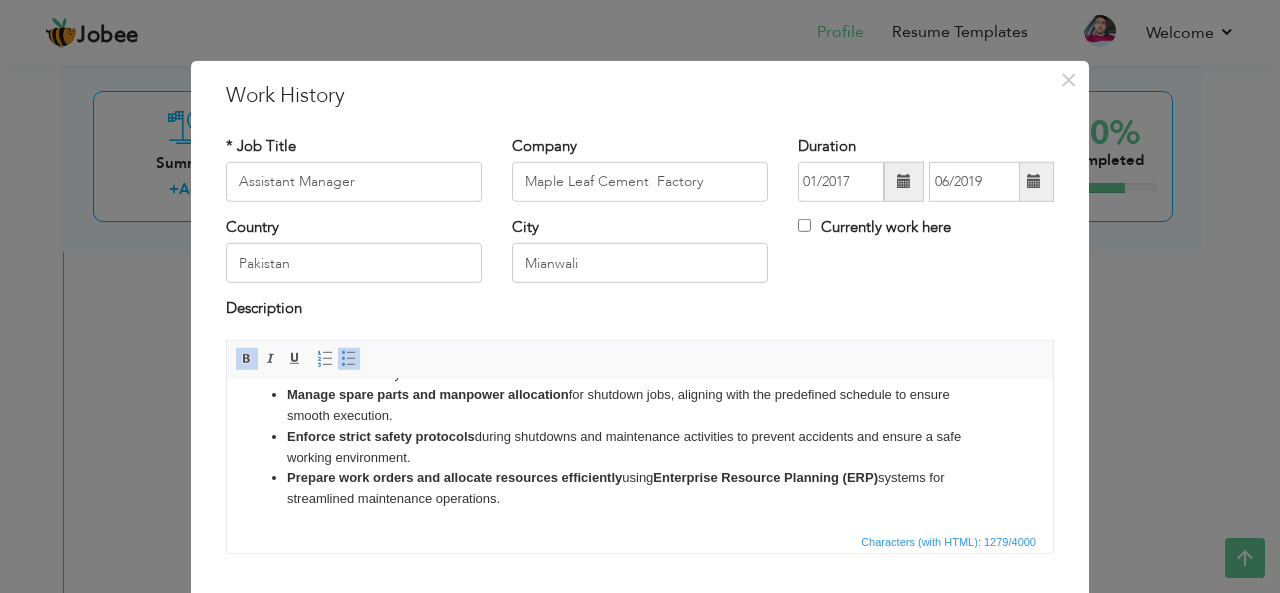 copy on "Plan and oversee maintenance activities  for the  Kiln Department , including  Preheater, Rotary Kiln, Cross Bar Cooler, and Pan Conveyor , ensuring efficient and reliable operations. Manage inventory and tools effectively  to provide quick response to breakdowns and minimize downtime. Coordinate with the Reliability-Centered Maintenance (RCM) team  to implement  Condition-Based Maintenance (CBM)  strategies for predictive maintenance. Plan, schedule, and execute shutdown activities  for the Kiln Area, ensuring minimal operational disruptions and maximum efficiency. Manage spare parts and manpower allocation  for shutdown jobs, aligning with the predefined schedule to ensure smooth execution. Enforce strict safety protocols  during shutdowns and maintenance activities to prevent accidents and ensure a safe working environment. Prepare work orders and allocate resources efficiently  using  Enterprise Resource Planning (ERP)  systems for streamlined maintenance operations." 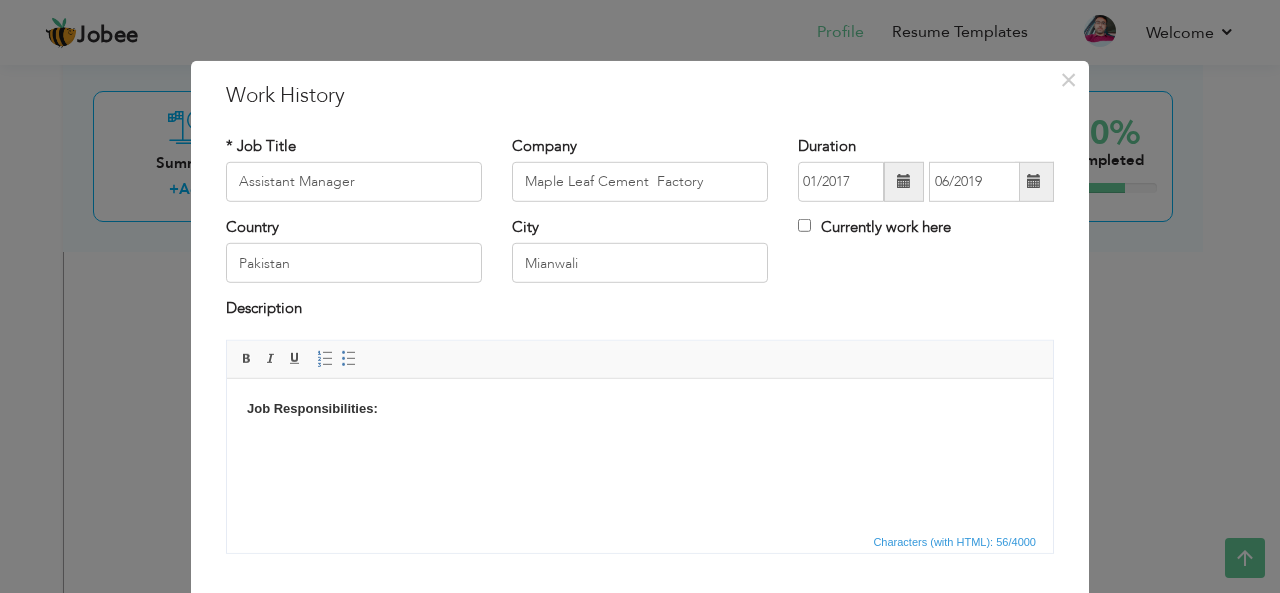 scroll, scrollTop: 145, scrollLeft: 0, axis: vertical 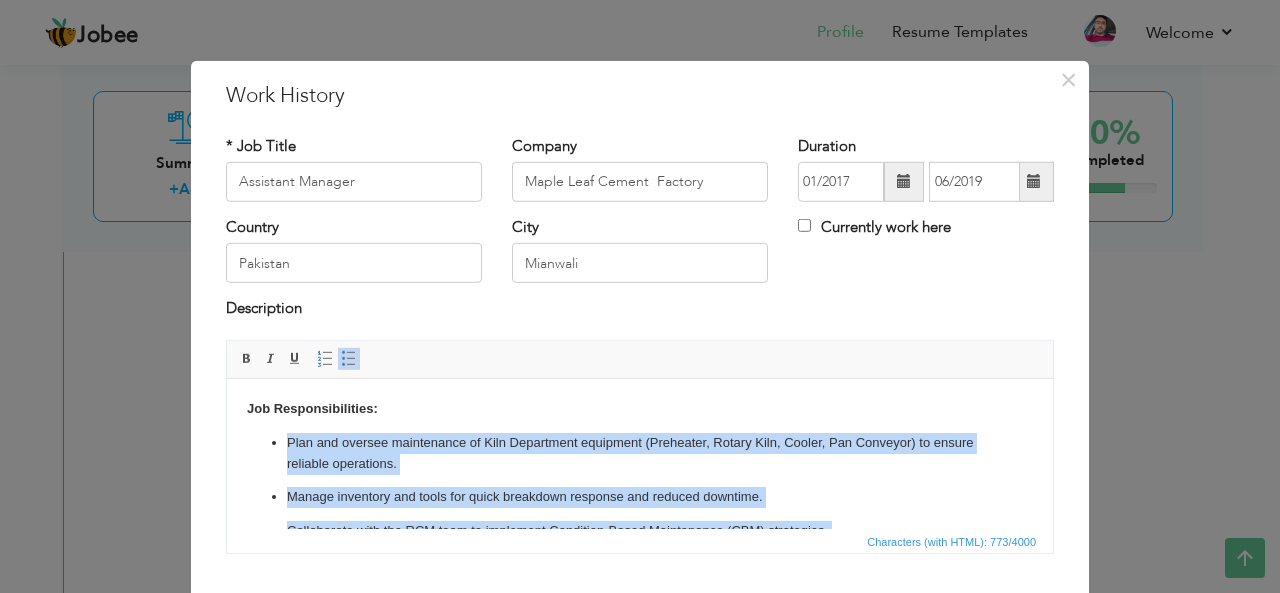 drag, startPoint x: 721, startPoint y: 520, endPoint x: 277, endPoint y: 430, distance: 453.0298 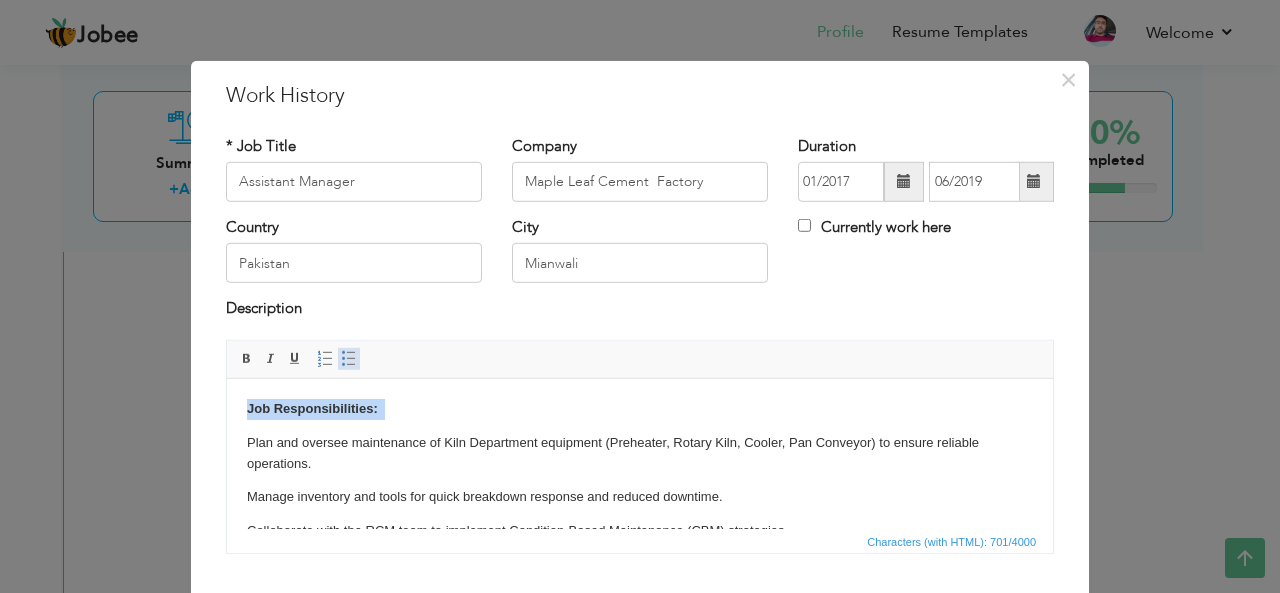 click at bounding box center [349, 359] 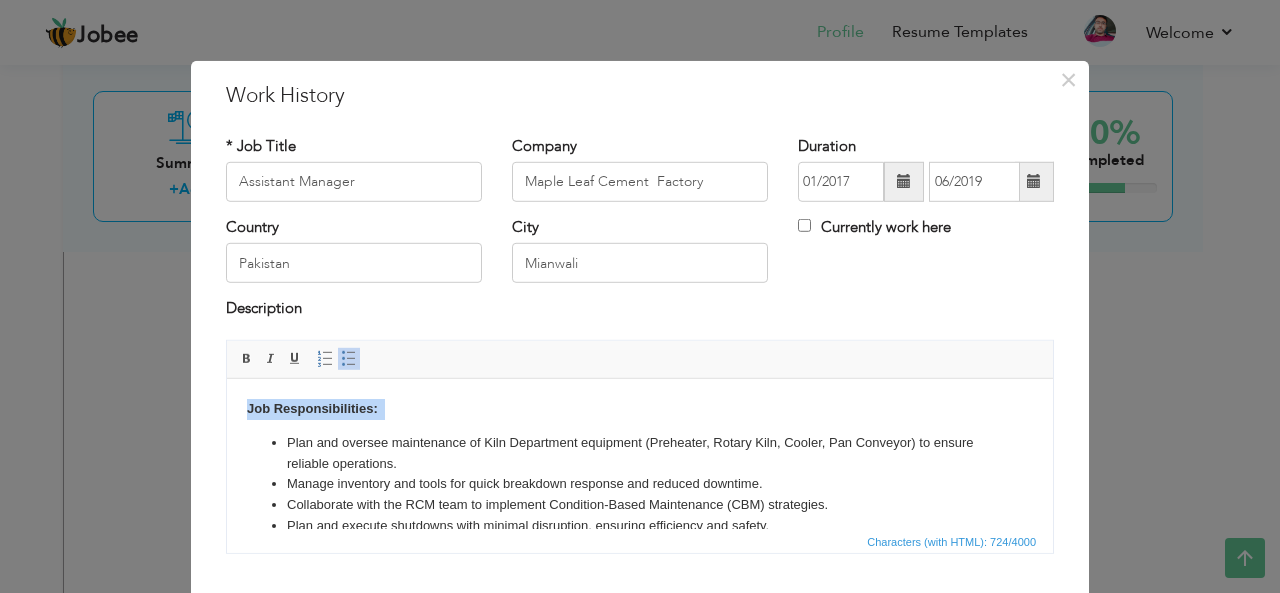 scroll, scrollTop: 90, scrollLeft: 0, axis: vertical 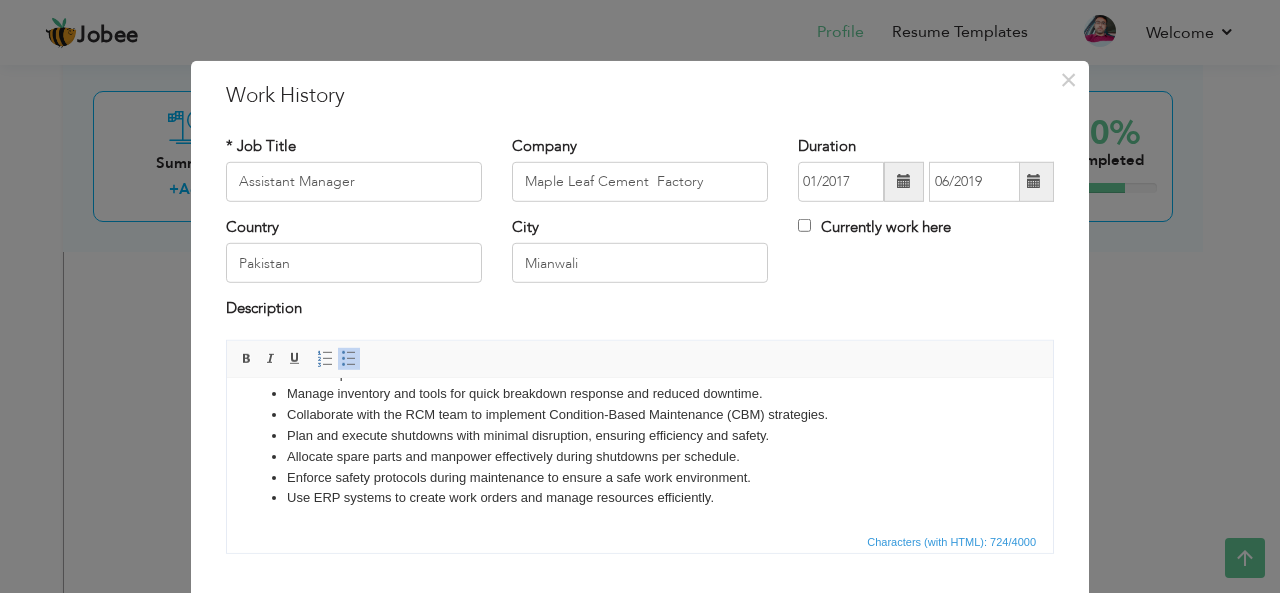click on "Use ERP systems to create work orders and manage resources efficiently." at bounding box center [640, 497] 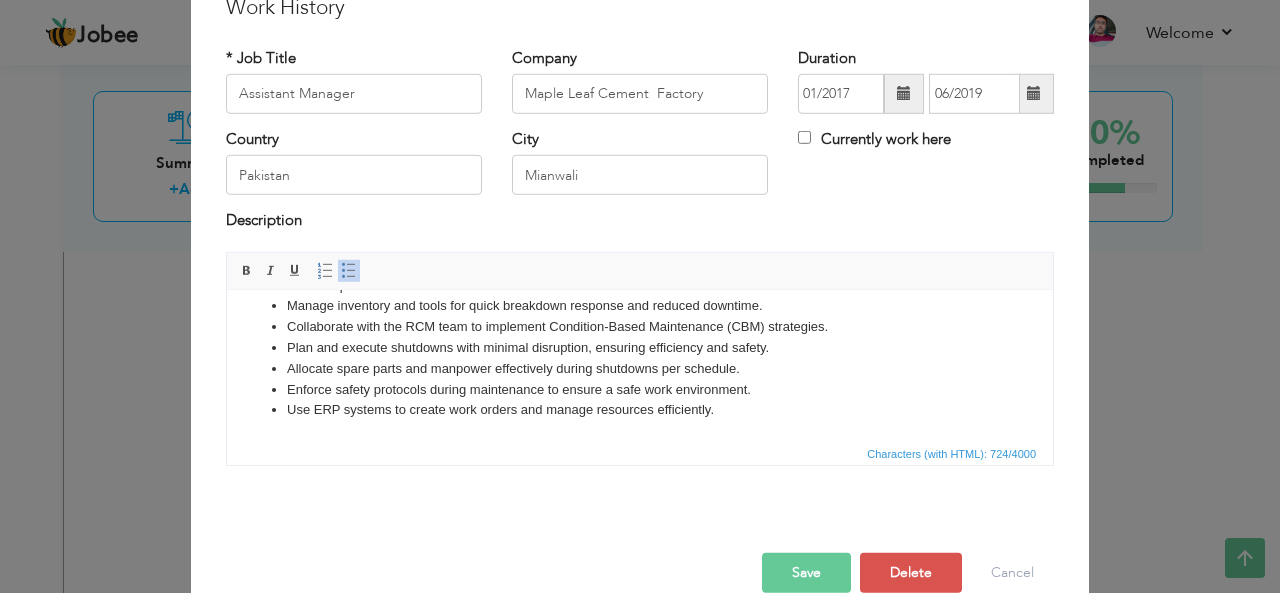 scroll, scrollTop: 94, scrollLeft: 0, axis: vertical 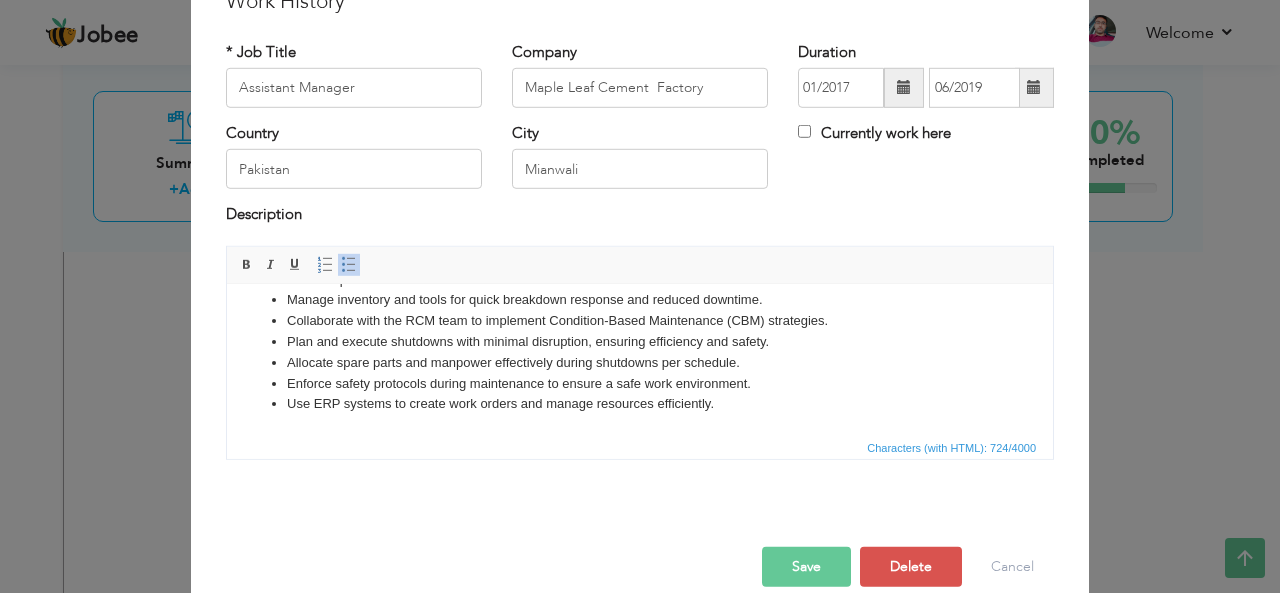 click on "Save" at bounding box center (806, 567) 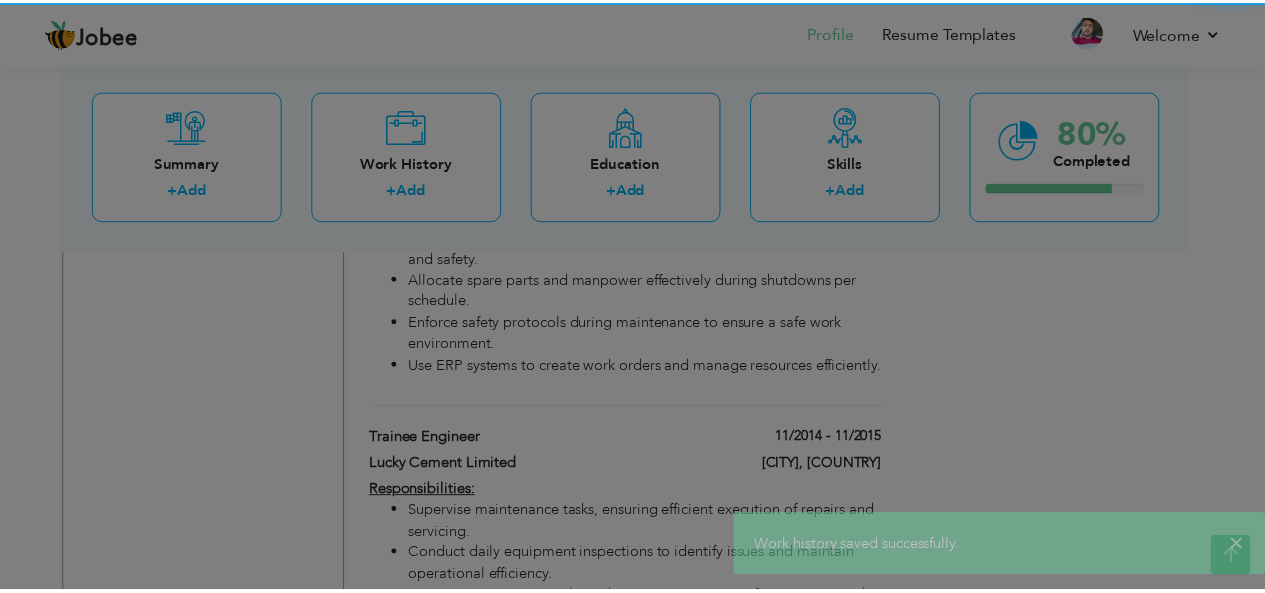 scroll, scrollTop: 0, scrollLeft: 0, axis: both 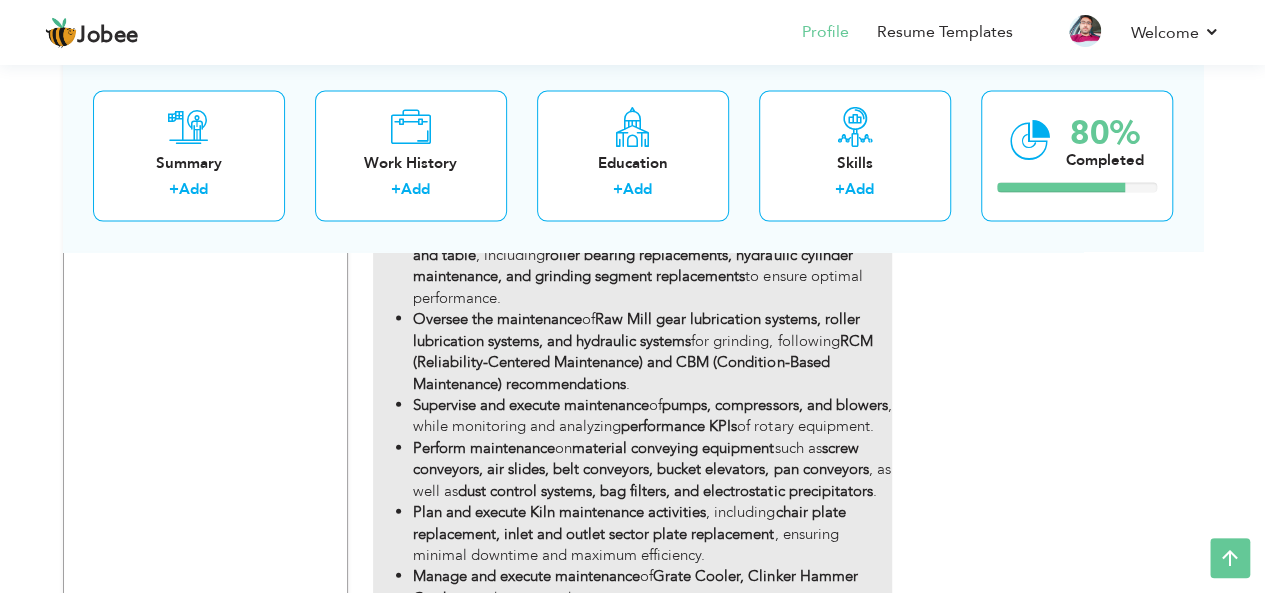 click on "Supervise and execute maintenance  of  pumps, compressors, and blowers , while monitoring and analyzing  performance KPIs  of rotary equipment." at bounding box center [652, 416] 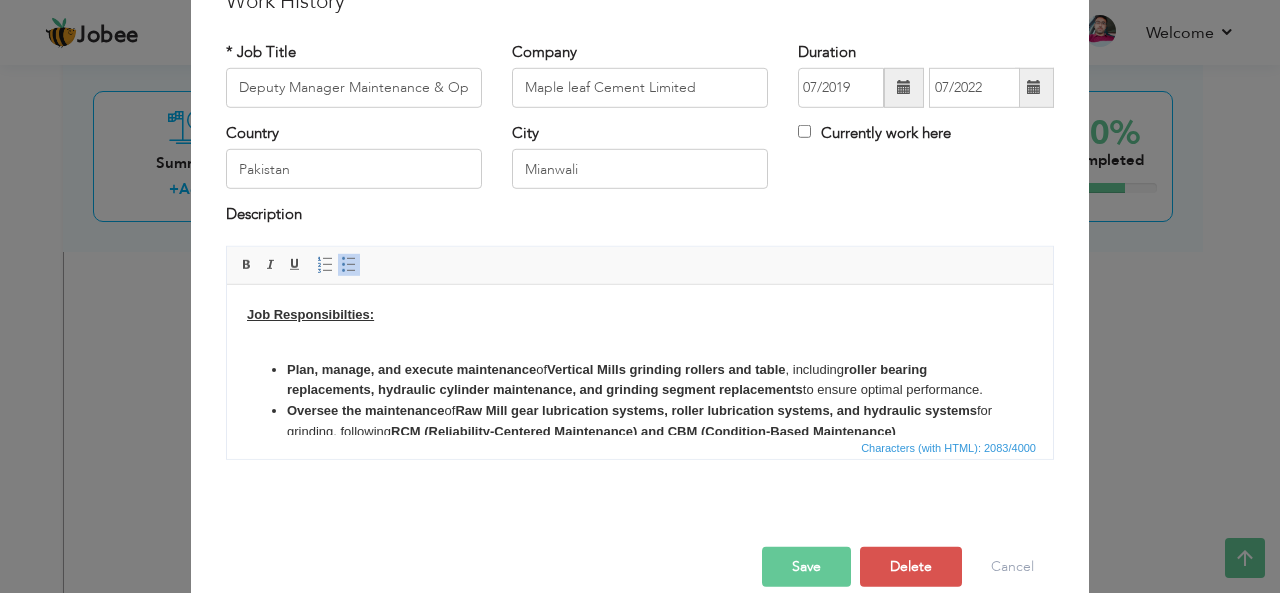 scroll, scrollTop: 0, scrollLeft: 0, axis: both 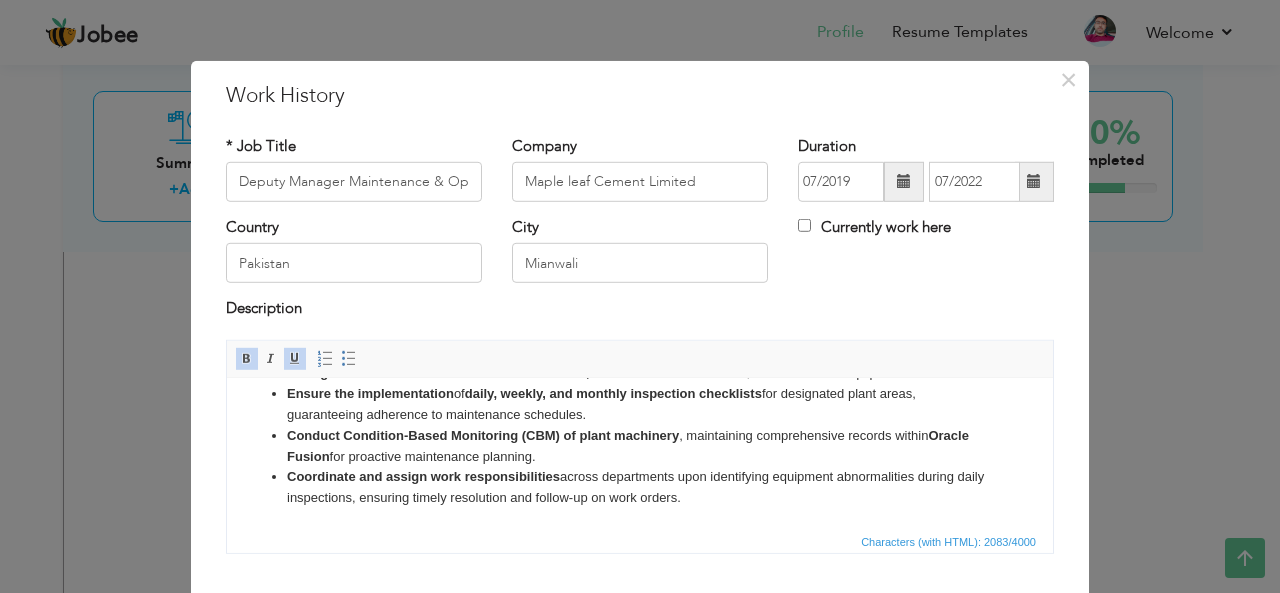drag, startPoint x: 279, startPoint y: 457, endPoint x: 922, endPoint y: 530, distance: 647.1306 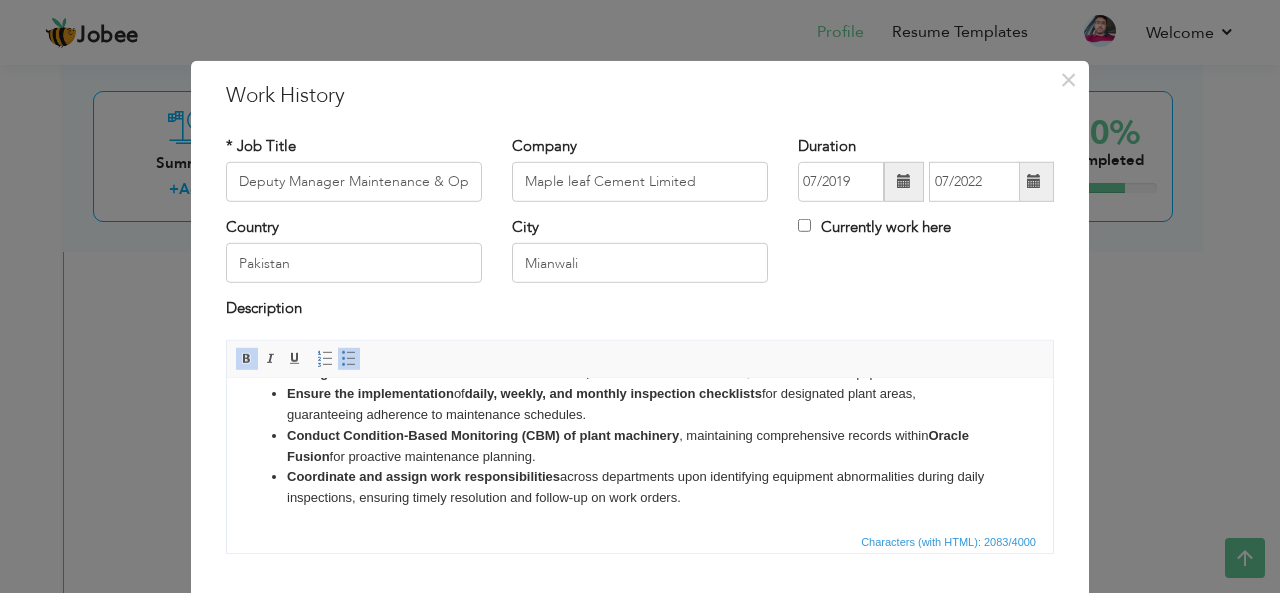 copy on "Plan, manage, and execute maintenance  of  Vertical Mills grinding rollers and table , including  roller bearing replacements, hydraulic cylinder maintenance, and grinding segment replacements  to ensure optimal performance. Oversee the maintenance  of  Raw Mill gear lubrication systems, roller lubrication systems, and hydraulic systems  for grinding, following  RCM (Reliability-Centered Maintenance) and CBM (Condition-Based Maintenance) recommendations . Supervise and execute maintenance  of  pumps, compressors, and blowers , while monitoring and analyzing  performance KPIs  of rotary equipment. Perform maintenance  on  material conveying equipment  such as  screw conveyors, air slides, belt conveyors, bucket elevators, pan conveyors , as well as  dust control systems, bag filters, and electrostatic precipitators . Plan and execute Kiln maintenance activities , including  chair plate replacement, inlet and outlet sector plate replacement , ensuring minimal downtime and maximum efficiency. Manage and execu..." 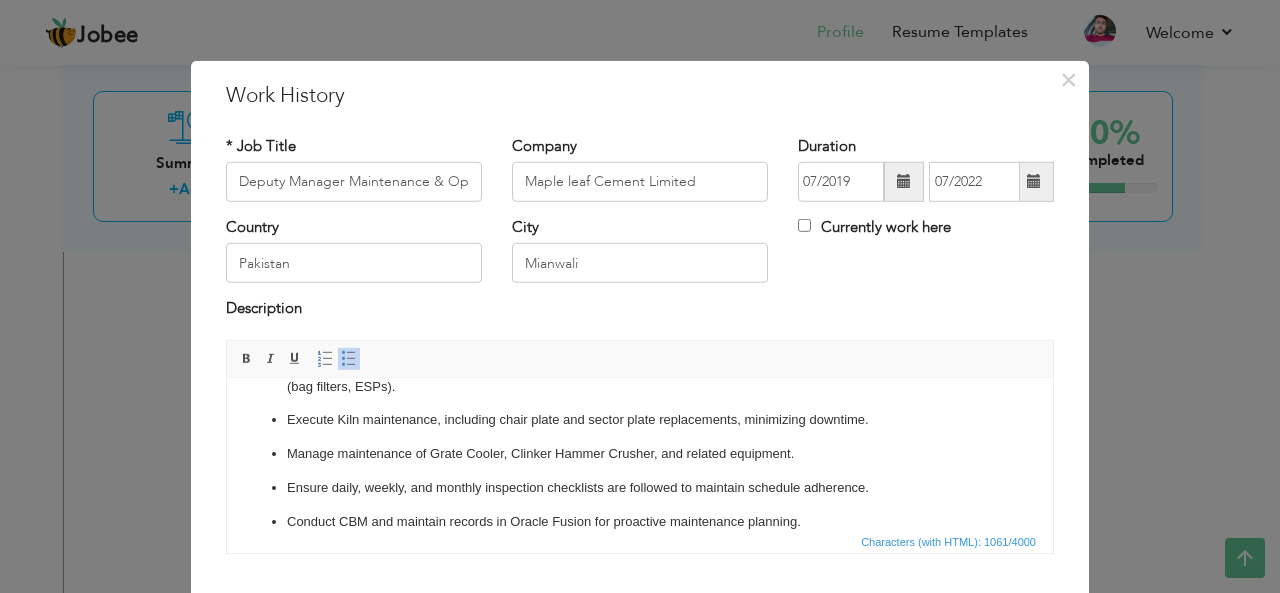 scroll, scrollTop: 241, scrollLeft: 0, axis: vertical 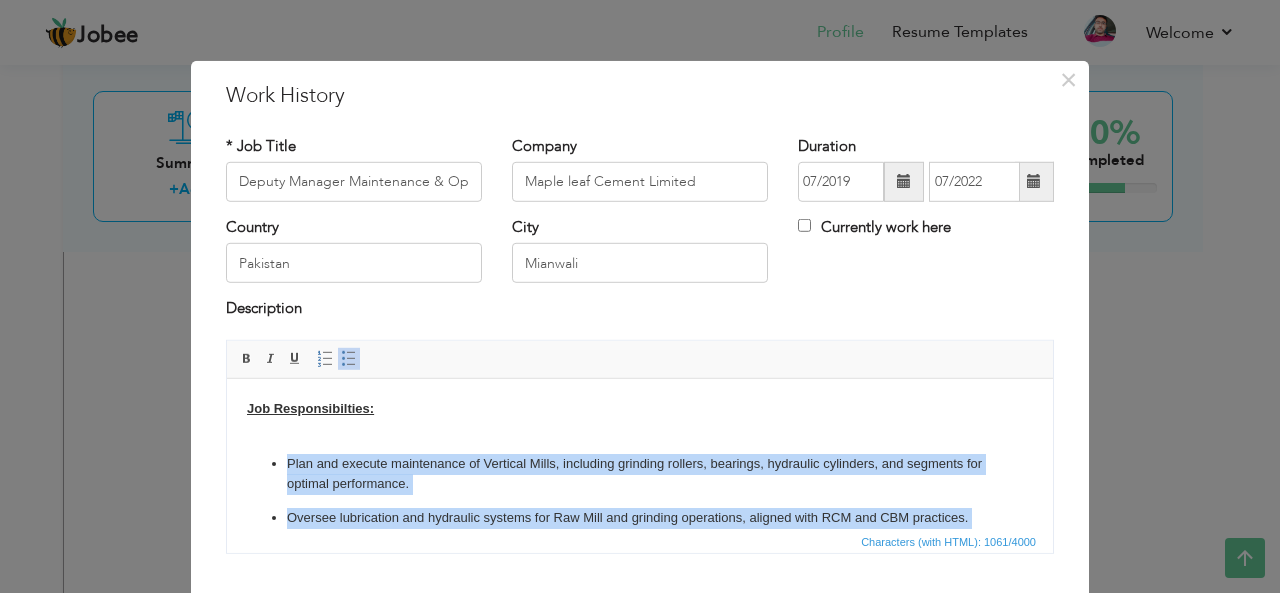 drag, startPoint x: 384, startPoint y: 516, endPoint x: 269, endPoint y: 459, distance: 128.35107 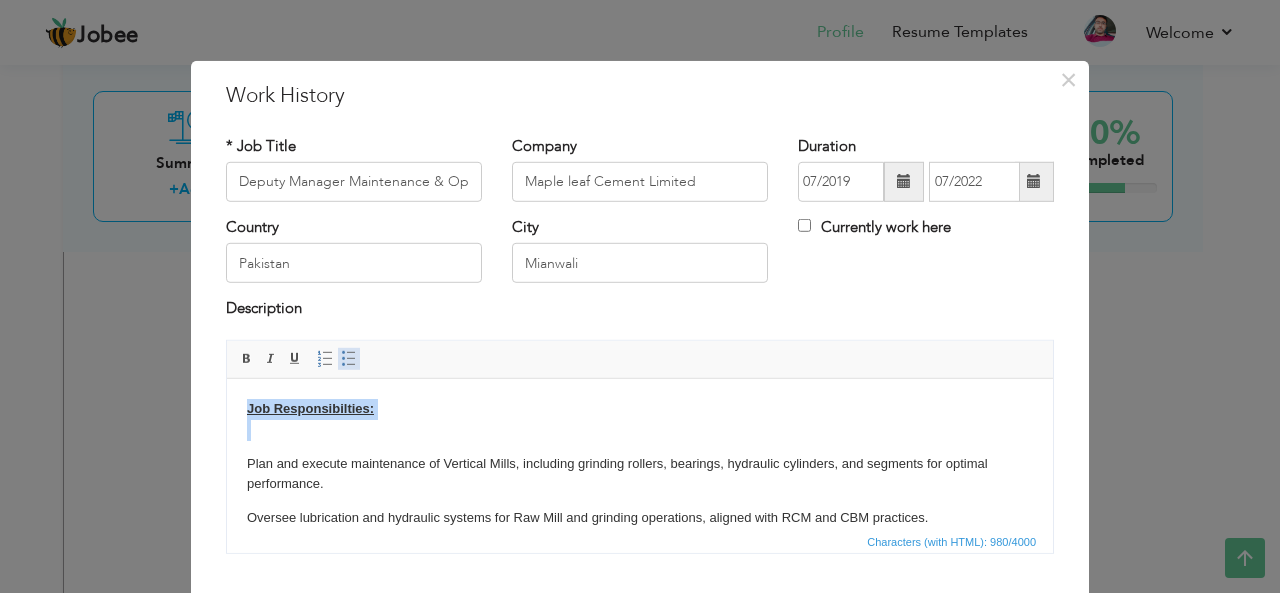 click at bounding box center [349, 359] 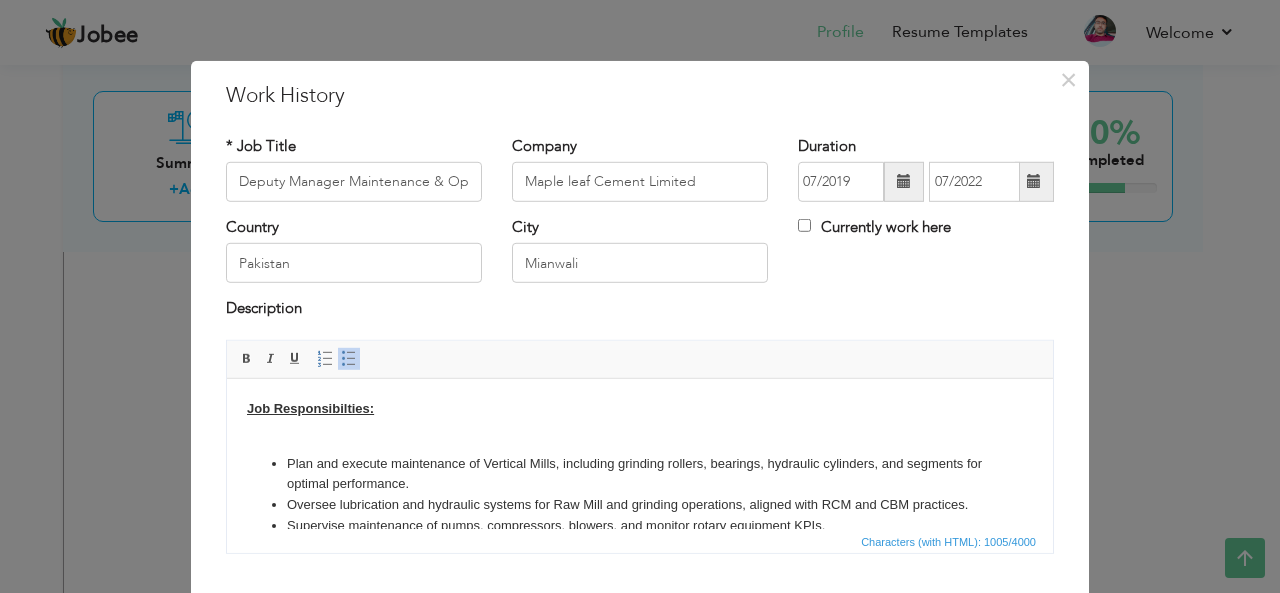 click on "Job Responsibilties: Plan and execute maintenance of Vertical Mills, including grinding rollers, bearings, hydraulic cylinders, and segments for optimal performance. Oversee lubrication and hydraulic systems for Raw Mill and grinding operations, aligned with RCM and CBM practices. Supervise maintenance of pumps, compressors, blowers, and monitor rotary equipment KPIs. Maintain material handling systems (screw conveyors, air slides, belts, elevators, pan conveyors) and dust control systems (bag filters, ESPs). Execute Kiln maintenance, including chair plate and sector plate replacements, minimizing downtime. Manage maintenance of Grate Cooler, Clinker Hammer Crusher, and related equipment. Ensure daily, weekly, and monthly inspection checklists are followed to maintain schedule adherence. Conduct CBM and maintain records in Oracle Fusion for proactive maintenance planning." at bounding box center [640, 539] 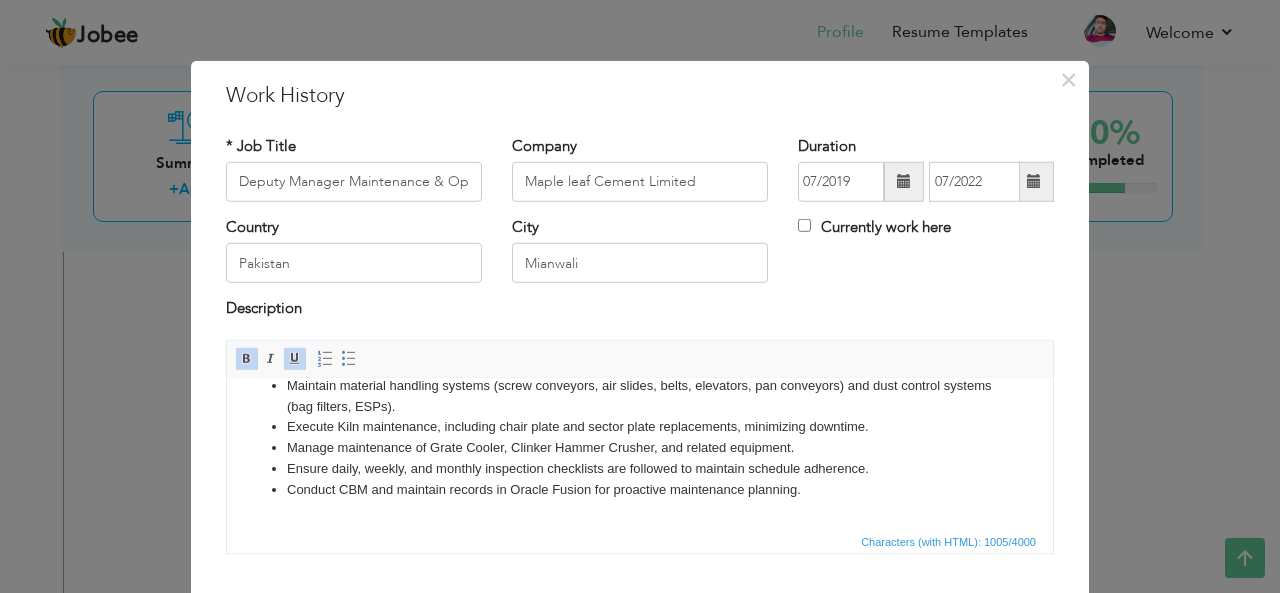 scroll, scrollTop: 173, scrollLeft: 0, axis: vertical 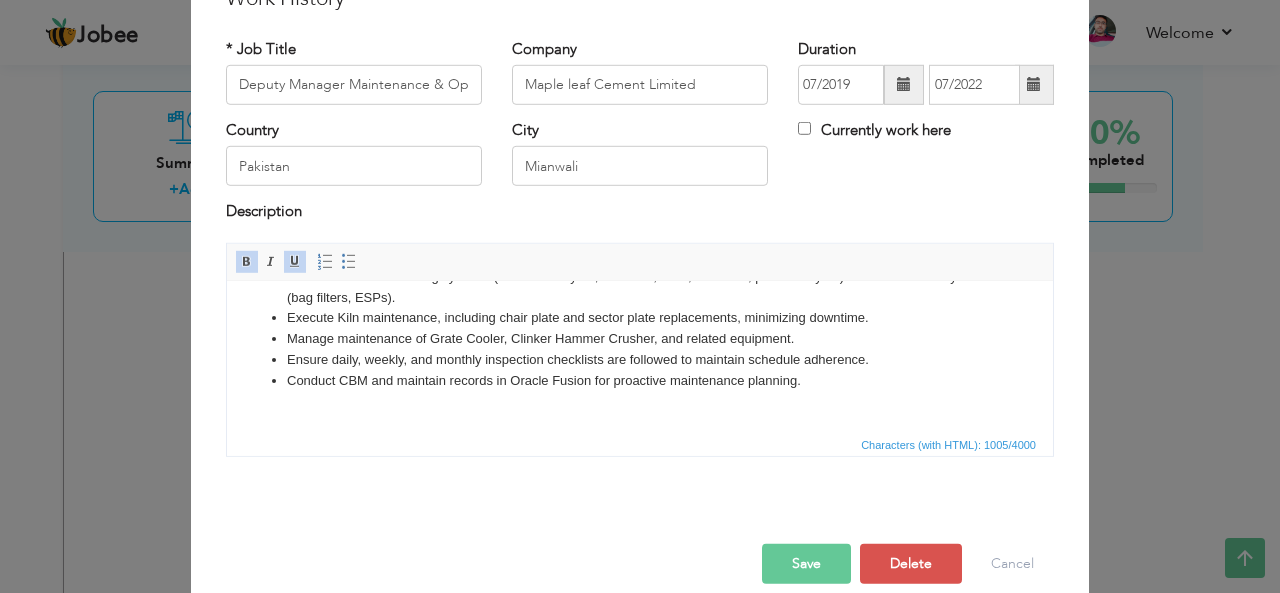 click on "Save" at bounding box center [806, 564] 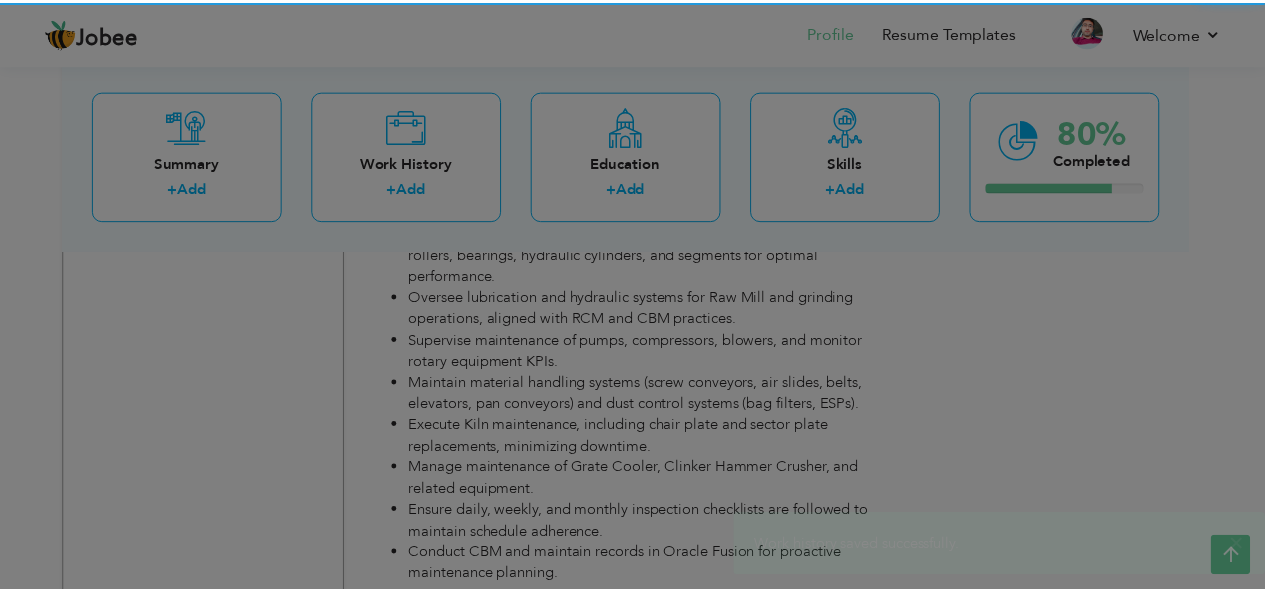scroll, scrollTop: 0, scrollLeft: 0, axis: both 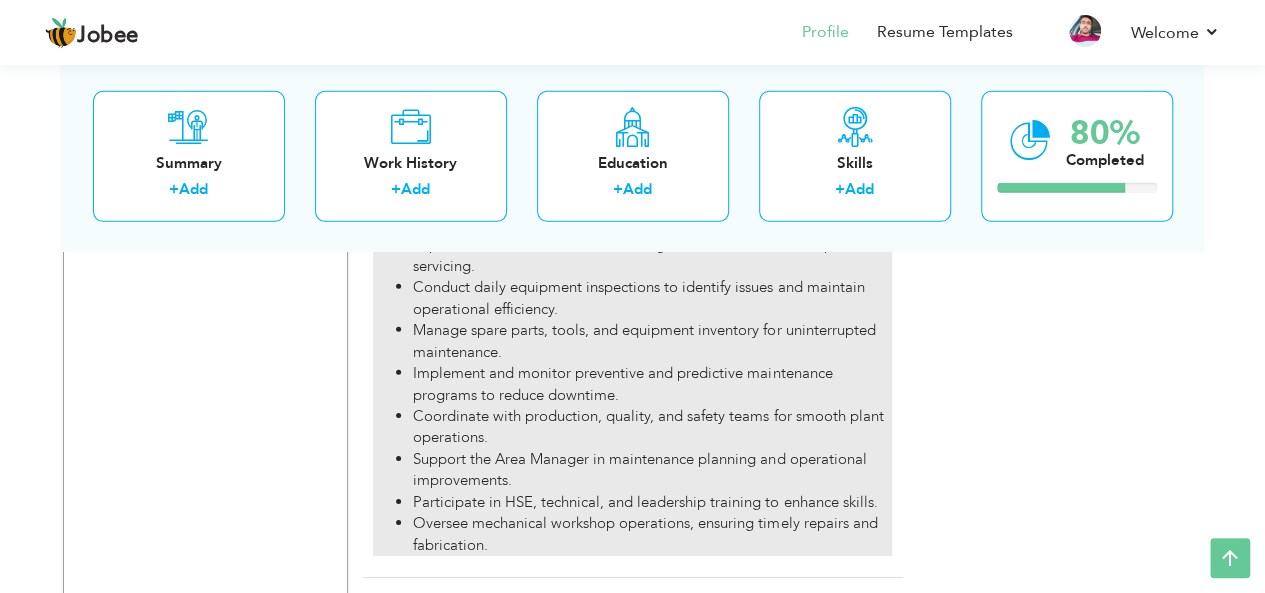 click on "Coordinate with production, quality, and safety teams for smooth plant operations." at bounding box center (652, 427) 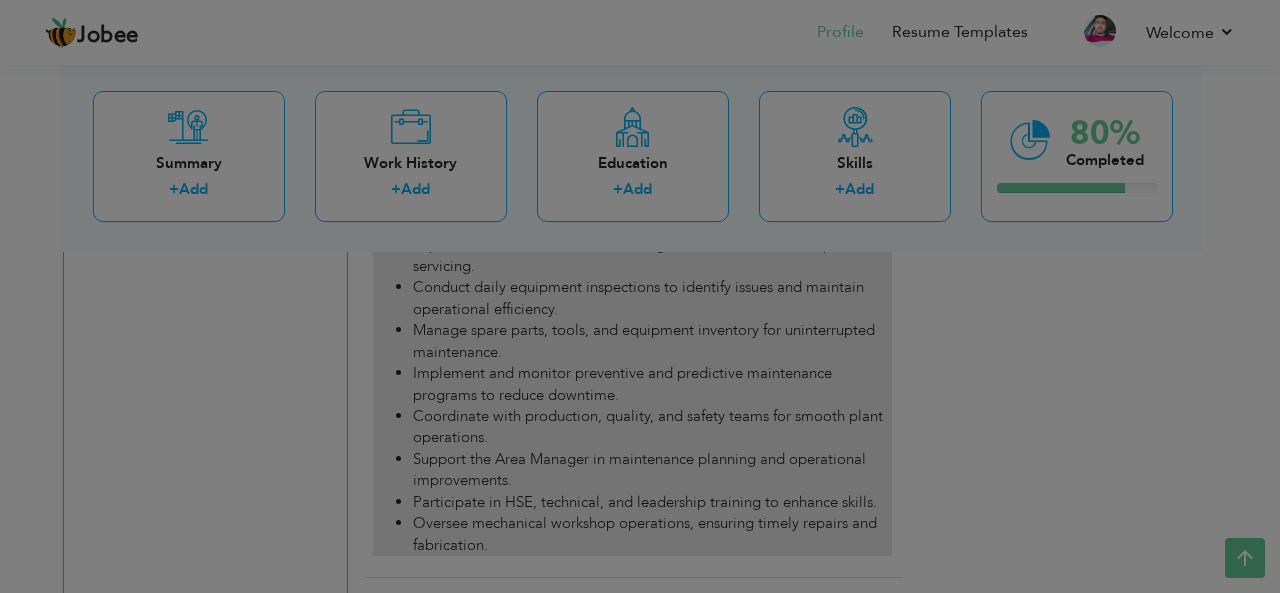 scroll, scrollTop: 0, scrollLeft: 0, axis: both 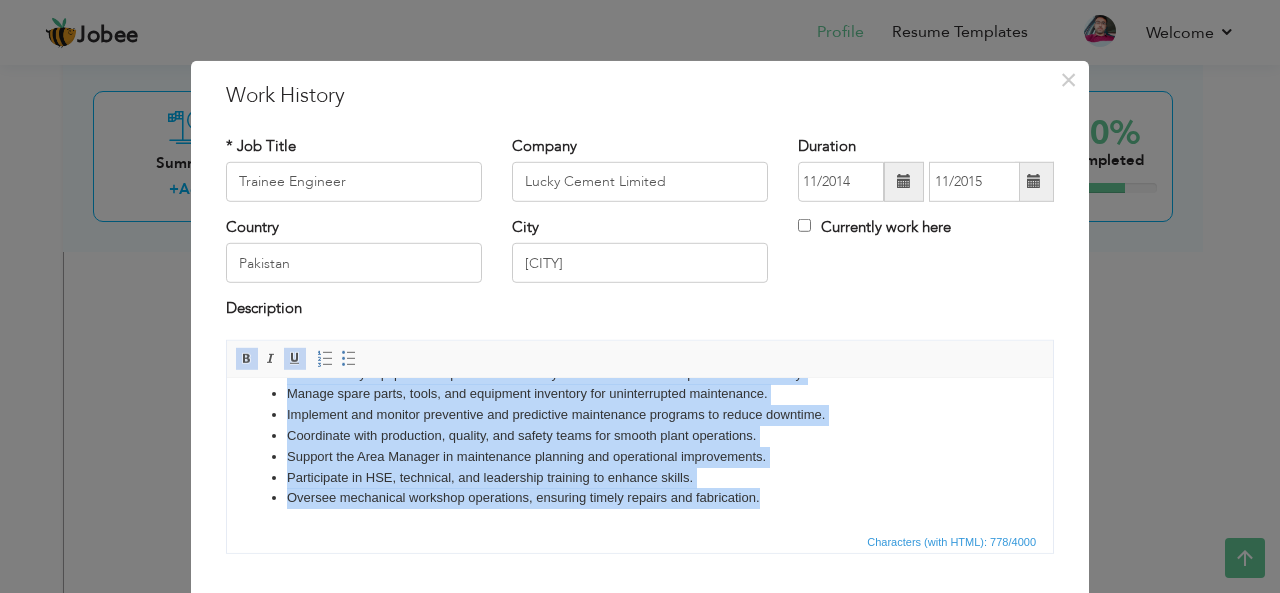 drag, startPoint x: 273, startPoint y: 440, endPoint x: 809, endPoint y: 515, distance: 541.22174 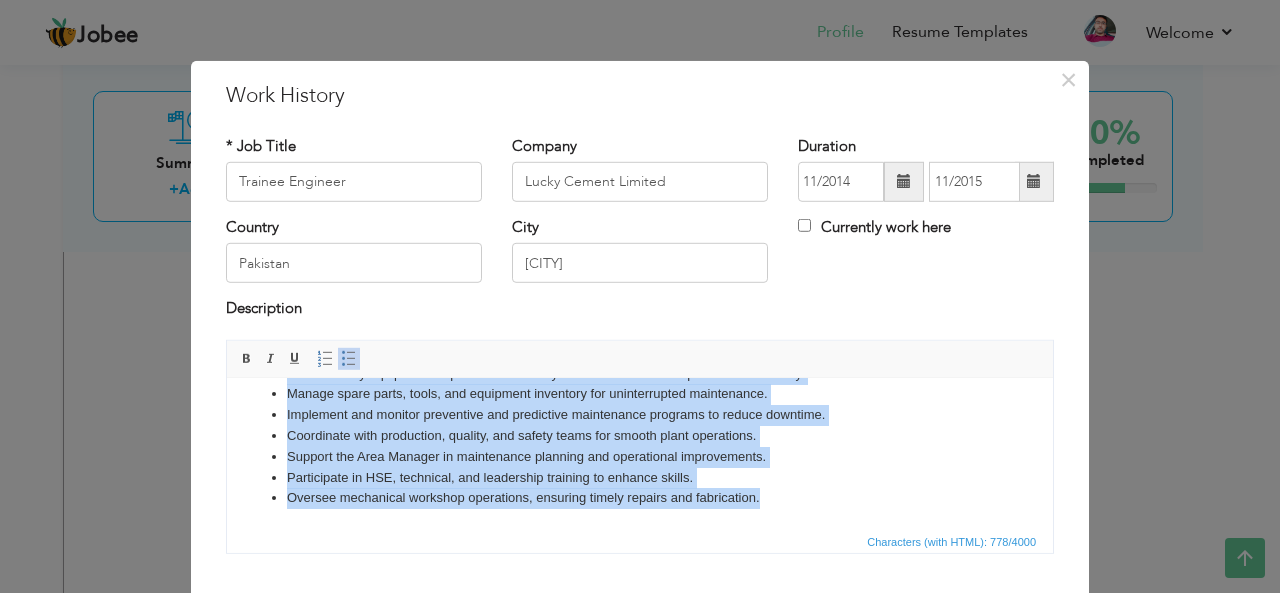 copy on "Supervise maintenance tasks, ensuring efficient execution of repairs and servicing. Conduct daily equipment inspections to identify issues and maintain operational efficiency. Manage spare parts, tools, and equipment inventory for uninterrupted maintenance. Implement and monitor preventive and predictive maintenance programs to reduce downtime. Coordinate with production, quality, and safety teams for smooth plant operations. Support the Area Manager in maintenance planning and operational improvements. Participate in HSE, technical, and leadership training to enhance skills. Oversee mechanical workshop operations, ensuring timely repairs and fabrication." 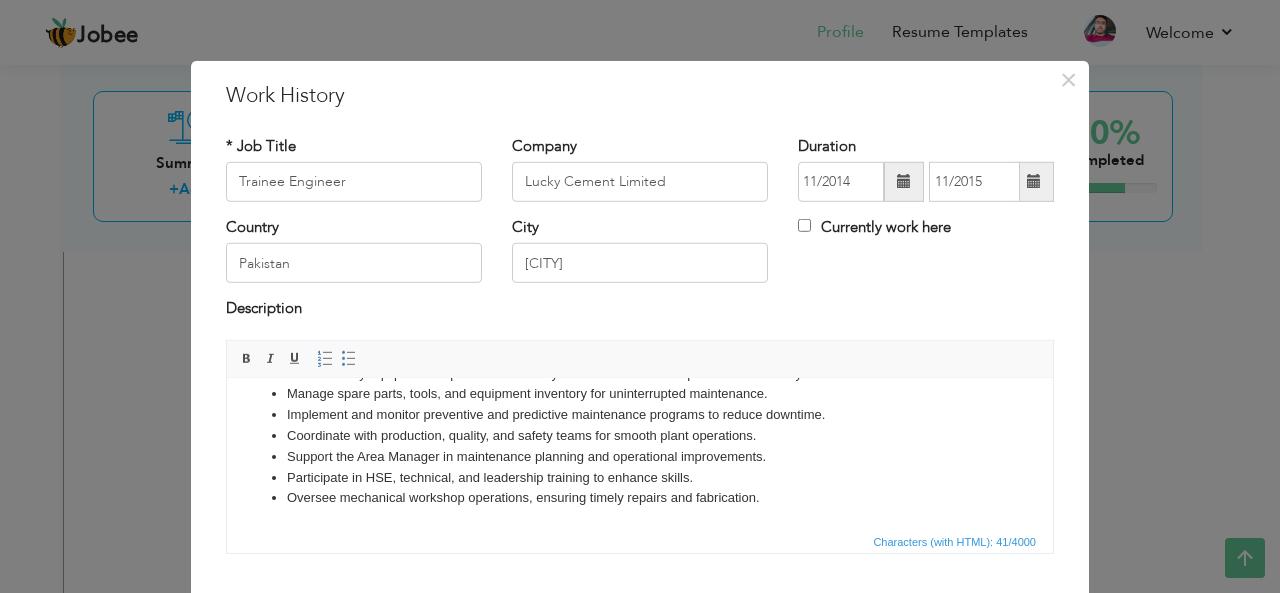 scroll, scrollTop: 0, scrollLeft: 0, axis: both 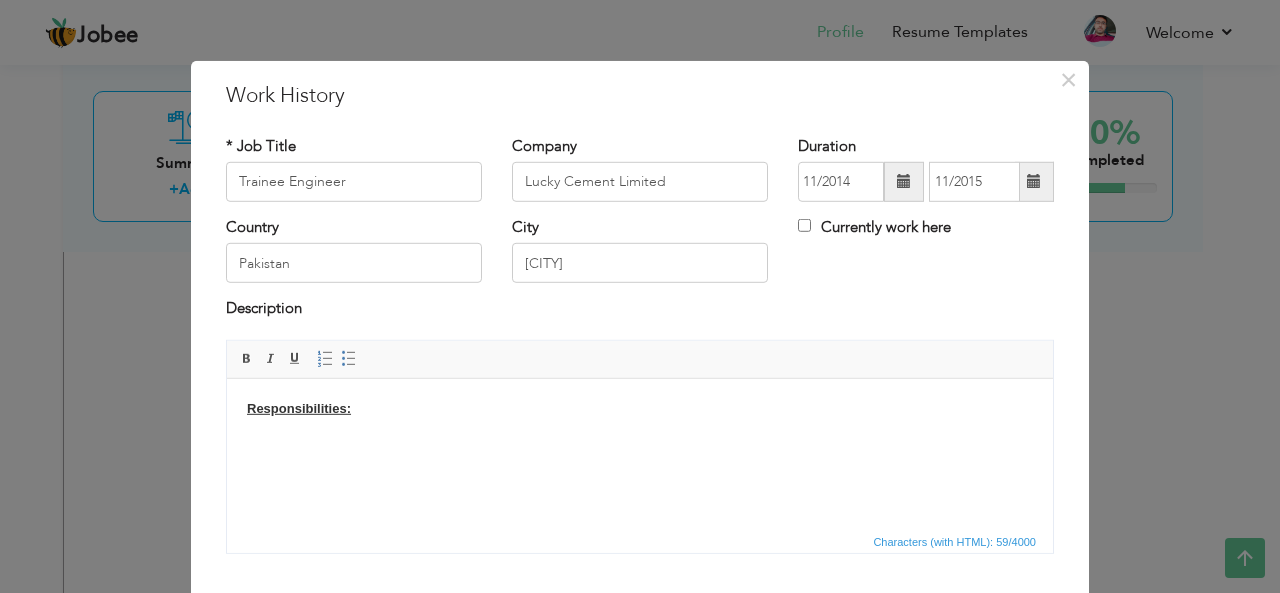 click on "Responsibilities: ​​​​​​​" at bounding box center (640, 429) 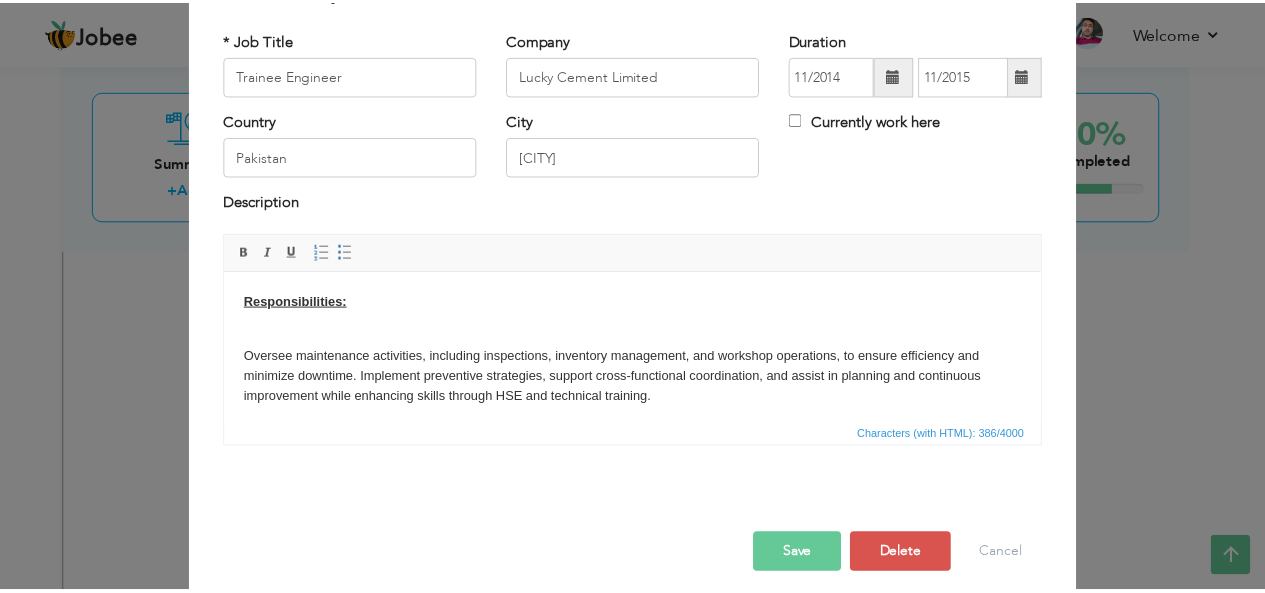 scroll, scrollTop: 116, scrollLeft: 0, axis: vertical 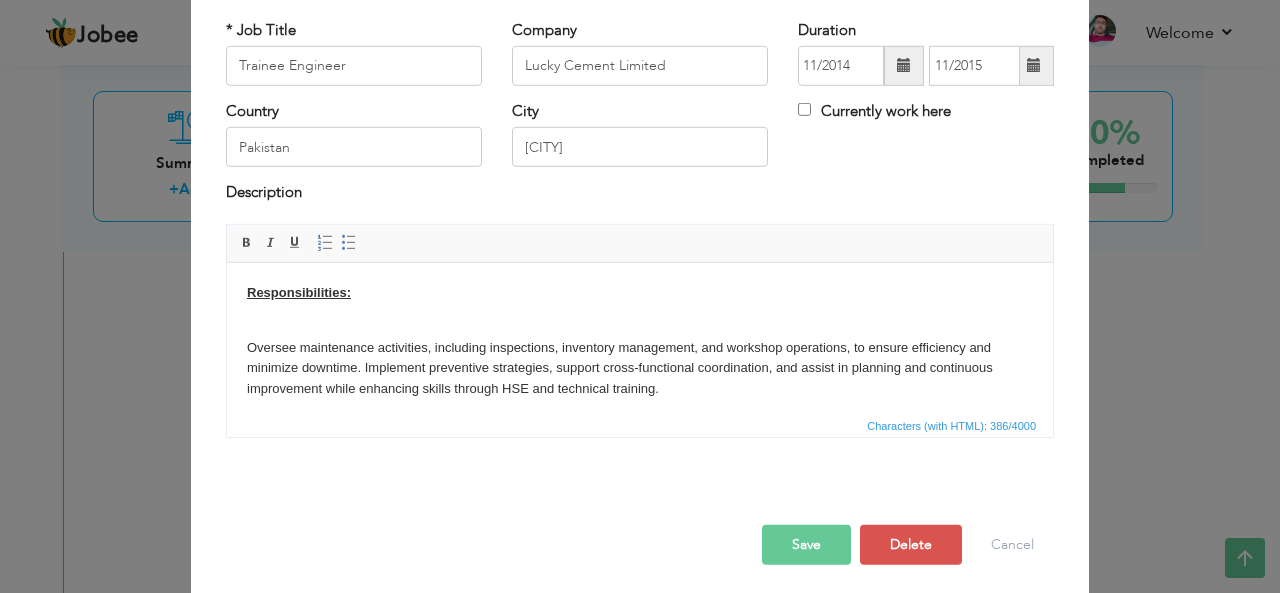 click on "Save" at bounding box center (806, 545) 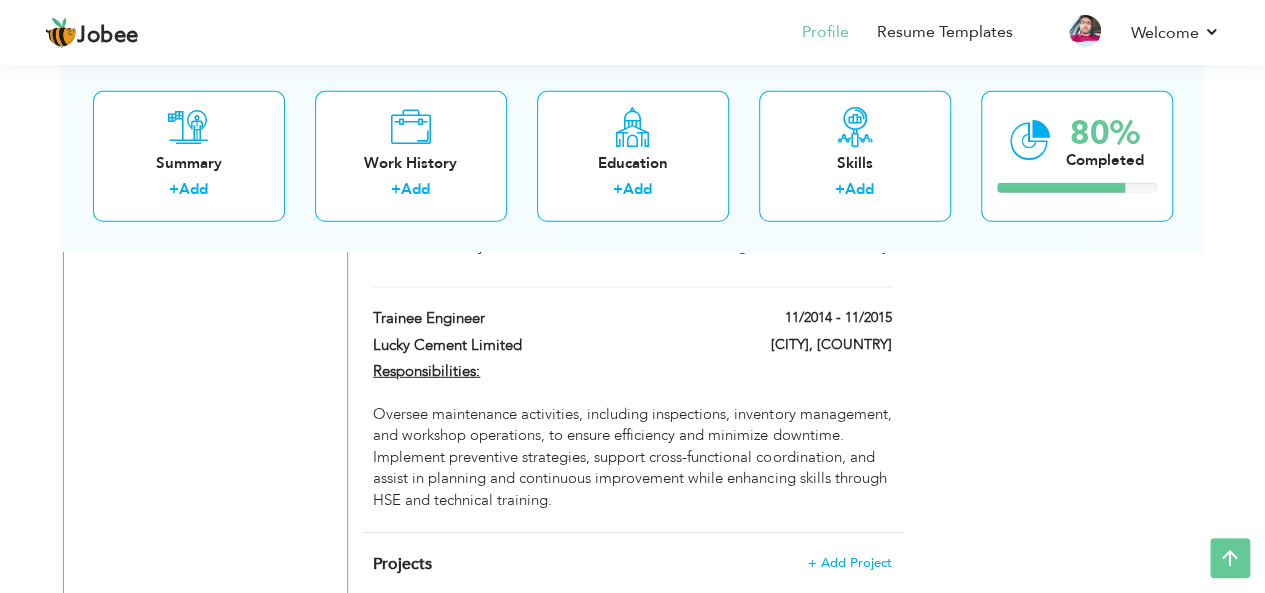 scroll, scrollTop: 2772, scrollLeft: 0, axis: vertical 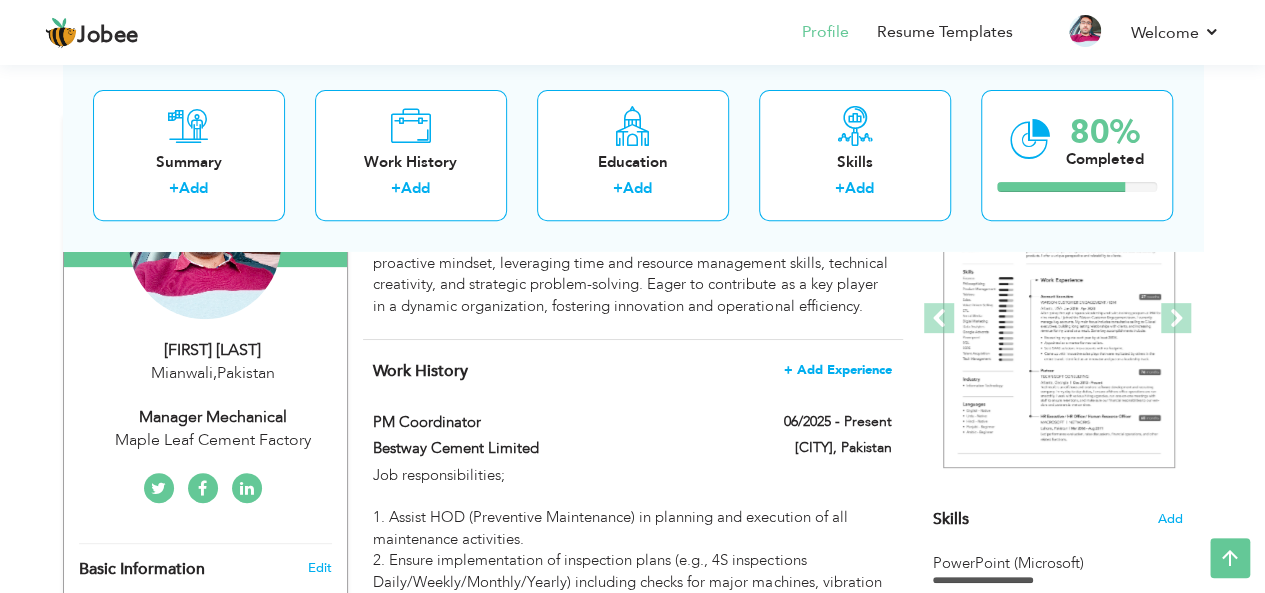 click on "+ Add Experience" at bounding box center [838, 370] 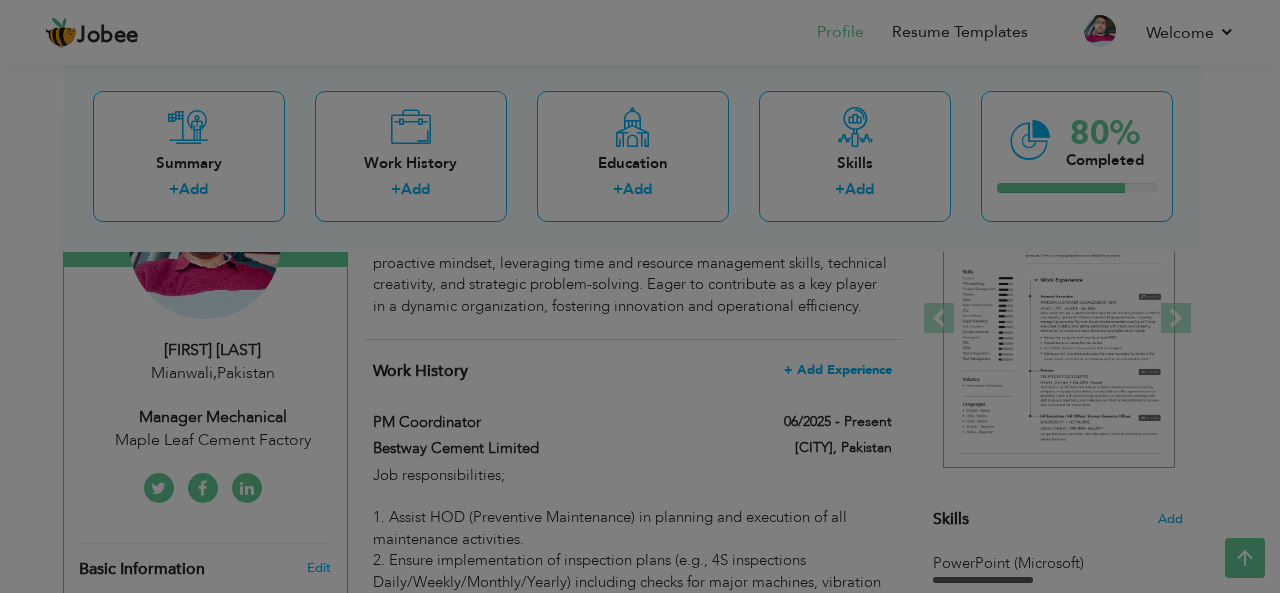 scroll, scrollTop: 0, scrollLeft: 0, axis: both 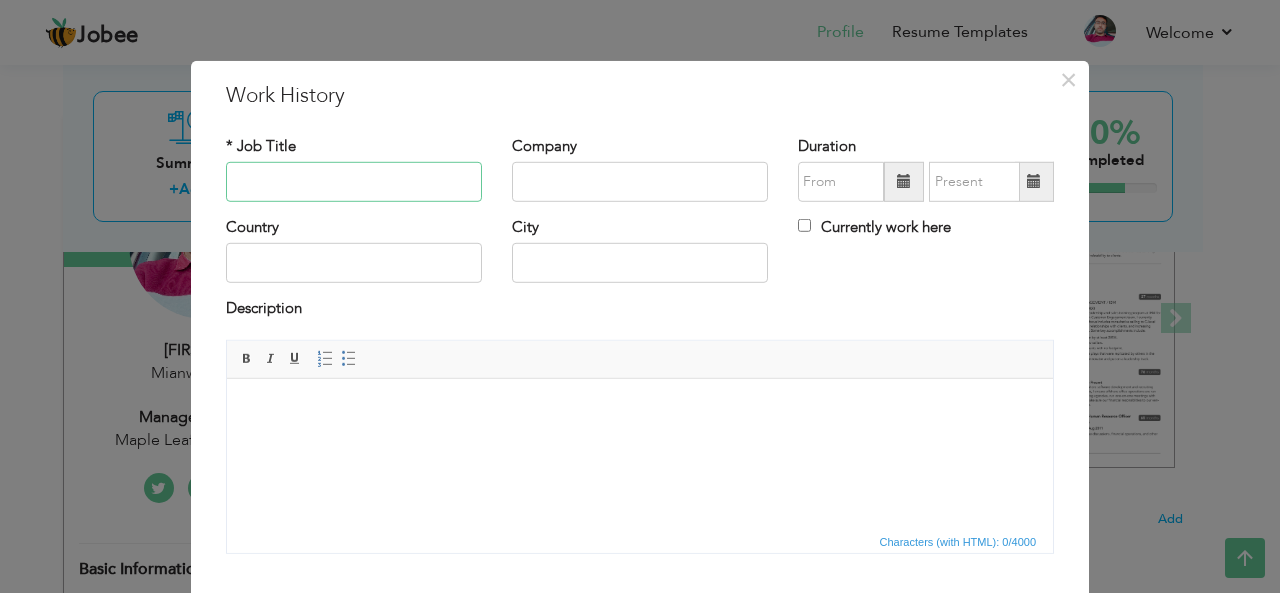 click at bounding box center (354, 182) 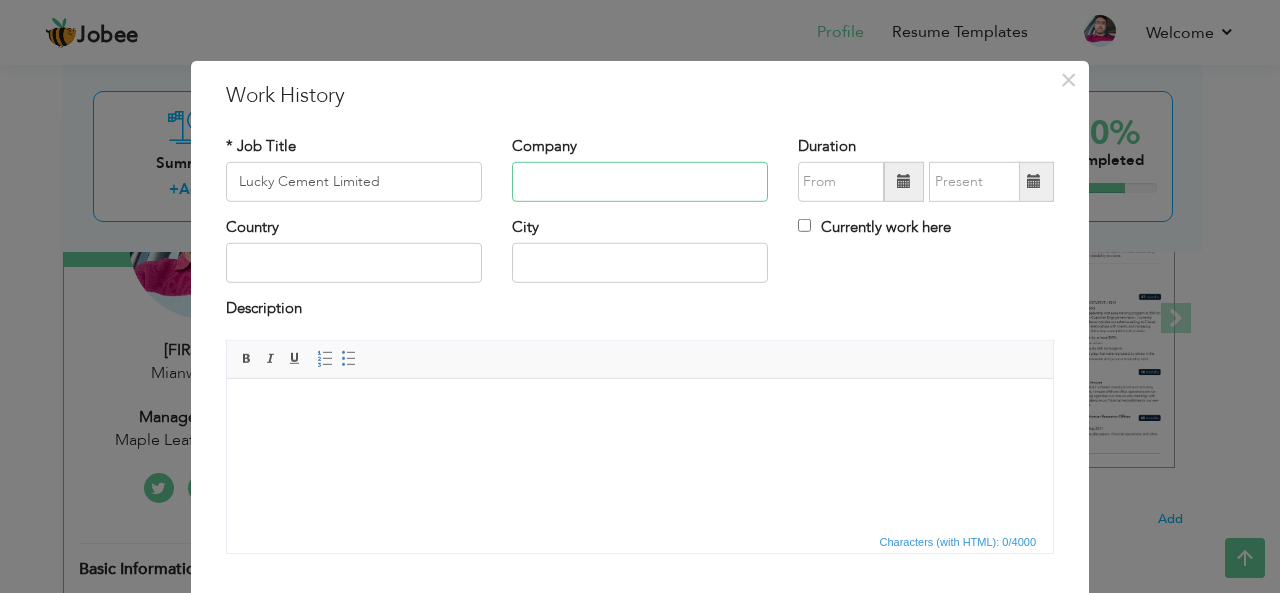 click at bounding box center [640, 182] 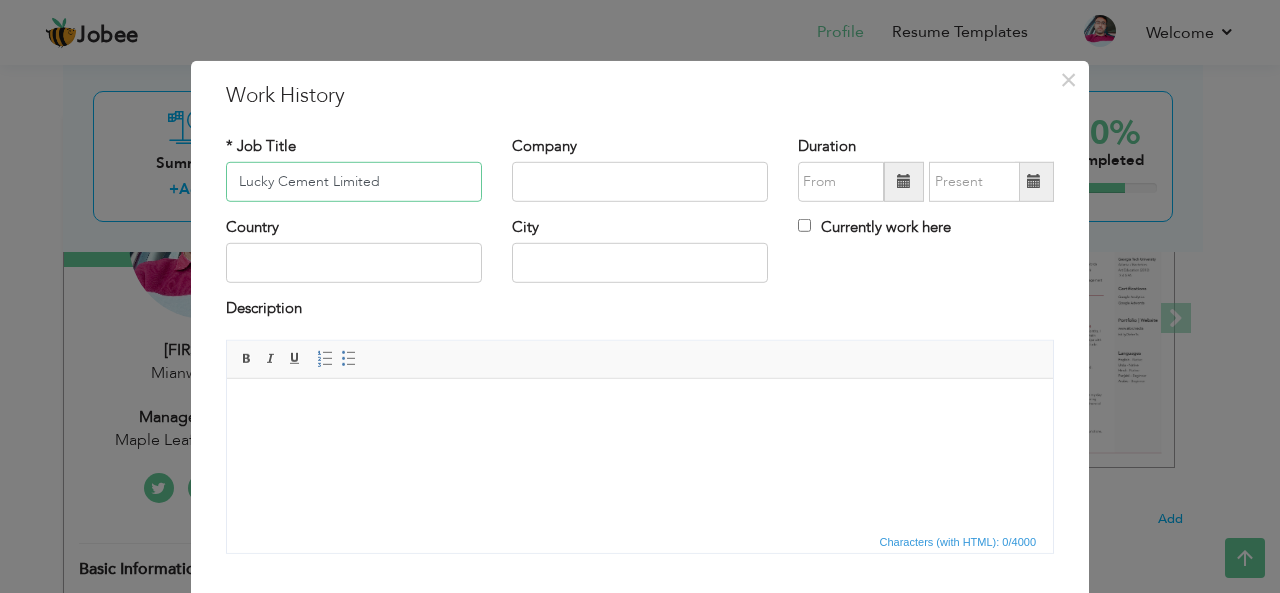 click on "Lucky Cement Limited" at bounding box center (354, 182) 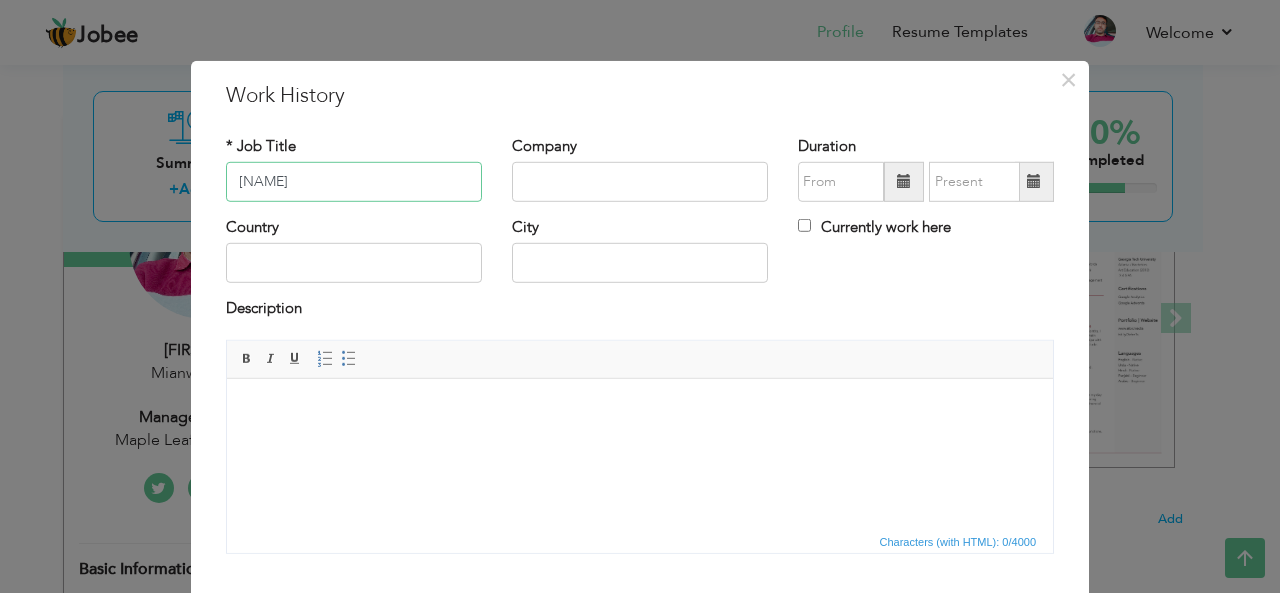 type on "L" 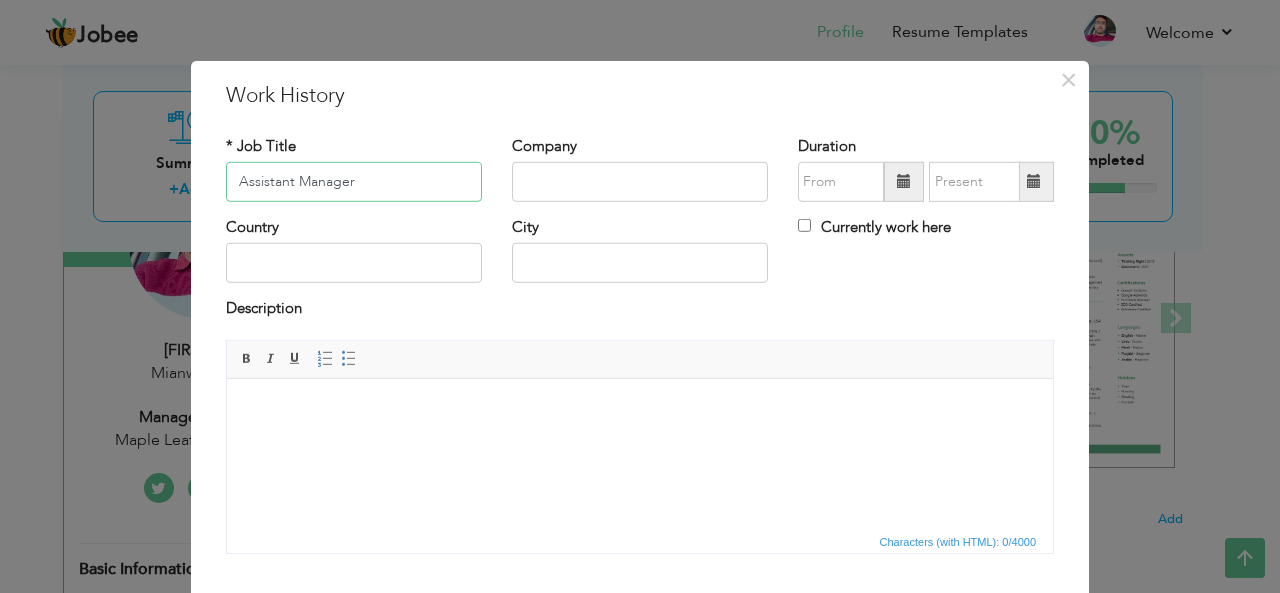 type on "Assistant Manager" 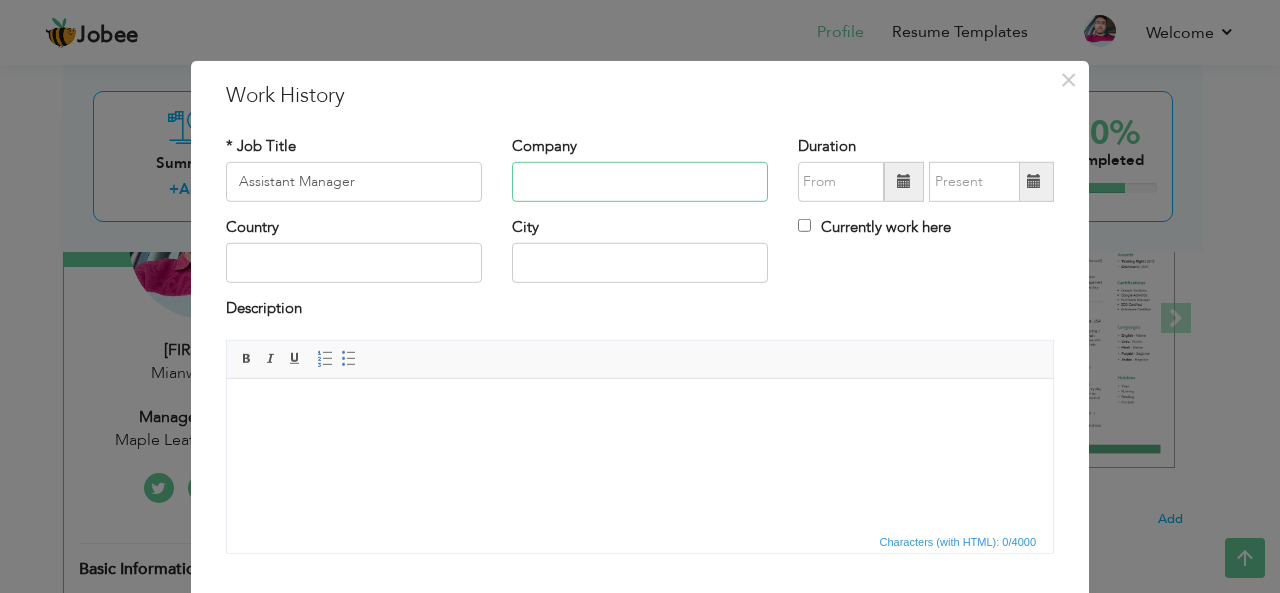 click at bounding box center [640, 182] 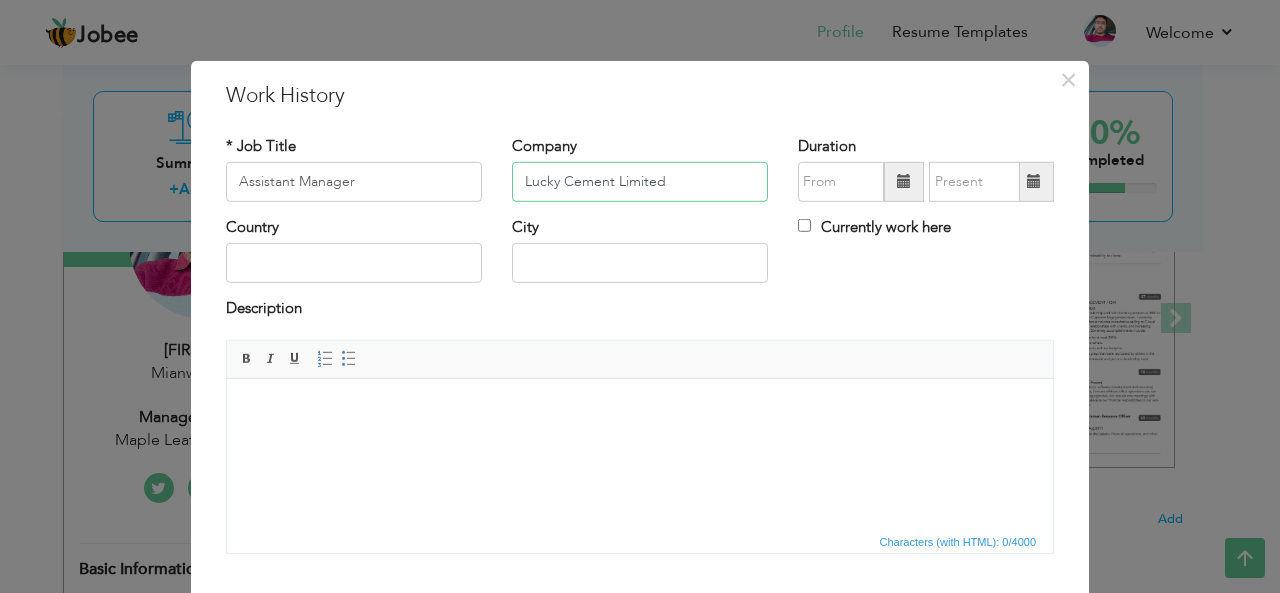 type on "Lucky Cement Limited" 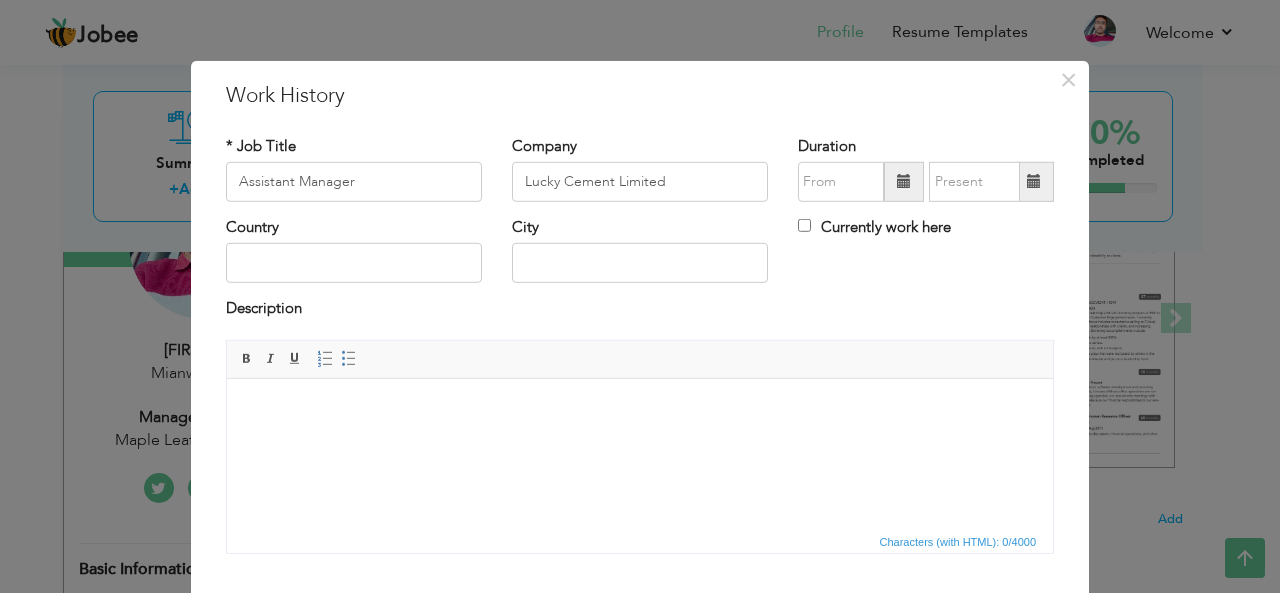 click at bounding box center (904, 181) 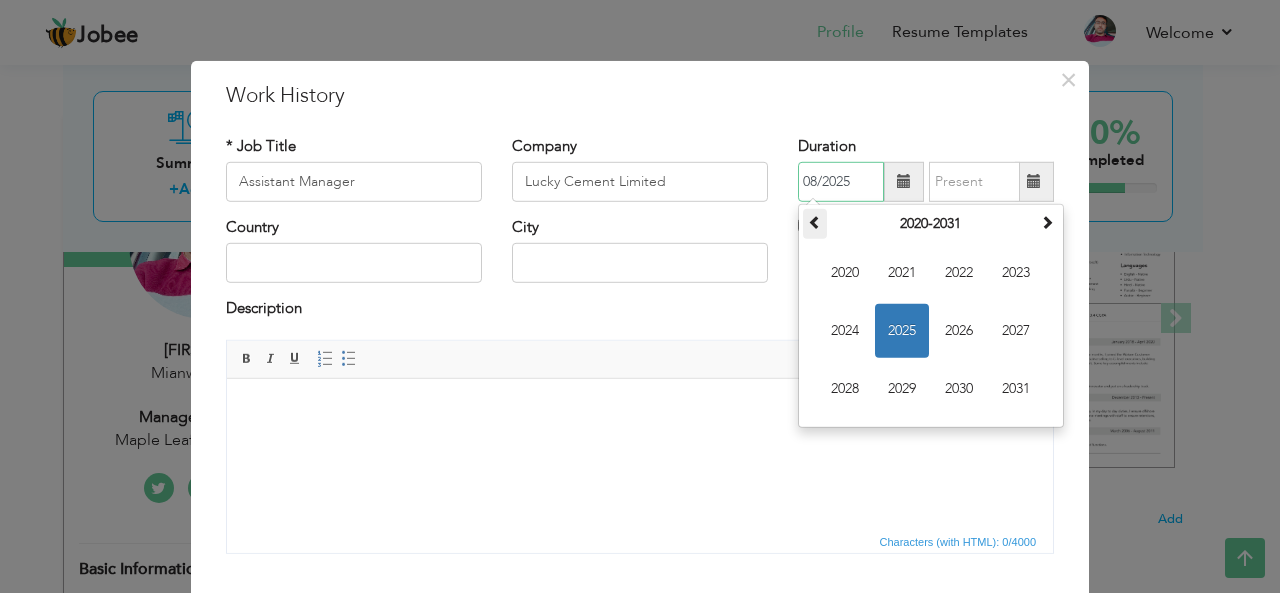 click at bounding box center (815, 222) 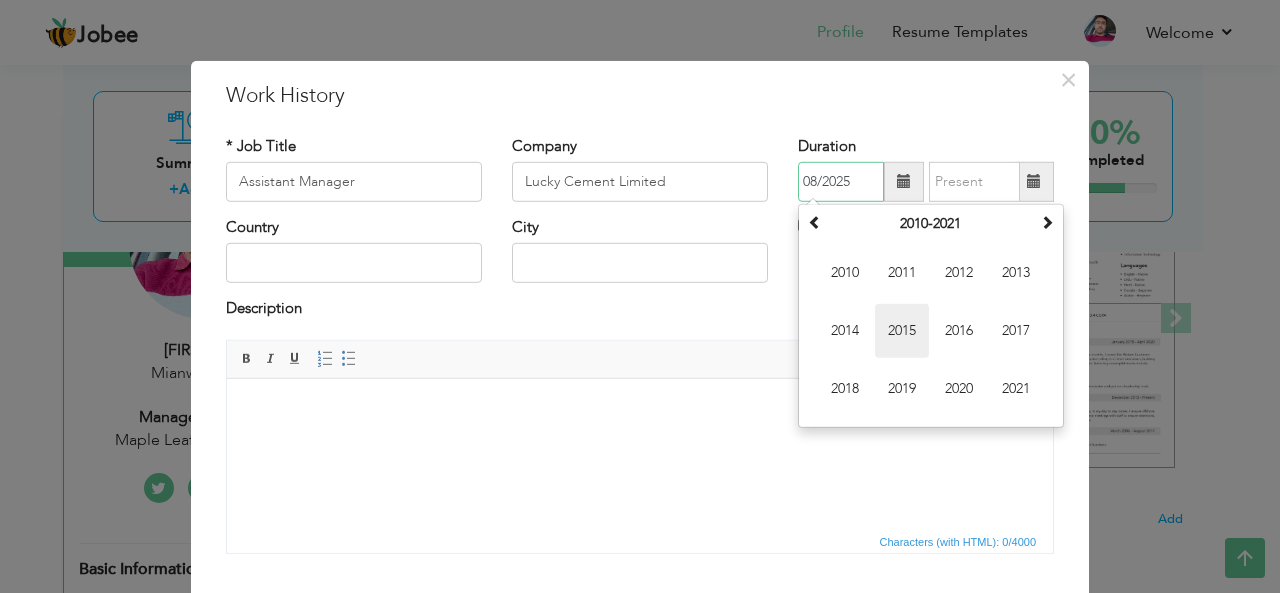 click on "2015" at bounding box center [902, 331] 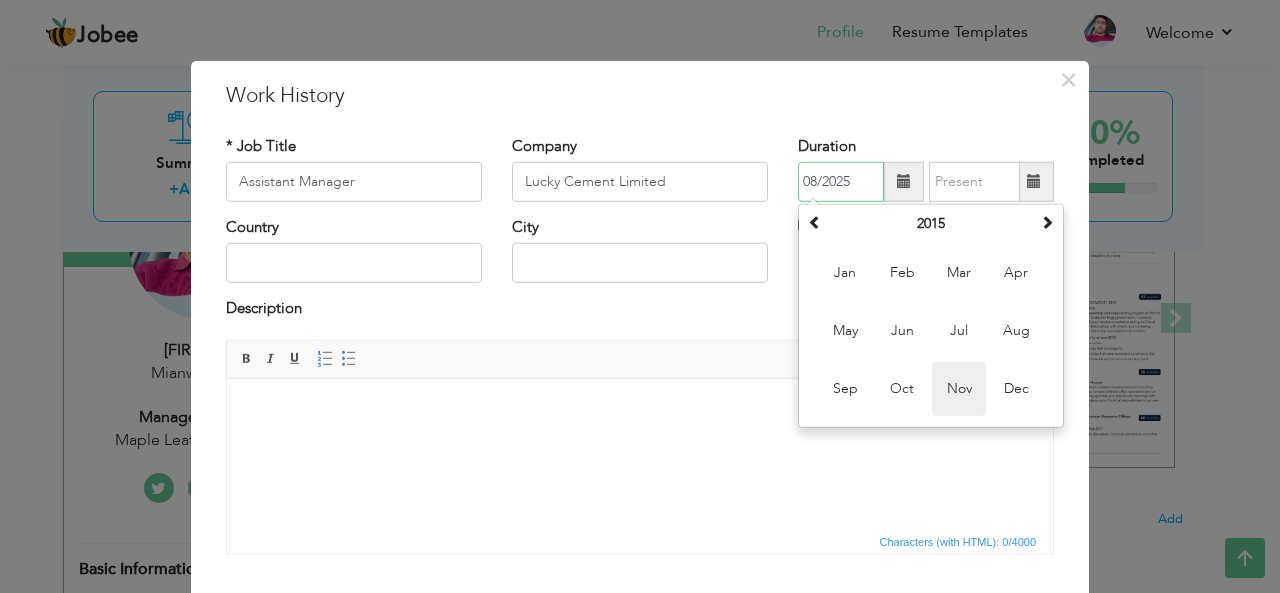 click on "Nov" at bounding box center (959, 389) 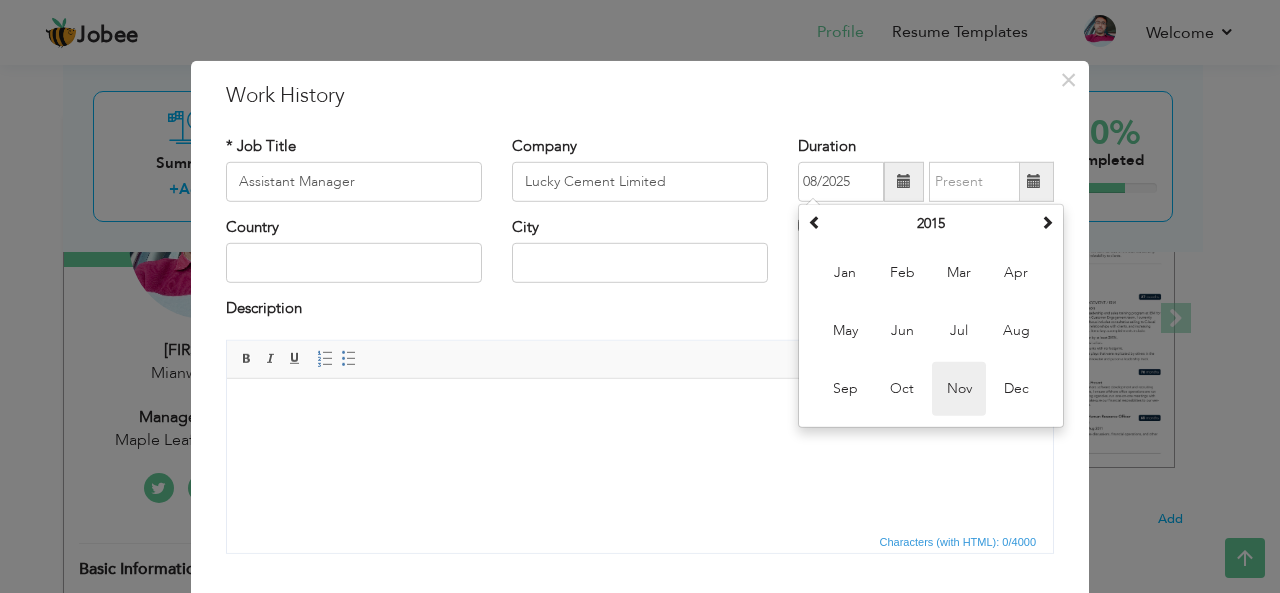 type on "11/2015" 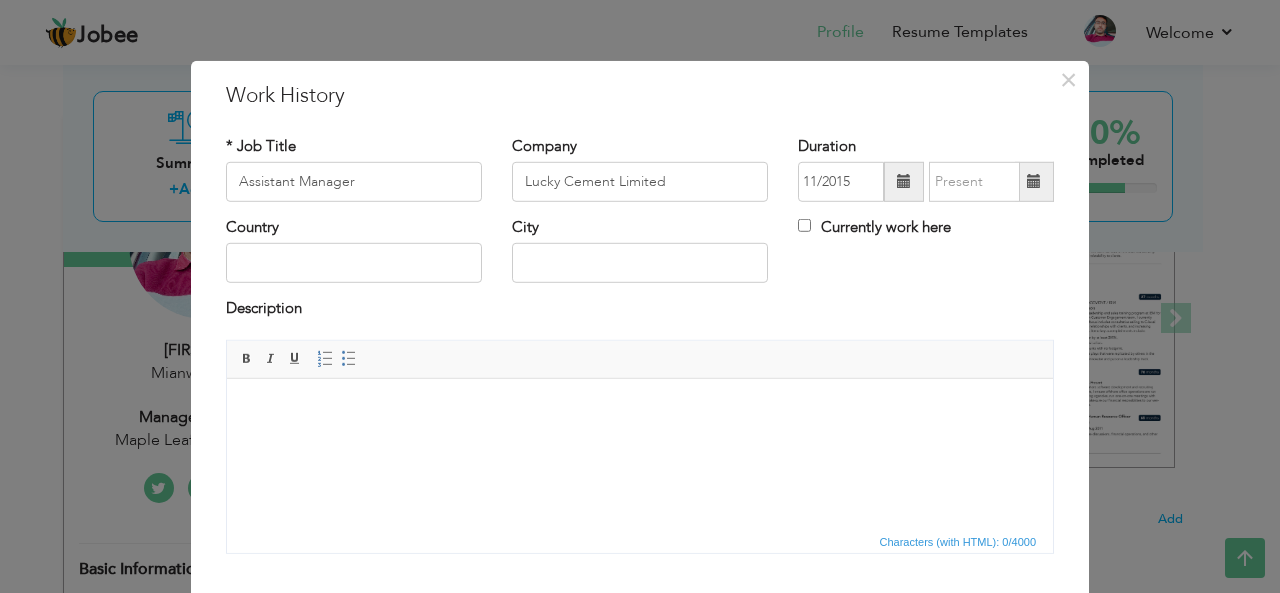 click at bounding box center [1034, 181] 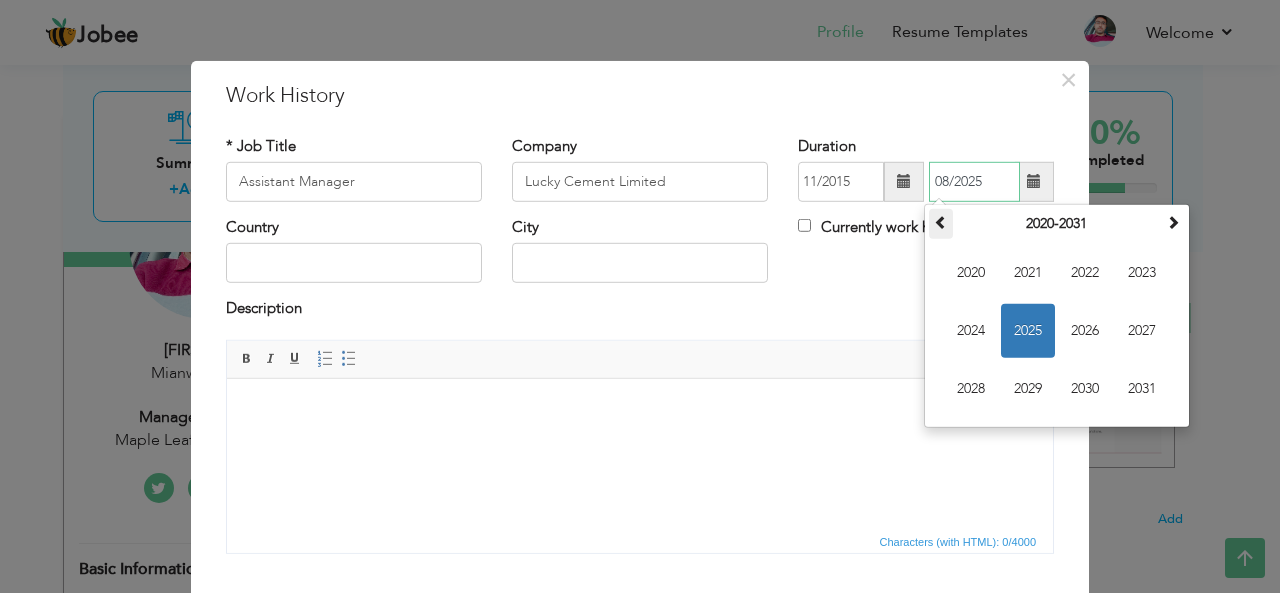 click at bounding box center [941, 224] 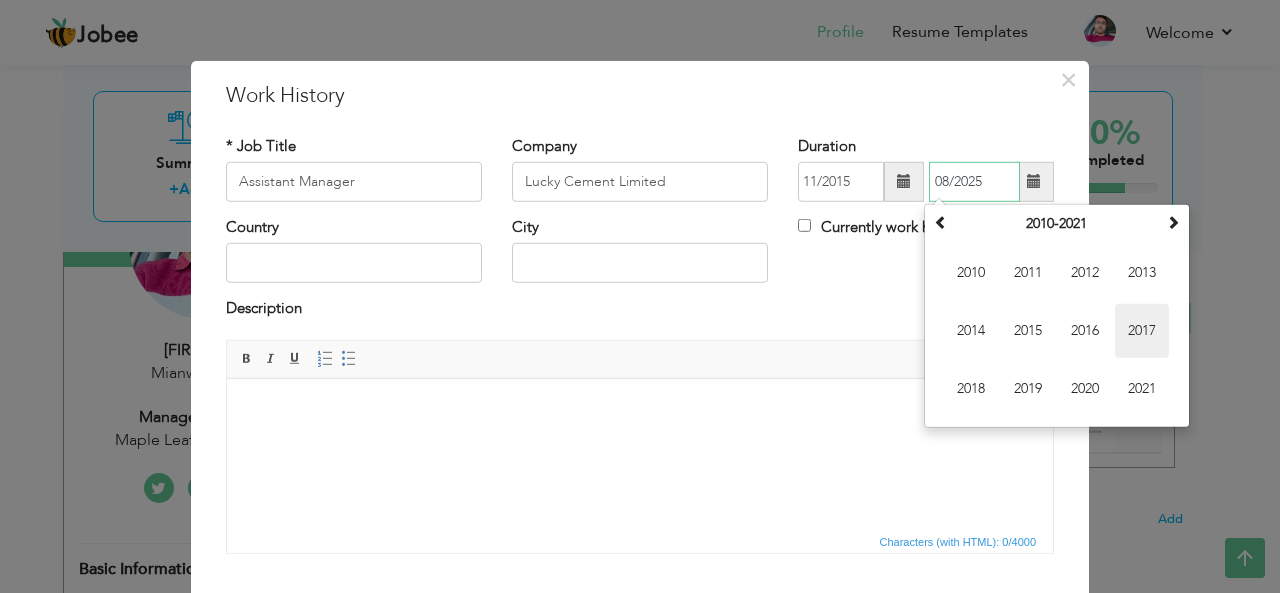 click on "2017" at bounding box center [1142, 331] 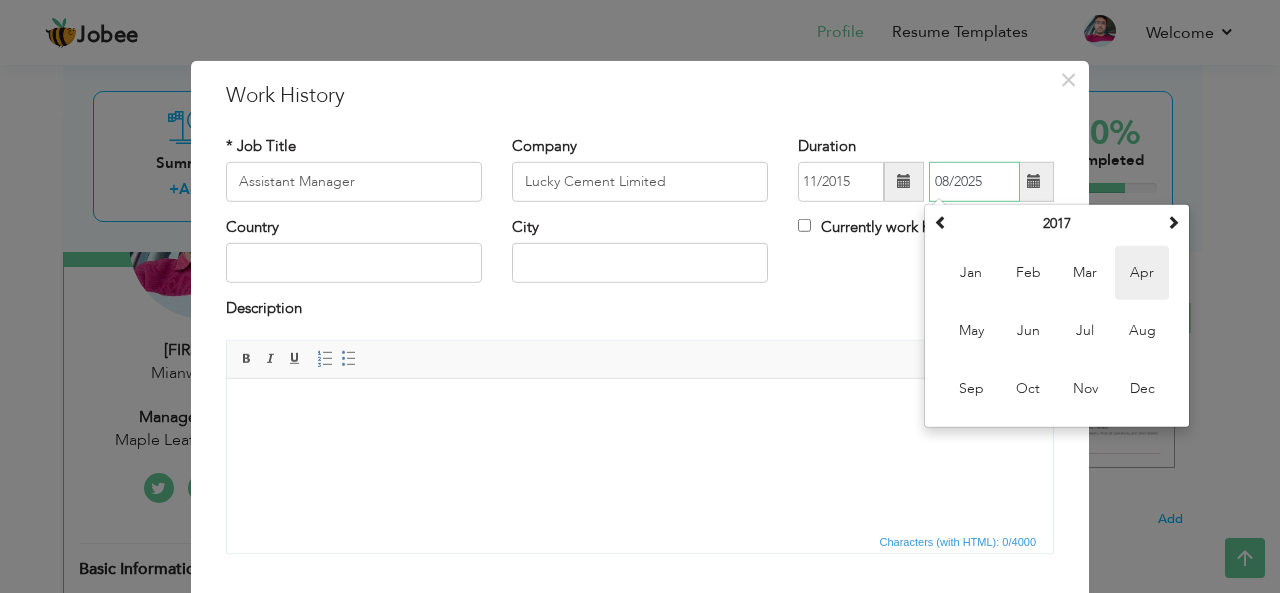 click on "Apr" at bounding box center (1142, 273) 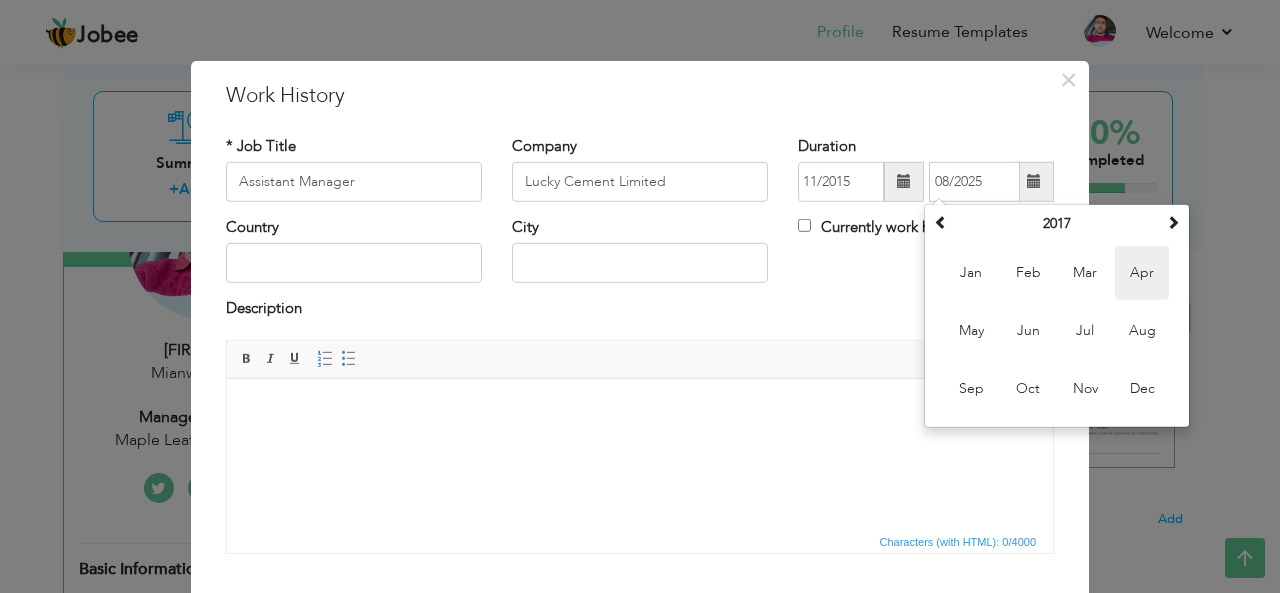 type on "04/2017" 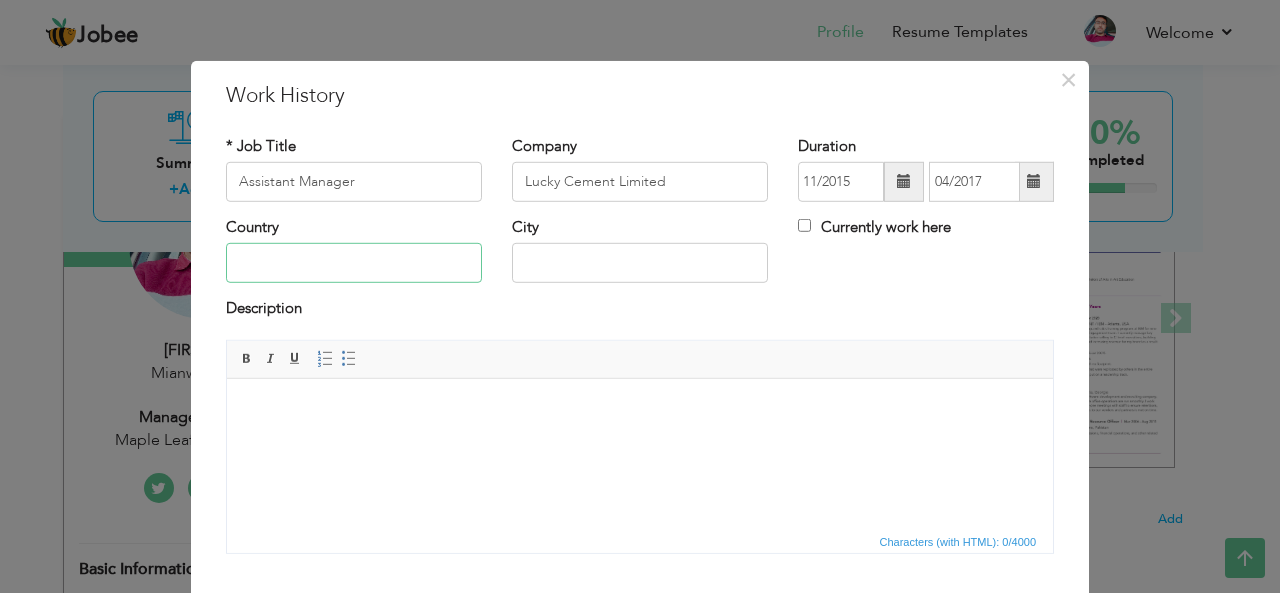 click at bounding box center [354, 263] 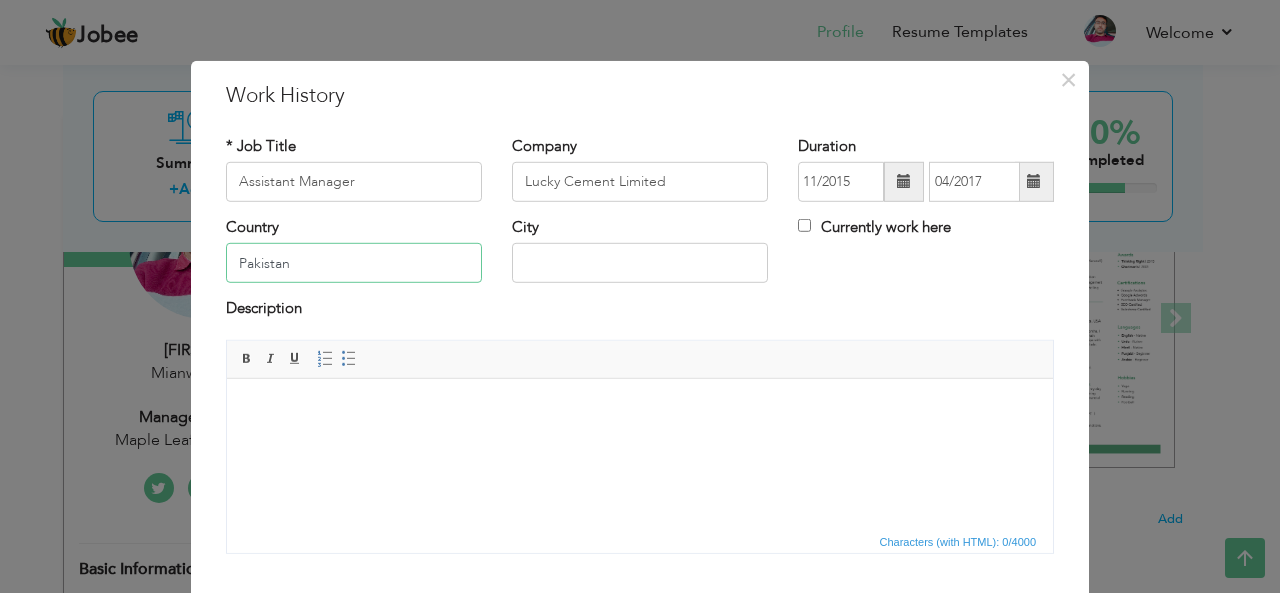 type on "Pakistan" 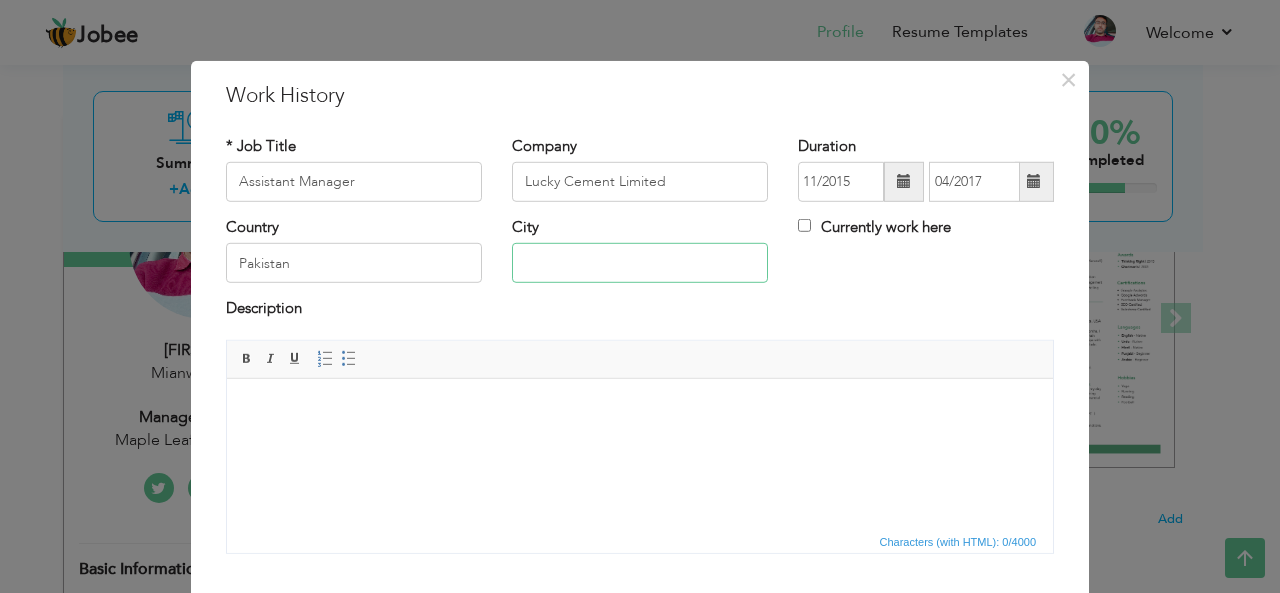 click at bounding box center (640, 263) 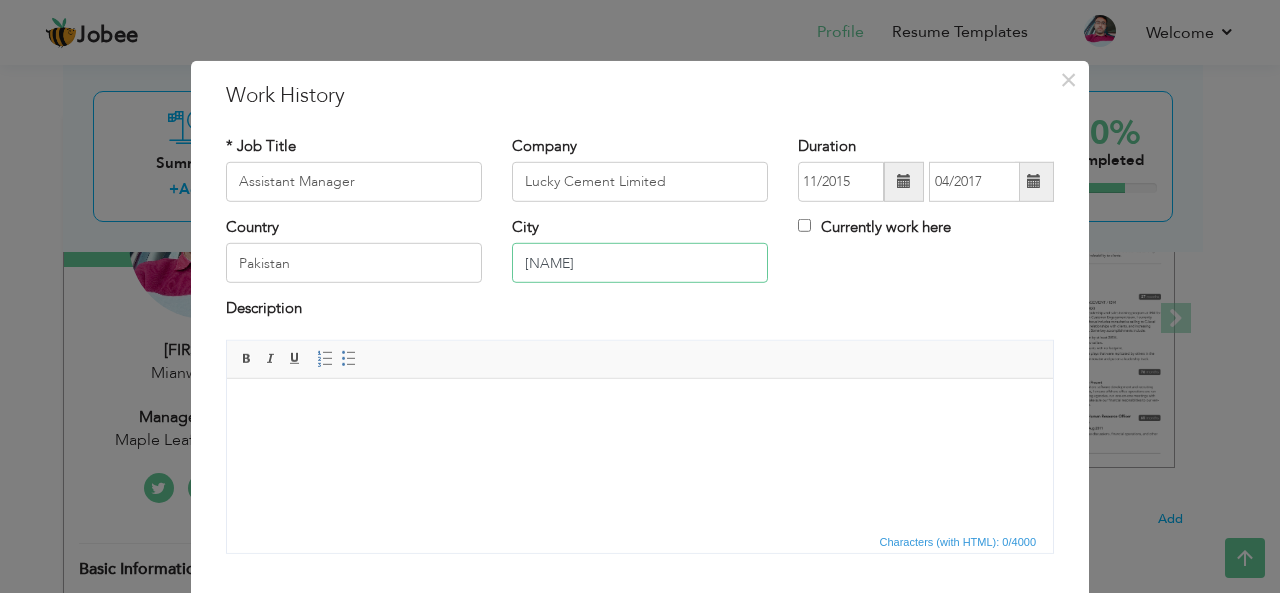 type on "[CITY]" 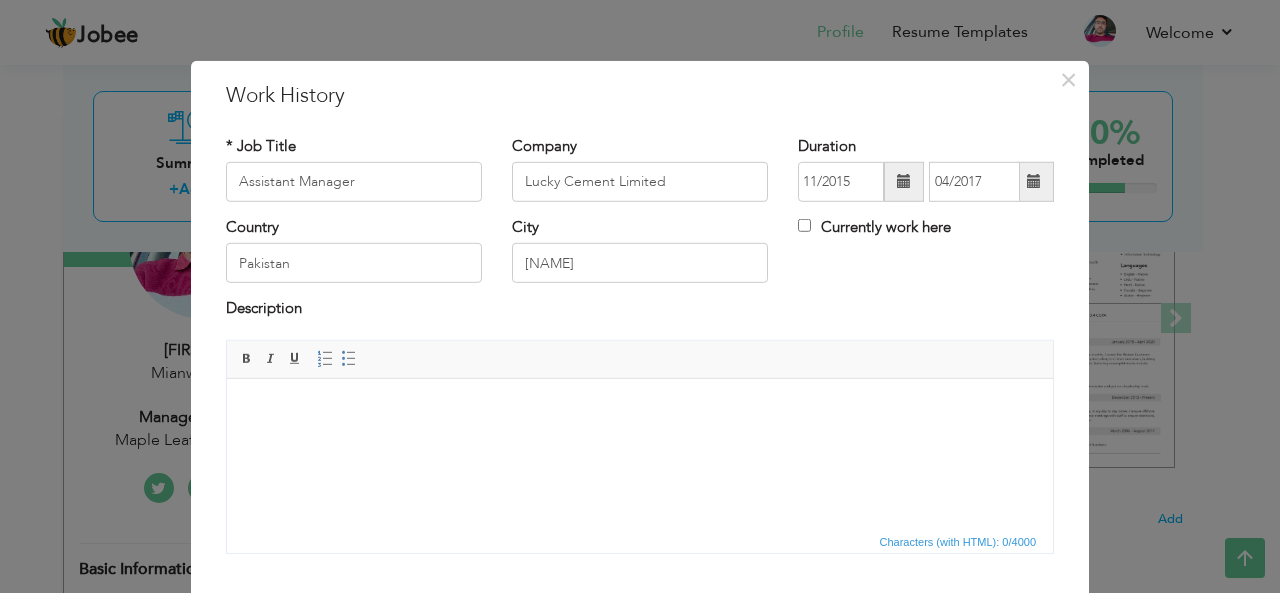 click at bounding box center [640, 408] 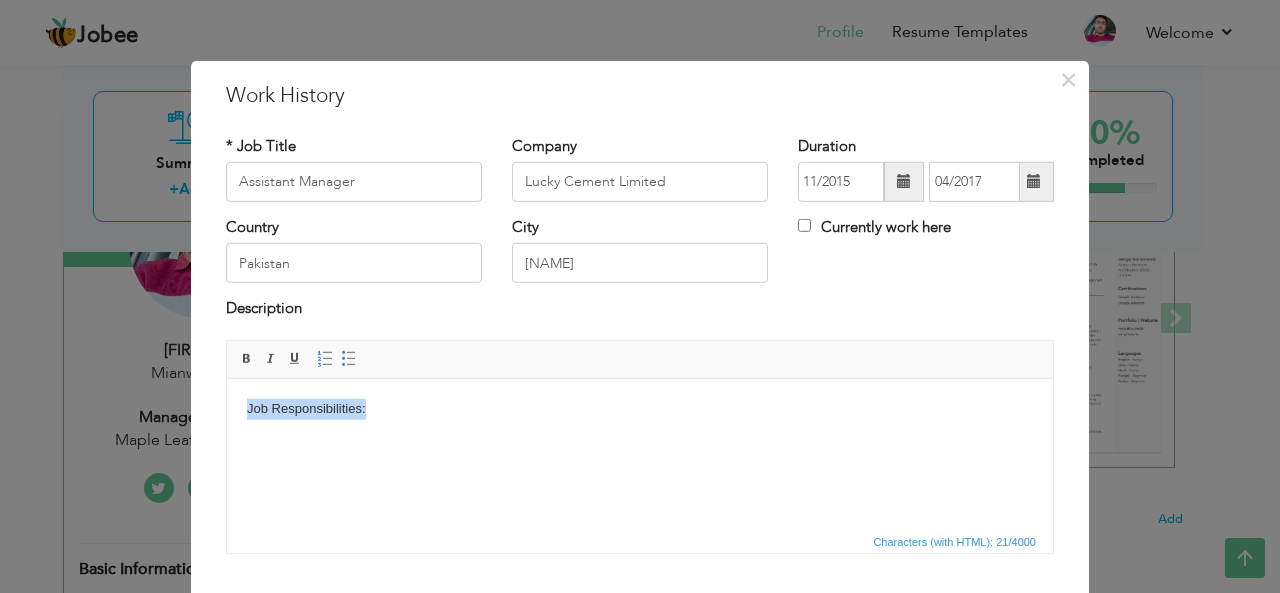 drag, startPoint x: 249, startPoint y: 404, endPoint x: 391, endPoint y: 410, distance: 142.12671 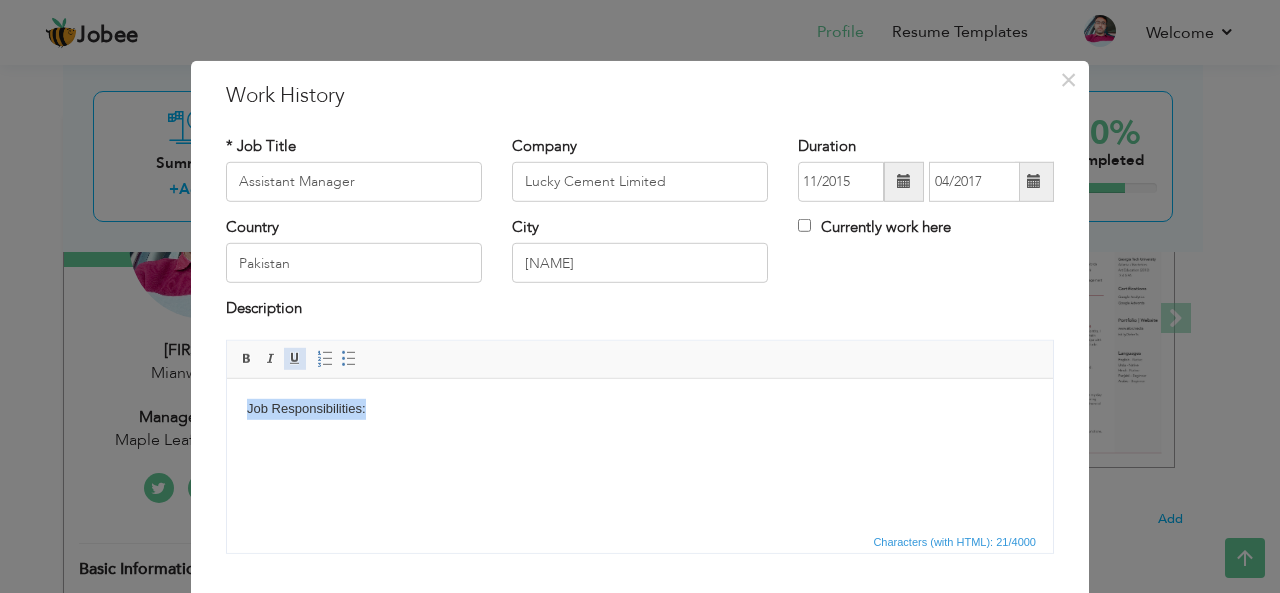 click at bounding box center [295, 359] 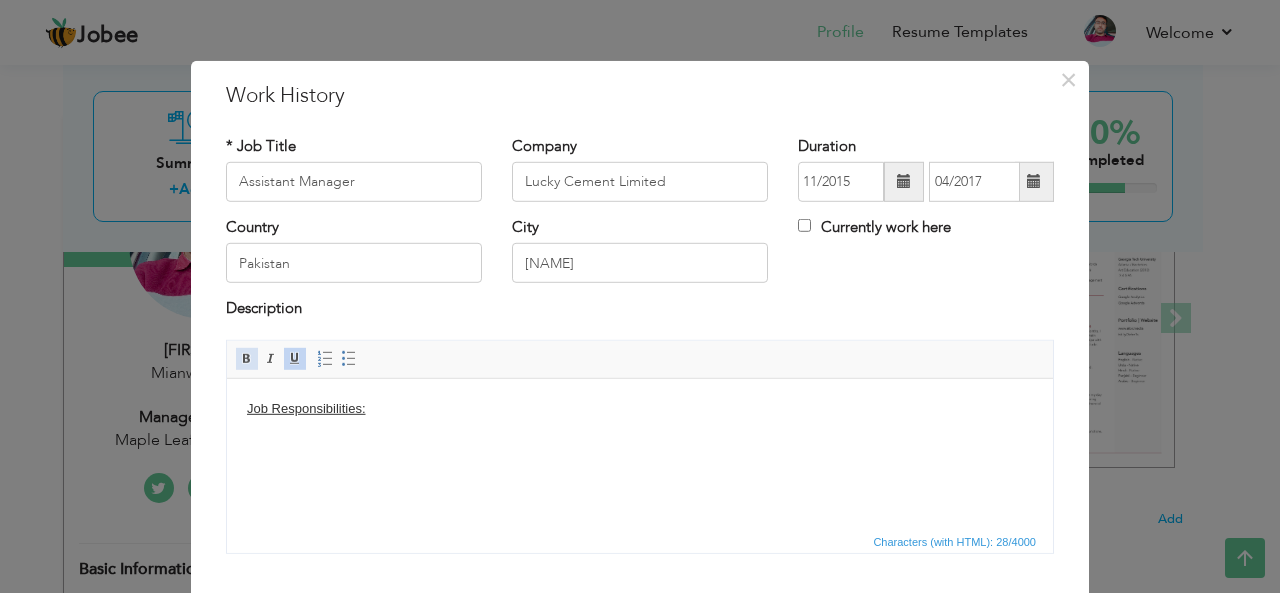click at bounding box center [247, 359] 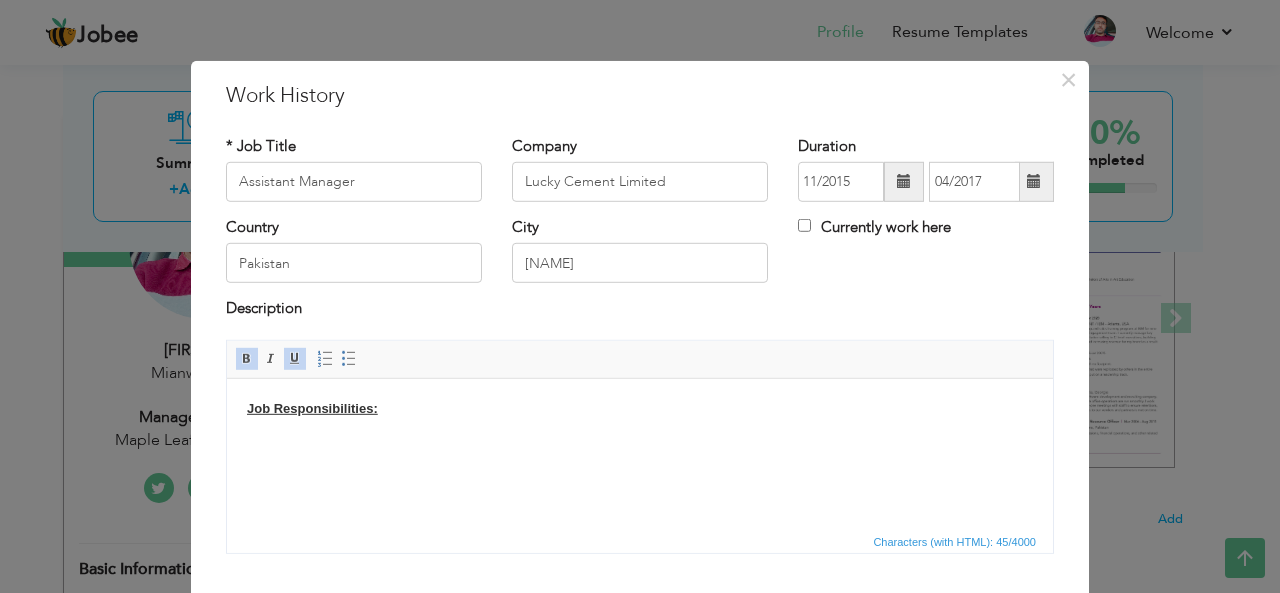 click on "Job Responsibilities:" at bounding box center [640, 408] 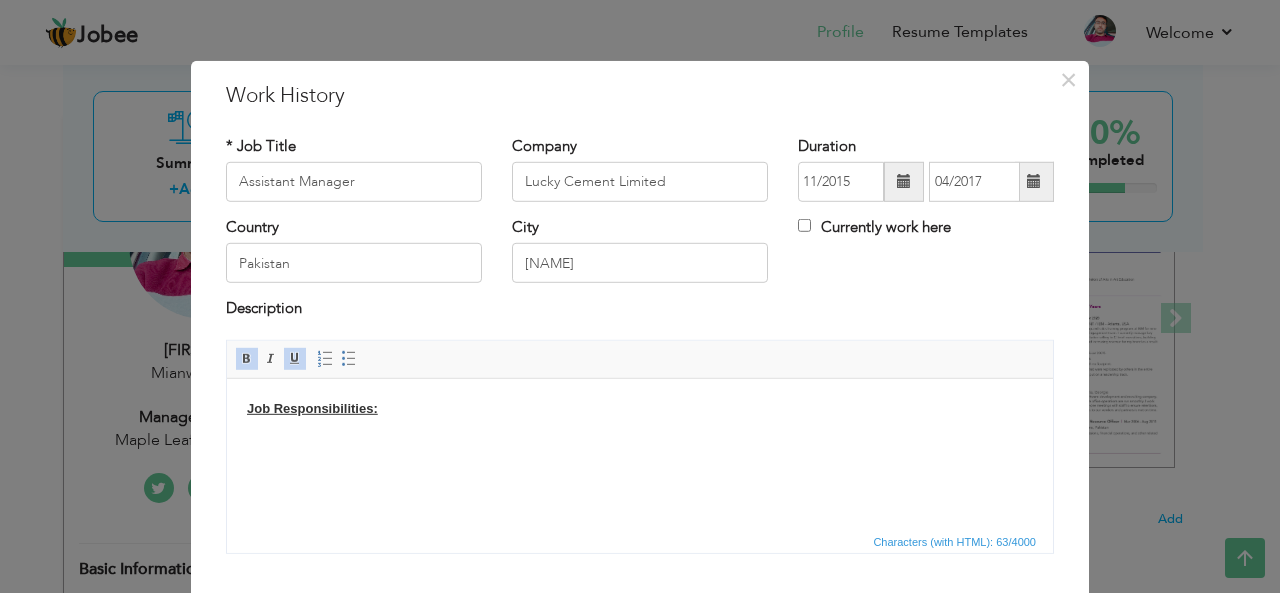 click on "Job Responsibilities:" at bounding box center (640, 429) 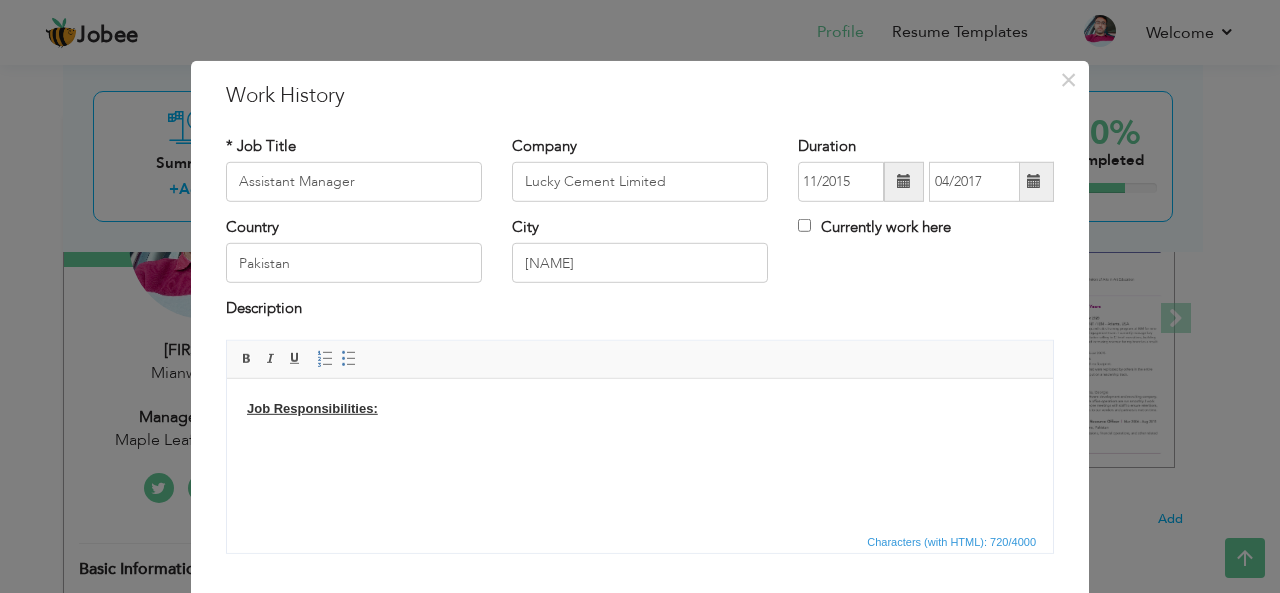 scroll, scrollTop: 33, scrollLeft: 0, axis: vertical 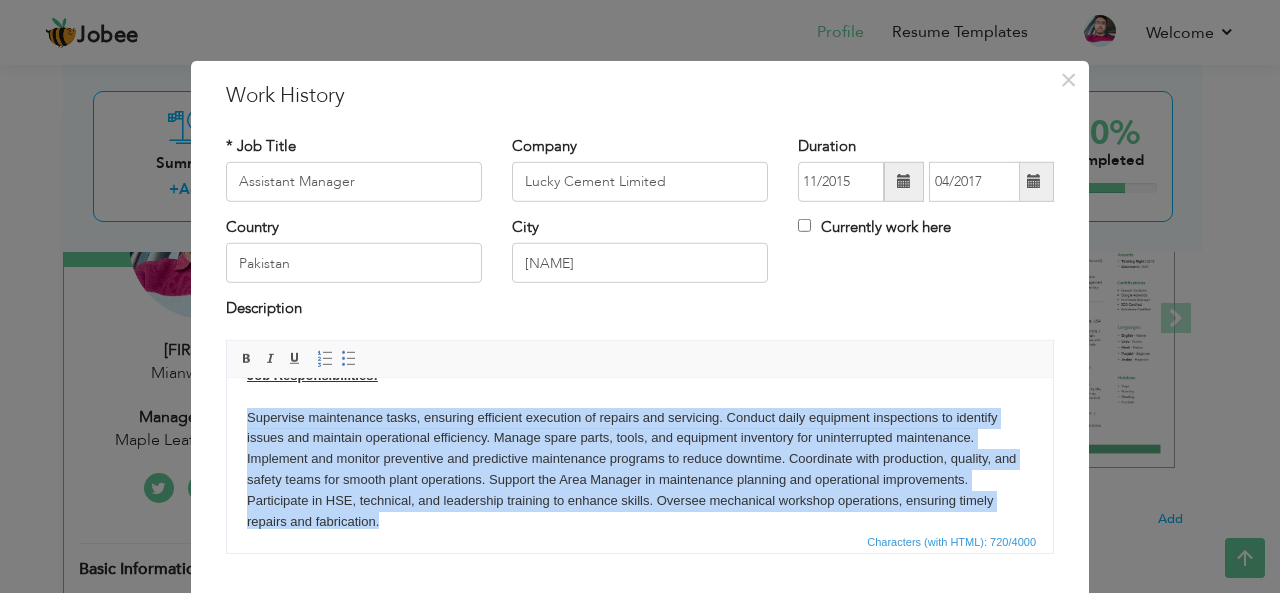 drag, startPoint x: 399, startPoint y: 520, endPoint x: 225, endPoint y: 409, distance: 206.39041 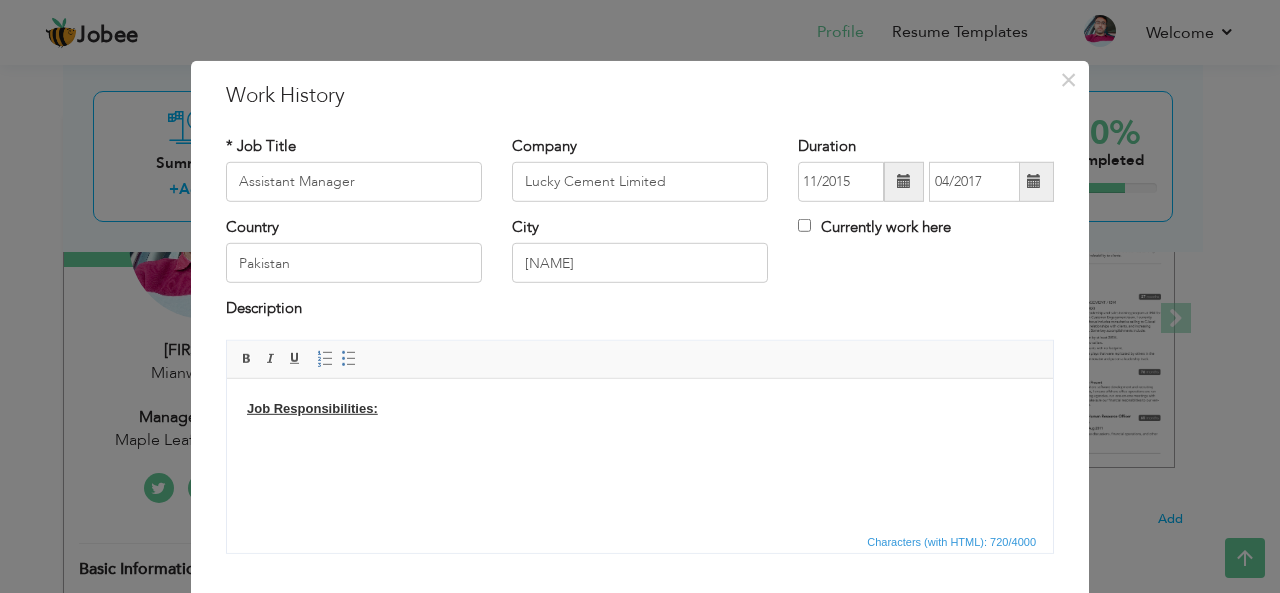 scroll, scrollTop: 0, scrollLeft: 0, axis: both 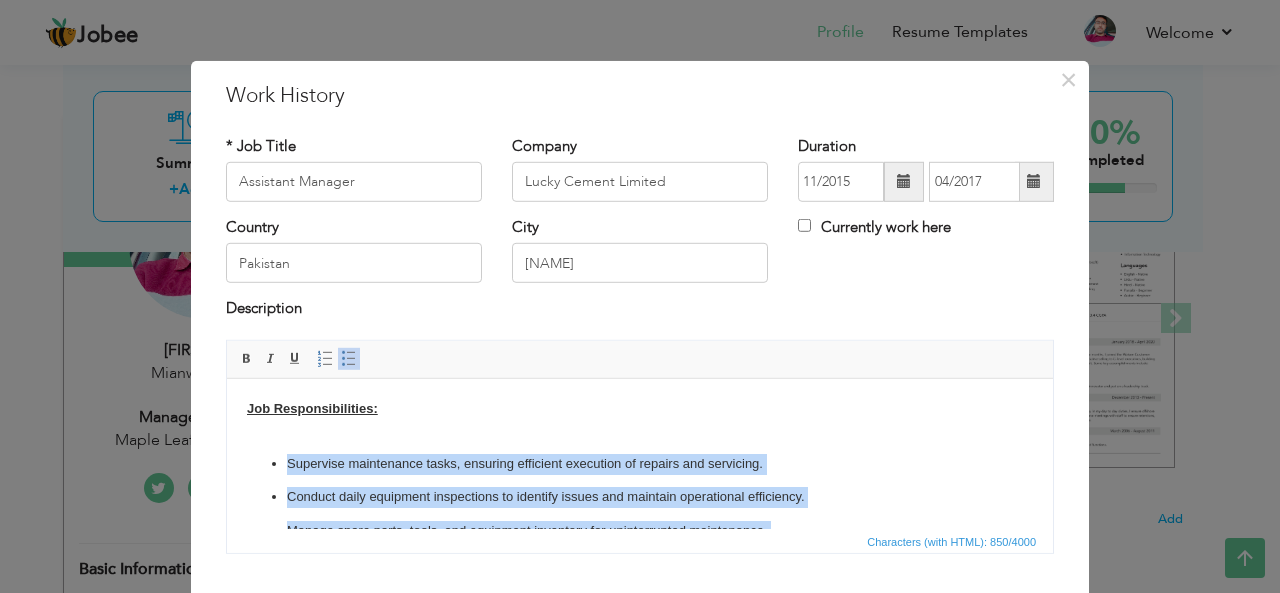 drag, startPoint x: 777, startPoint y: 516, endPoint x: 285, endPoint y: 459, distance: 495.29083 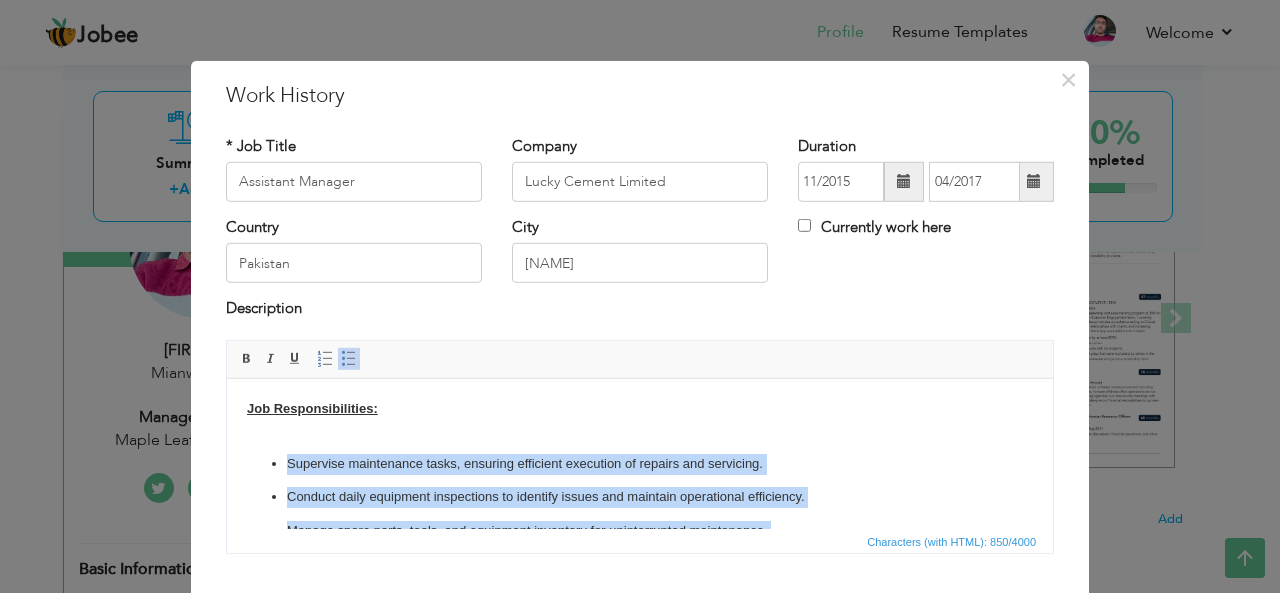 click at bounding box center [349, 359] 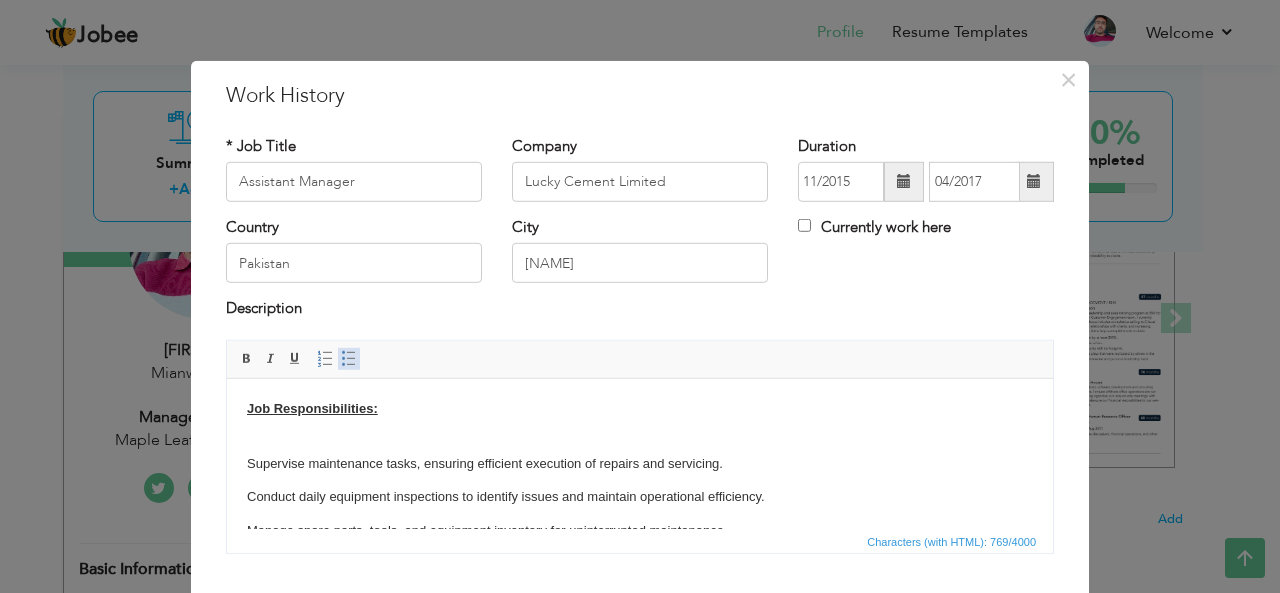 click at bounding box center (349, 359) 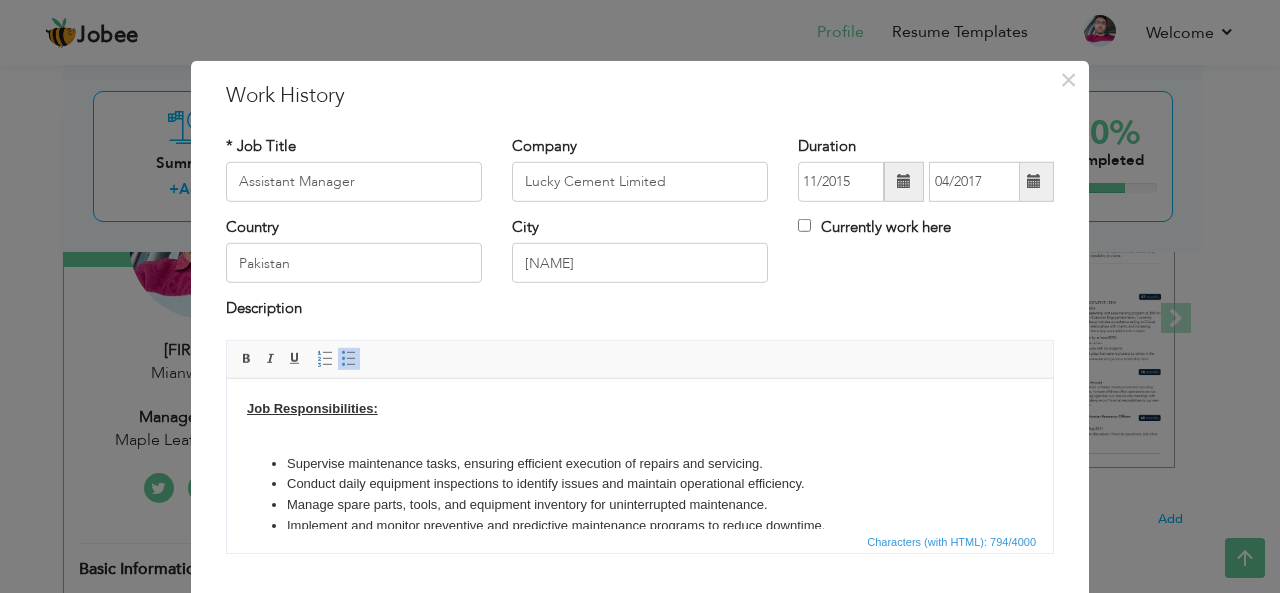click on "Job Responsibilities: Supervise maintenance tasks, ensuring efficient execution of repairs and servicing. Conduct daily equipment inspections to identify issues and maintain operational efficiency. Manage spare parts, tools, and equipment inventory for uninterrupted maintenance. Implement and monitor preventive and predictive maintenance programs to reduce downtime. Coordinate with production, quality, and safety teams for smooth plant operations. Support the Area Manager in maintenance planning and operational improvements. Participate in HSE, technical, and leadership training to enhance skills. Oversee mechanical workshop operations, ensuring timely repairs and fabrication." at bounding box center (640, 508) 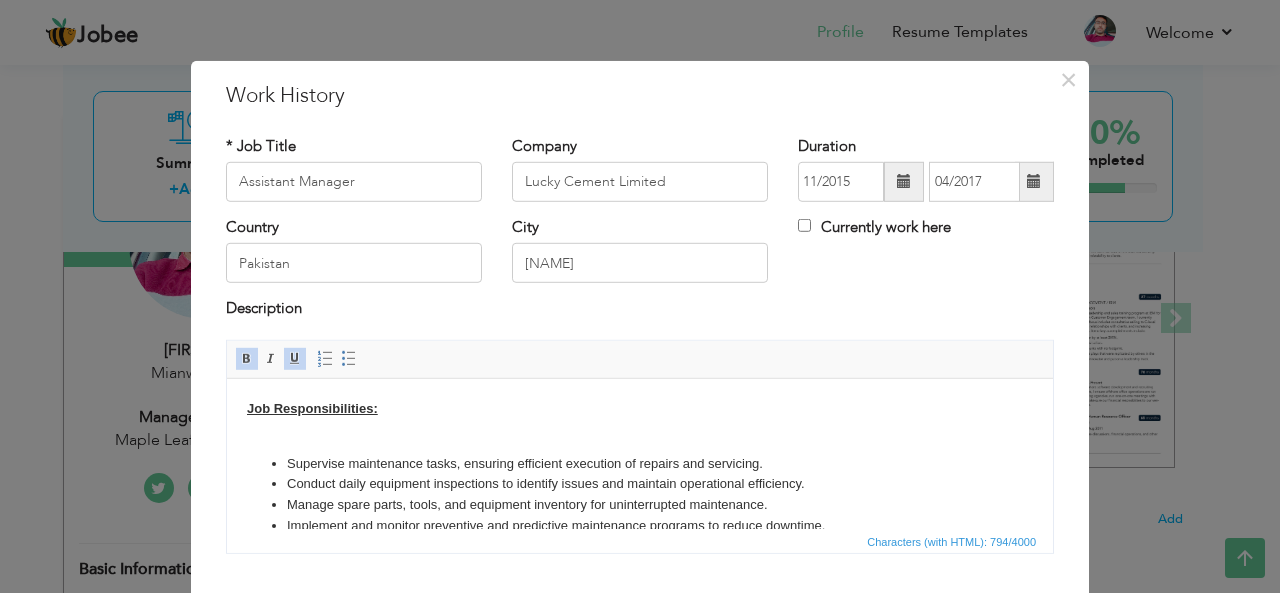 scroll, scrollTop: 110, scrollLeft: 0, axis: vertical 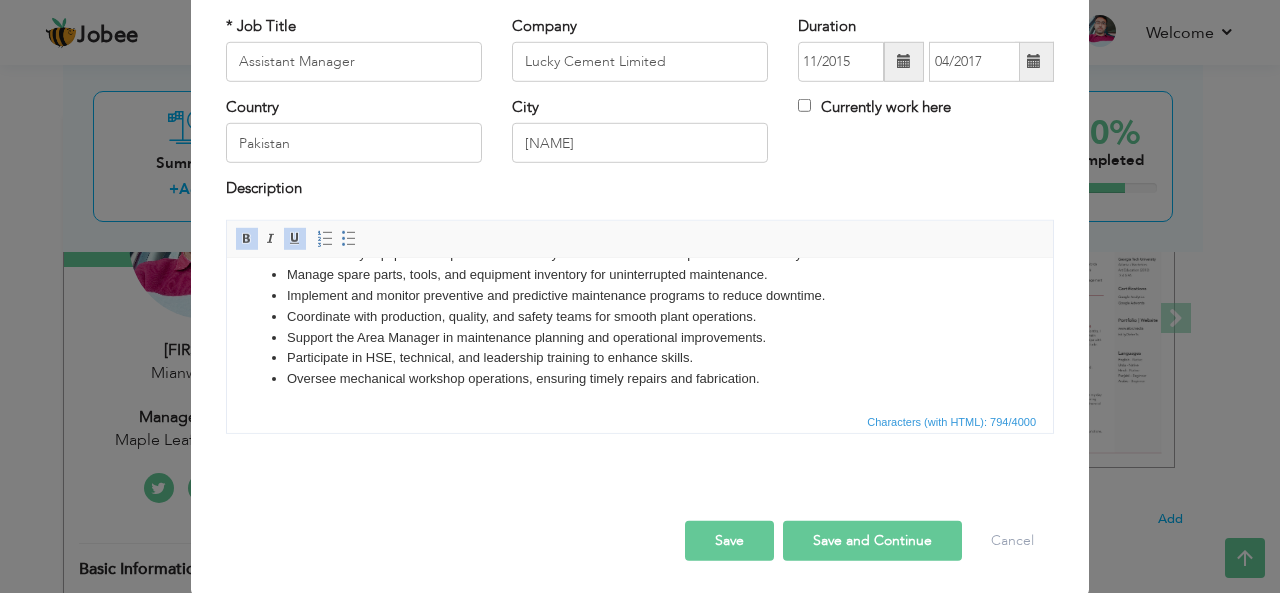 click on "Save" at bounding box center (729, 541) 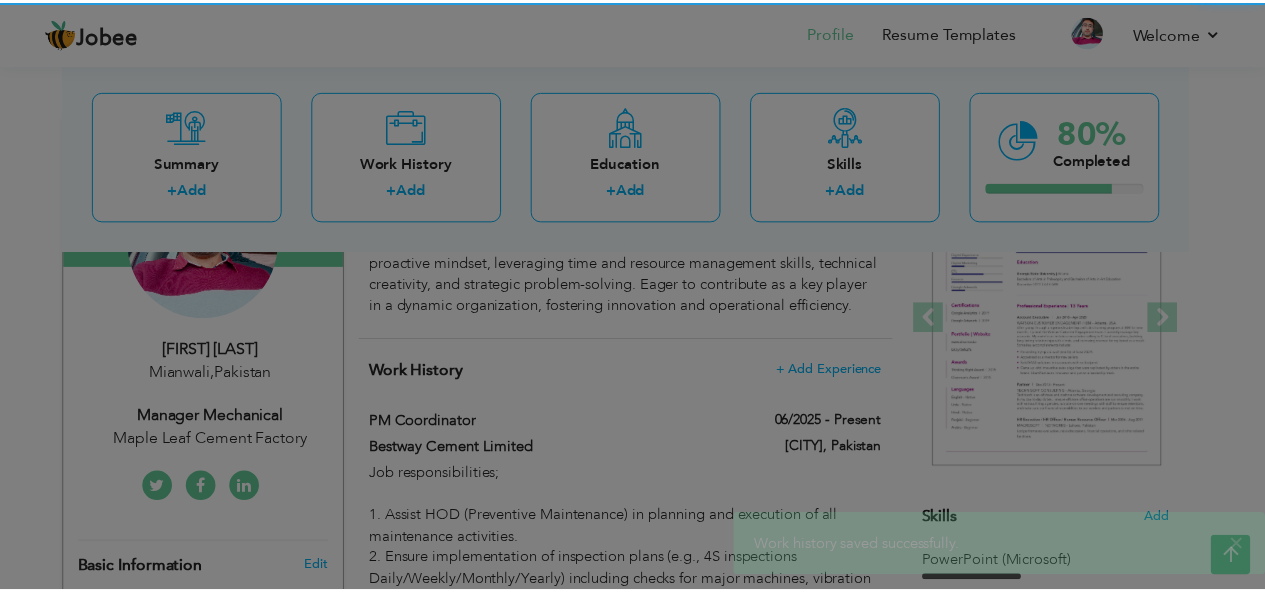 scroll, scrollTop: 0, scrollLeft: 0, axis: both 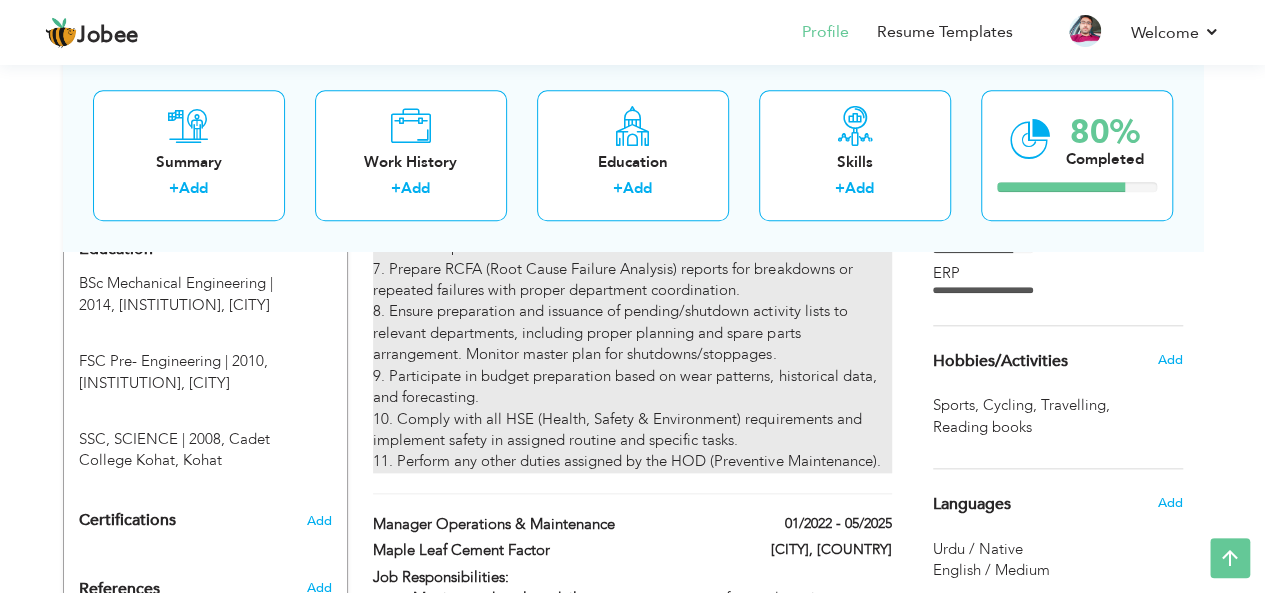 click on "Job responsibilities;
1. Assist HOD (Preventive Maintenance) in planning and execution of all maintenance activities.
2. Ensure implementation of inspection plans (e.g., 4S inspections Daily/Weekly/Monthly/Yearly) including checks for major machines, vibration & temperature collection, balancing, alignment, NDT, borescope inspections, thickness monitoring, etc., for both static and rotary equipment in running and stop conditions.
3. Plan, direct, and control preventive maintenance activities to achieve optimal cost and zero breakdowns for continuous and energy-efficient production.
4. Utilize the SAP PM module efficiently for notifications against abnormalities, order creations for material issuance, and settlements. Add/delete new asset/equipment numbers in SAP PM when necessary.
5. Conduct regular oil analysis as per set frequency and monitor lubrication activities.
6. Ensure the issuance and feedback of PM departmental checklists and cross-check all departments." at bounding box center [632, 162] 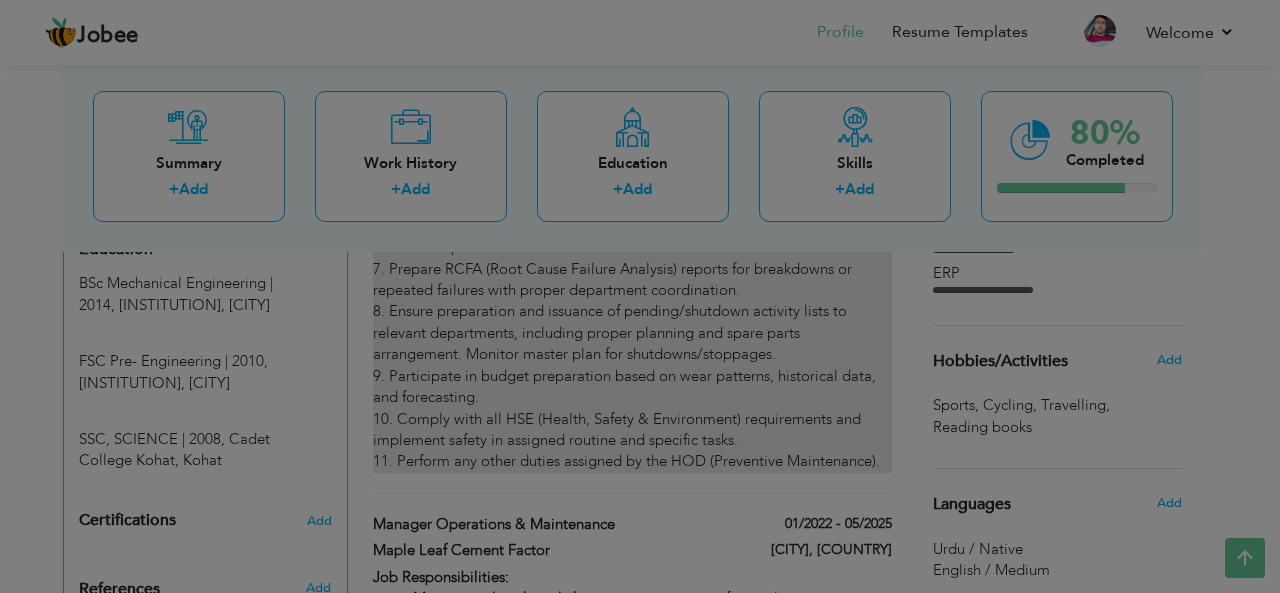scroll, scrollTop: 0, scrollLeft: 0, axis: both 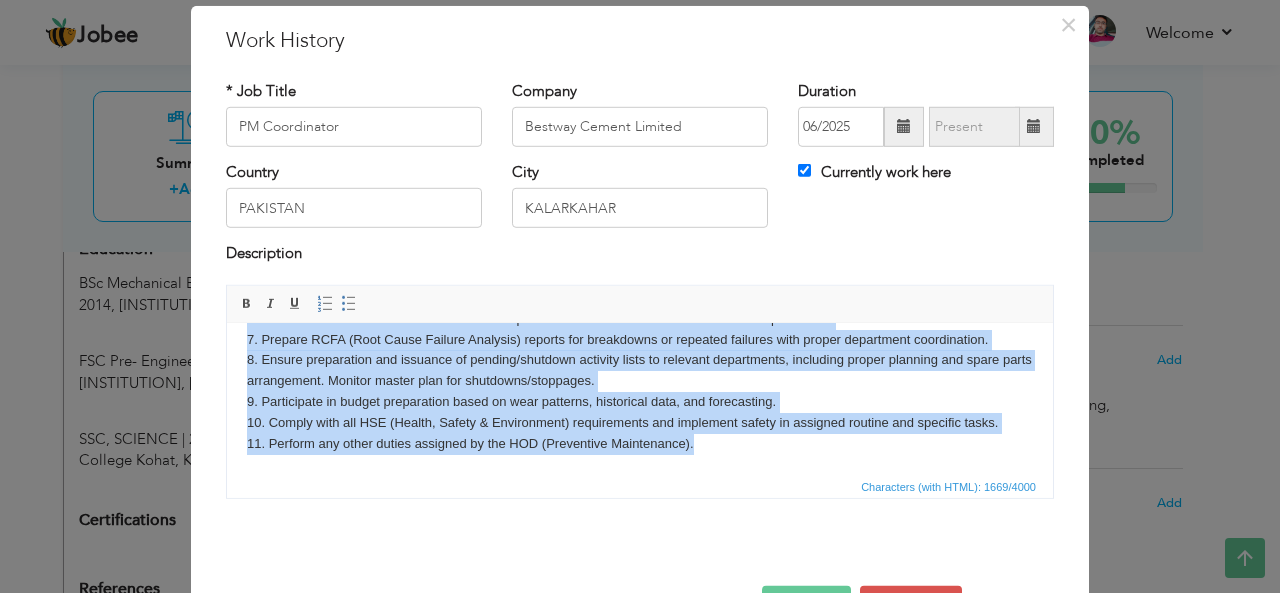 drag, startPoint x: 251, startPoint y: 383, endPoint x: 785, endPoint y: 457, distance: 539.10297 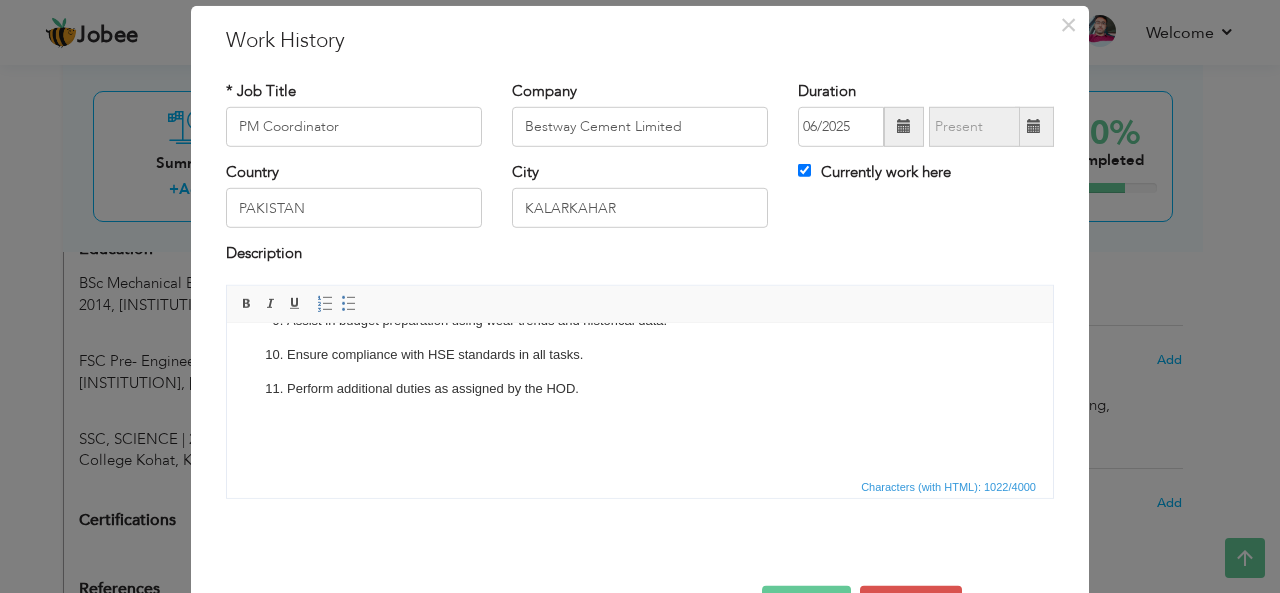 scroll, scrollTop: 337, scrollLeft: 0, axis: vertical 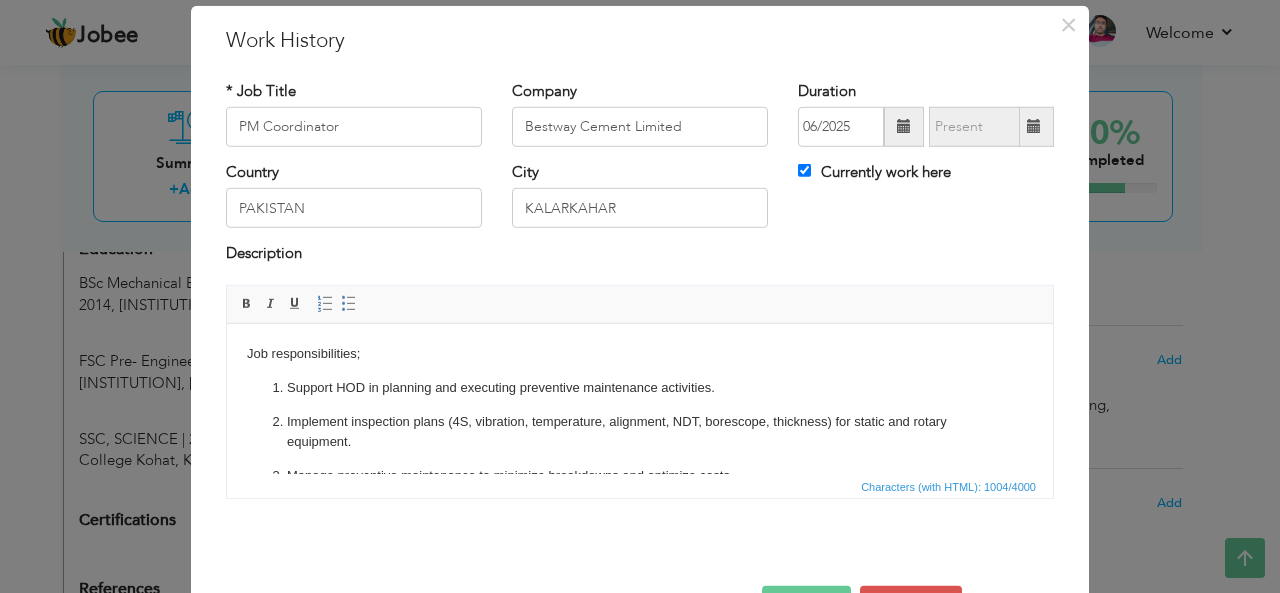 drag, startPoint x: 594, startPoint y: 434, endPoint x: 261, endPoint y: 379, distance: 337.51147 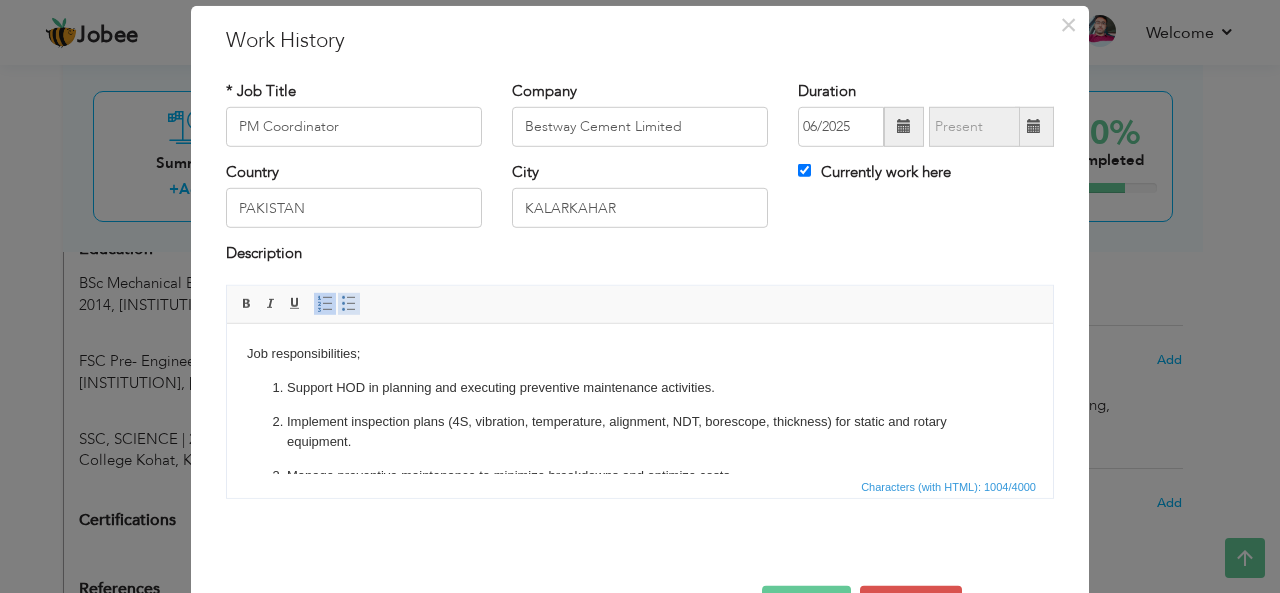click at bounding box center [349, 304] 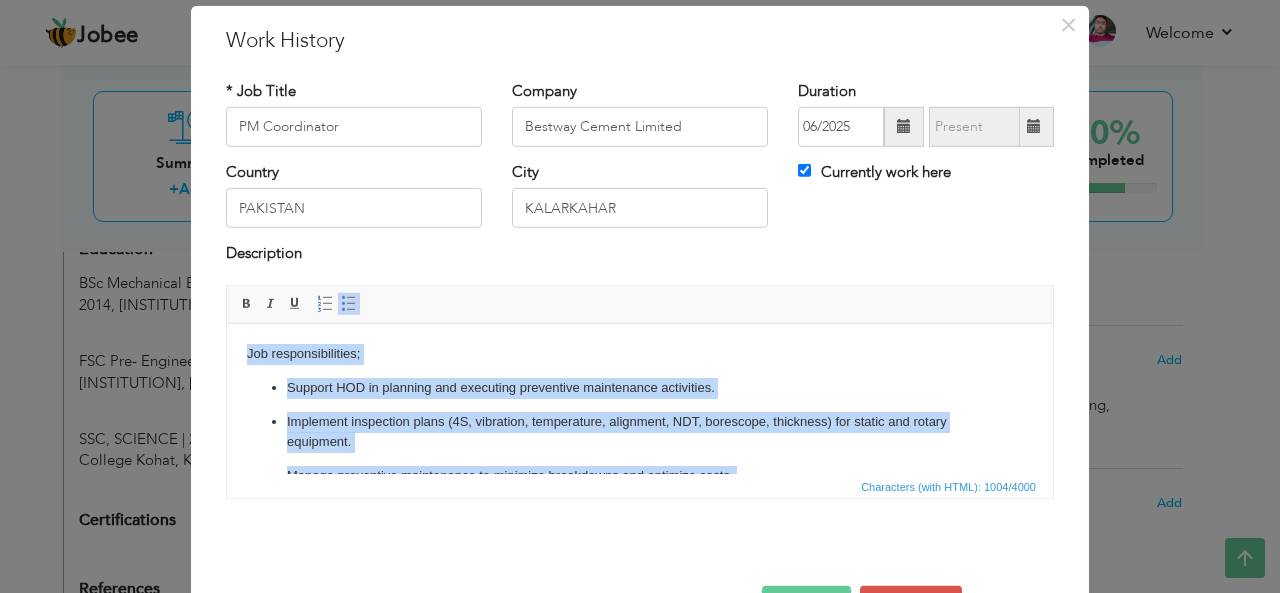 click at bounding box center (349, 304) 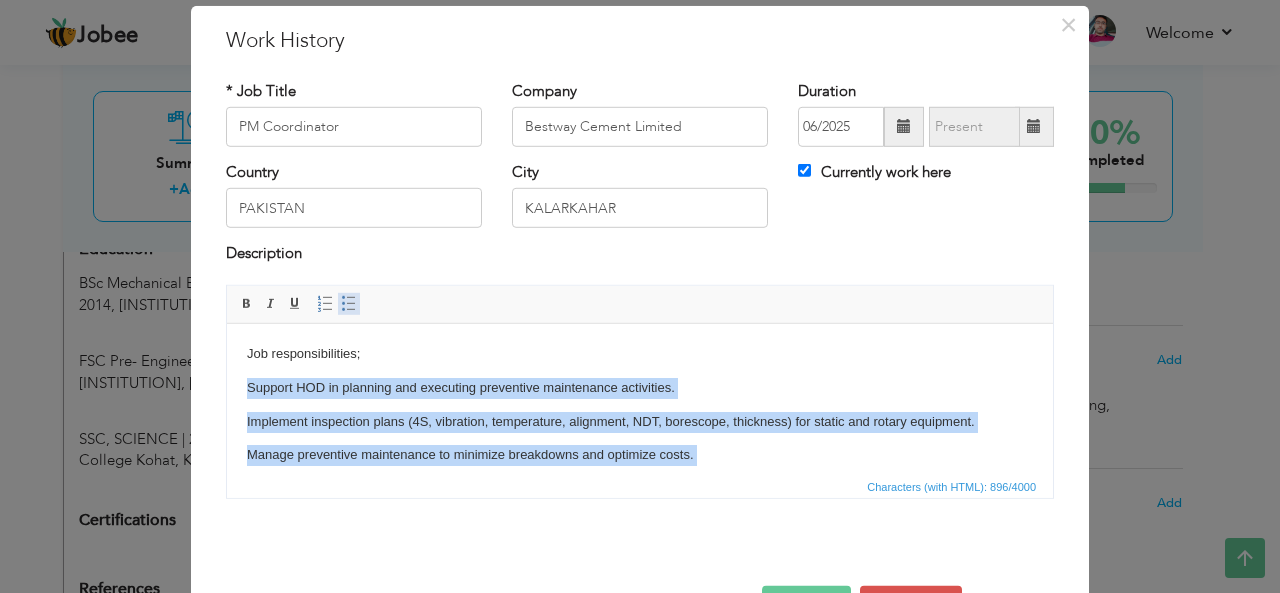 click at bounding box center [349, 304] 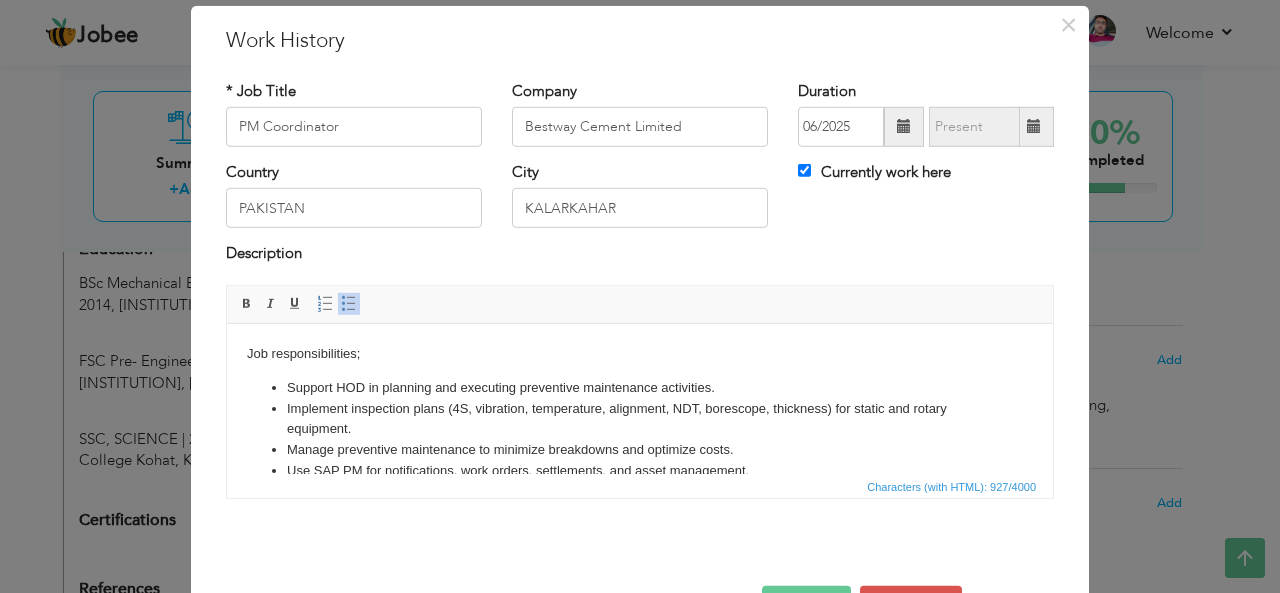click on "Job responsibilities; Support HOD in planning and executing preventive maintenance activities. Implement inspection plans (4S, vibration, temperature, alignment, NDT, borescope, thickness) for static and rotary equipment. Manage preventive maintenance to minimize breakdowns and optimize costs. Use SAP PM for notifications, work orders, settlements, and asset management. Conduct oil analysis and oversee lubrication activities. Ensure checklist issuance, feedback, and cross-verification across departments. Prepare RCFA reports for breakdowns and recurring issues. Plan and track shutdown activities, ensuring proper coordination and spare part availability. Assist in budget preparation using wear trends and historical data. Ensure compliance with HSE standards in all tasks. Perform additional duties as assigned by the HOD." at bounding box center [640, 501] 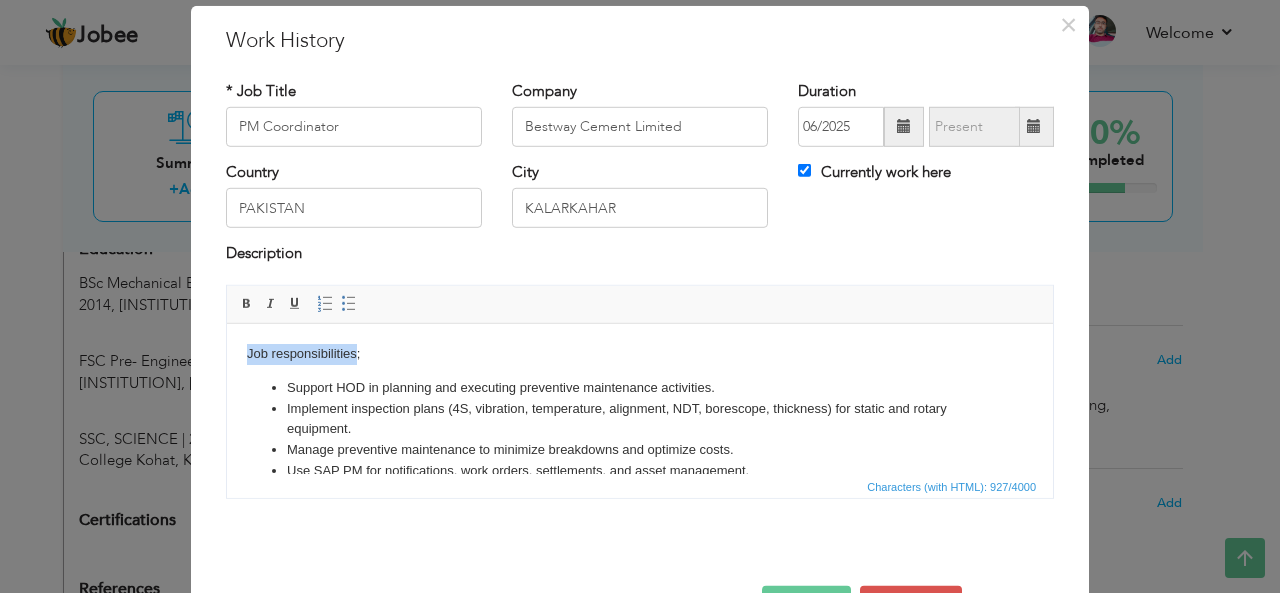 drag, startPoint x: 347, startPoint y: 353, endPoint x: 248, endPoint y: 344, distance: 99.40825 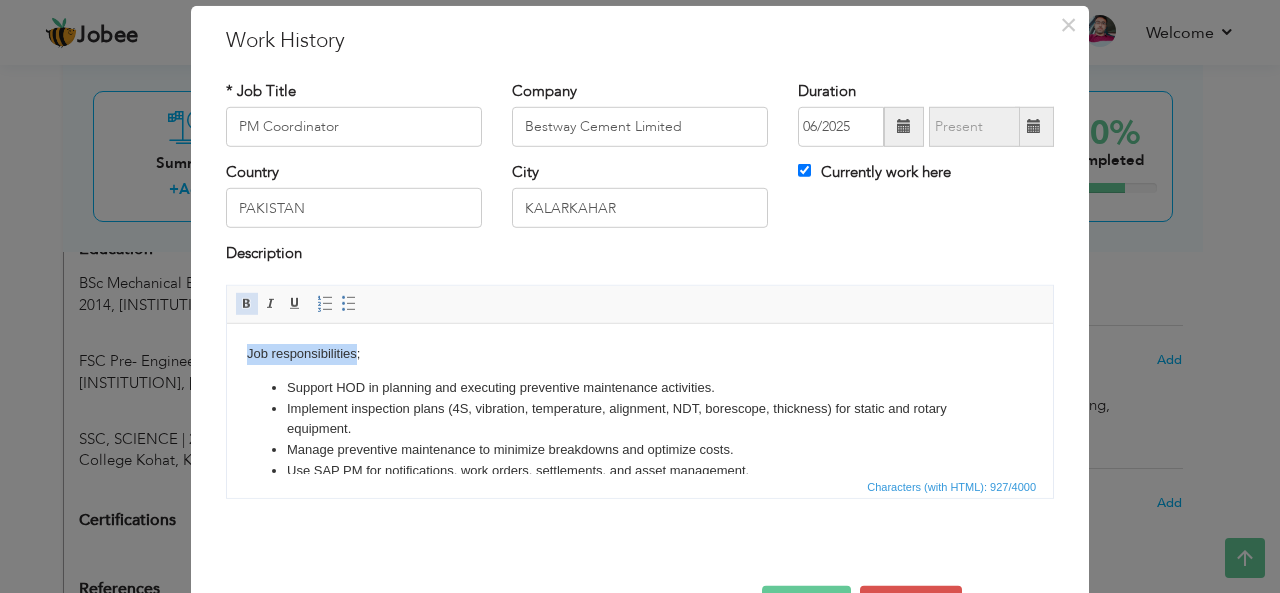 click at bounding box center [247, 304] 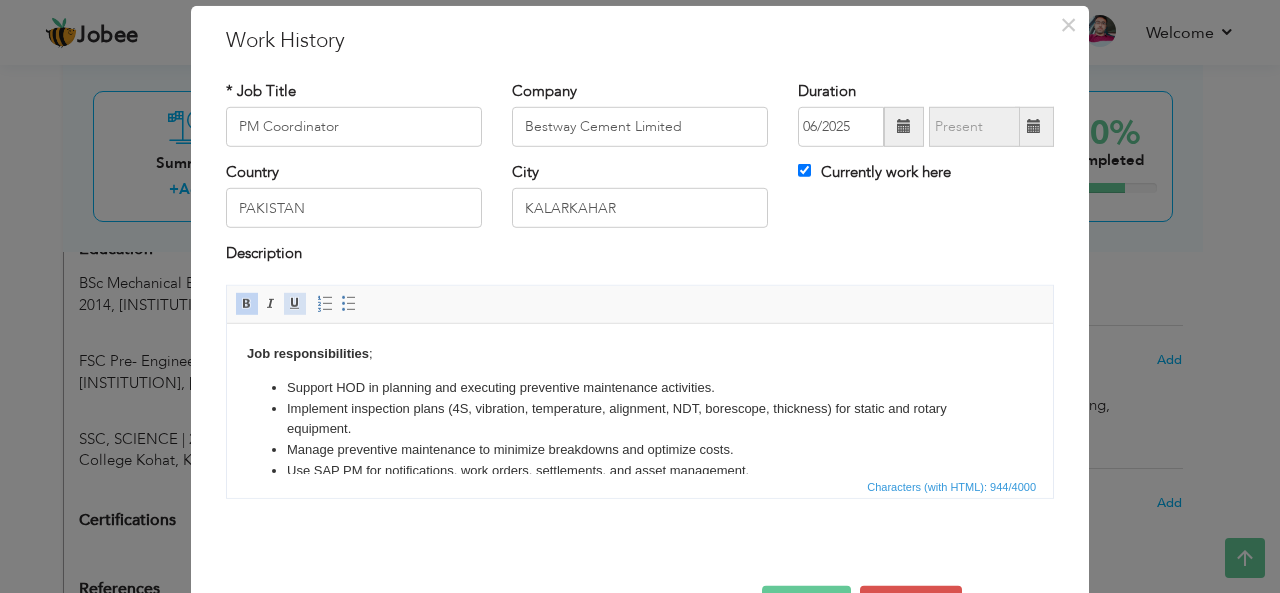 click at bounding box center (295, 304) 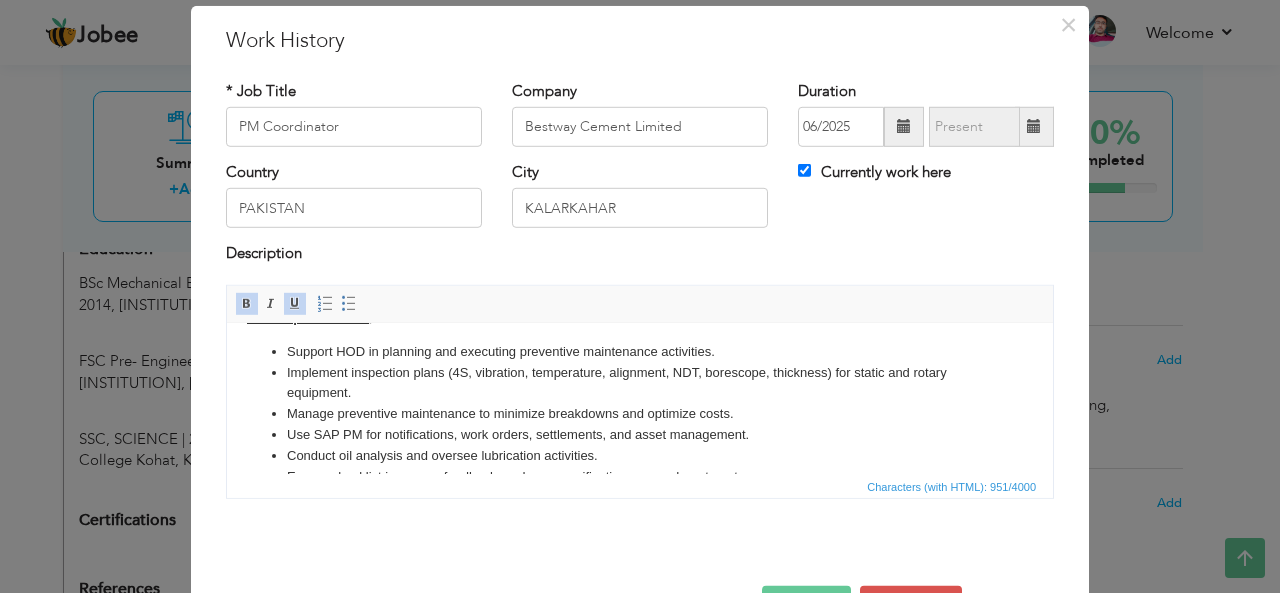 scroll, scrollTop: 207, scrollLeft: 0, axis: vertical 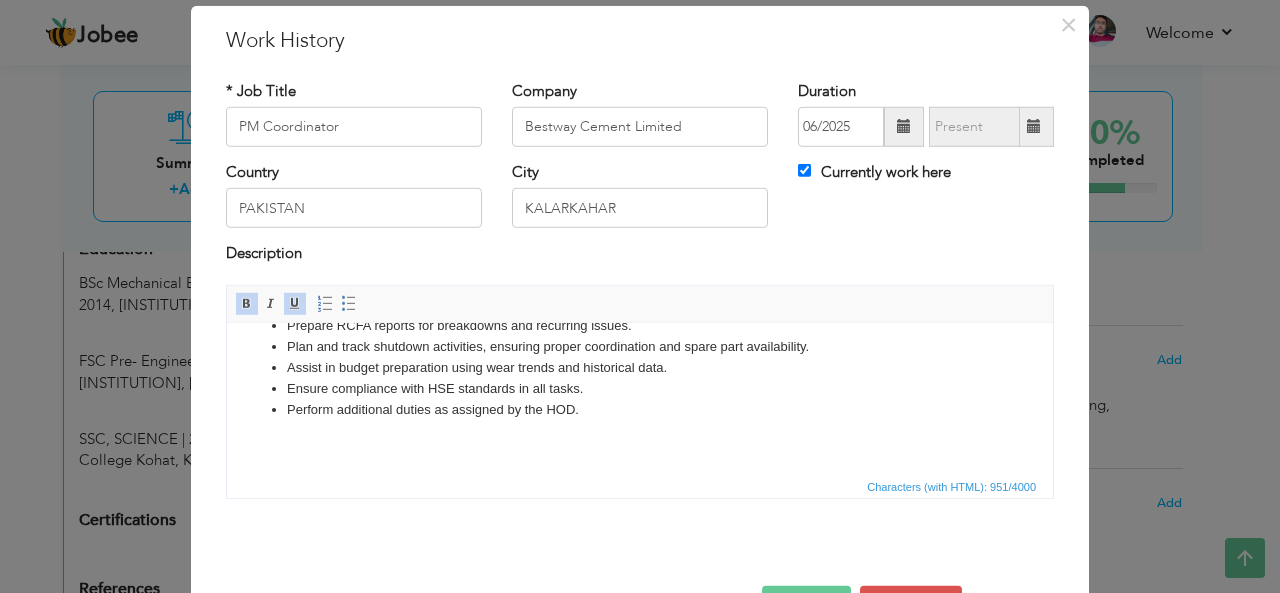 drag, startPoint x: 1047, startPoint y: 373, endPoint x: 1268, endPoint y: 834, distance: 511.23575 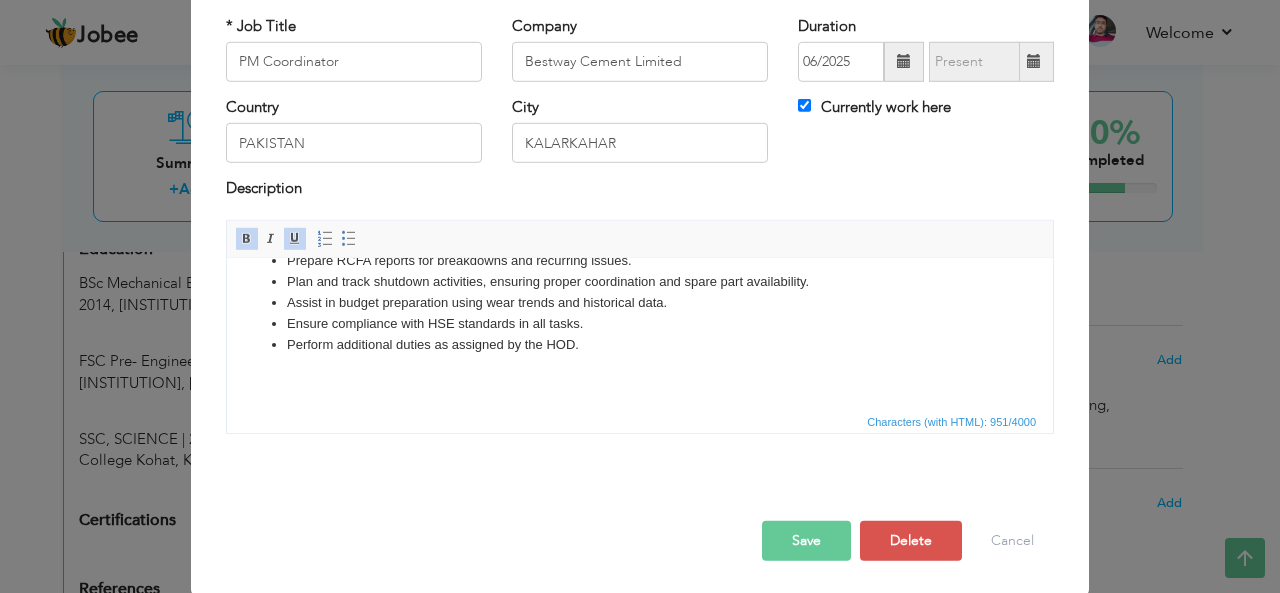 click on "Save" at bounding box center [806, 541] 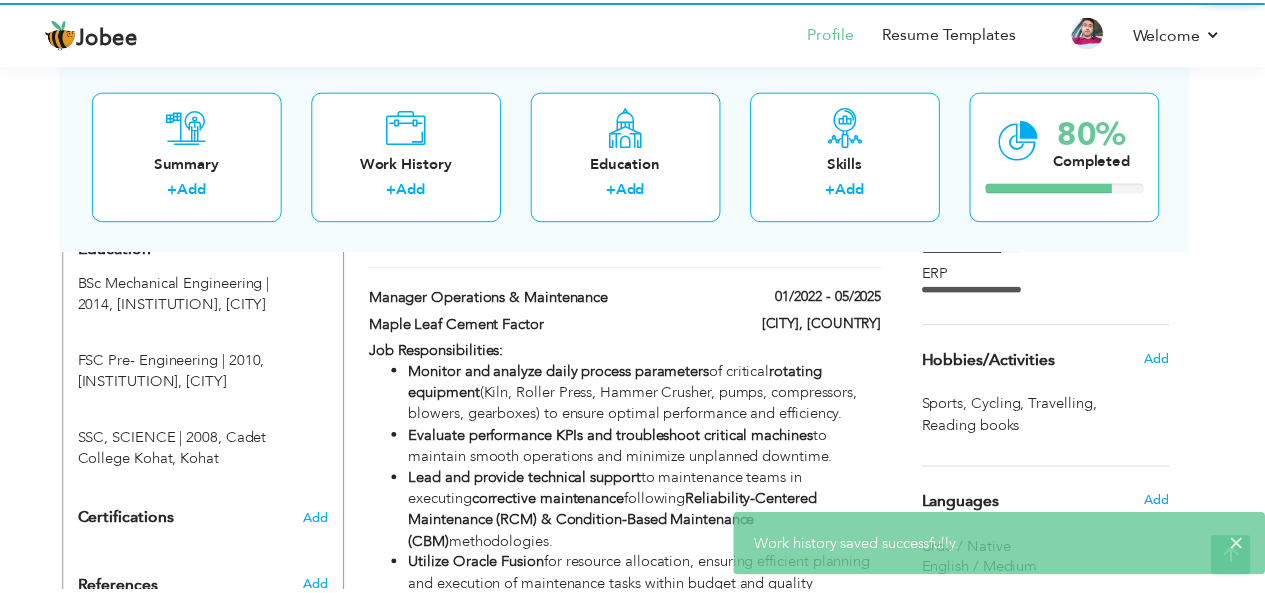 scroll, scrollTop: 0, scrollLeft: 0, axis: both 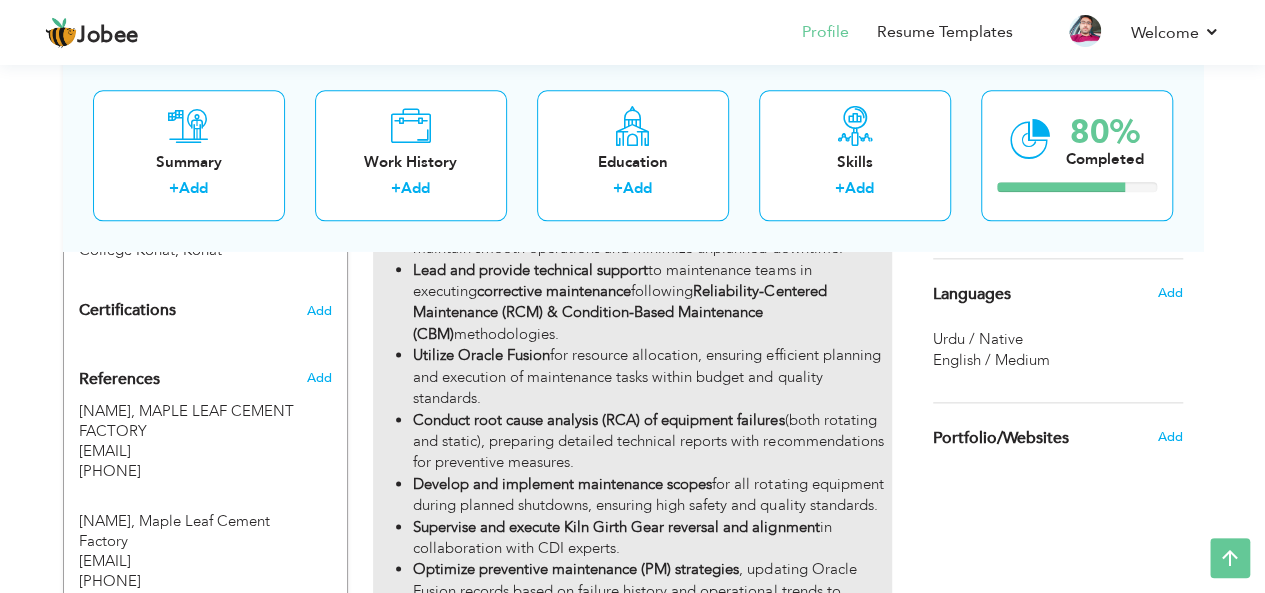 click on "Conduct root cause analysis (RCA) of equipment failures  (both rotating and static), preparing detailed technical reports with recommendations for preventive measures." at bounding box center (652, 442) 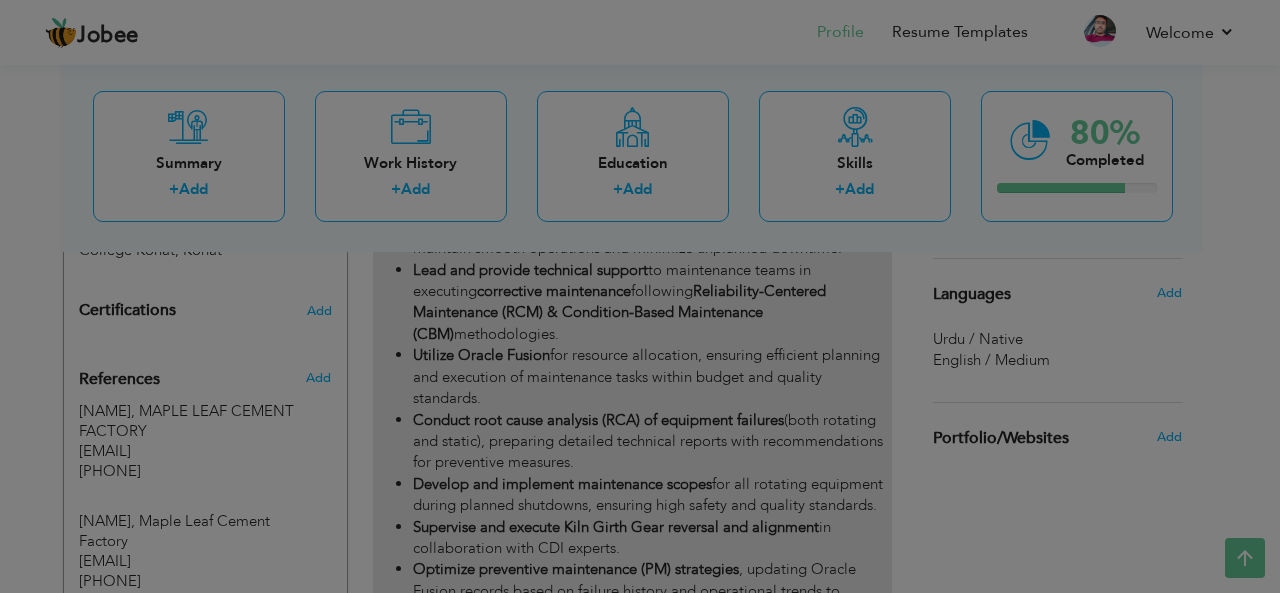 scroll, scrollTop: 0, scrollLeft: 0, axis: both 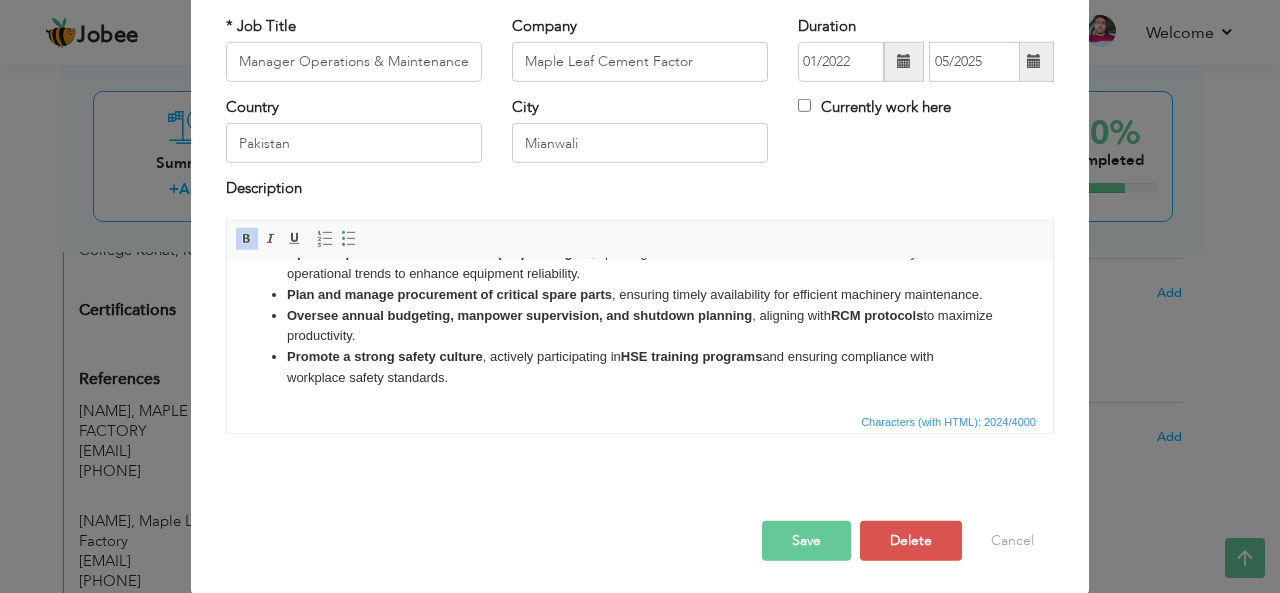 drag, startPoint x: 280, startPoint y: 323, endPoint x: 729, endPoint y: 432, distance: 462.04114 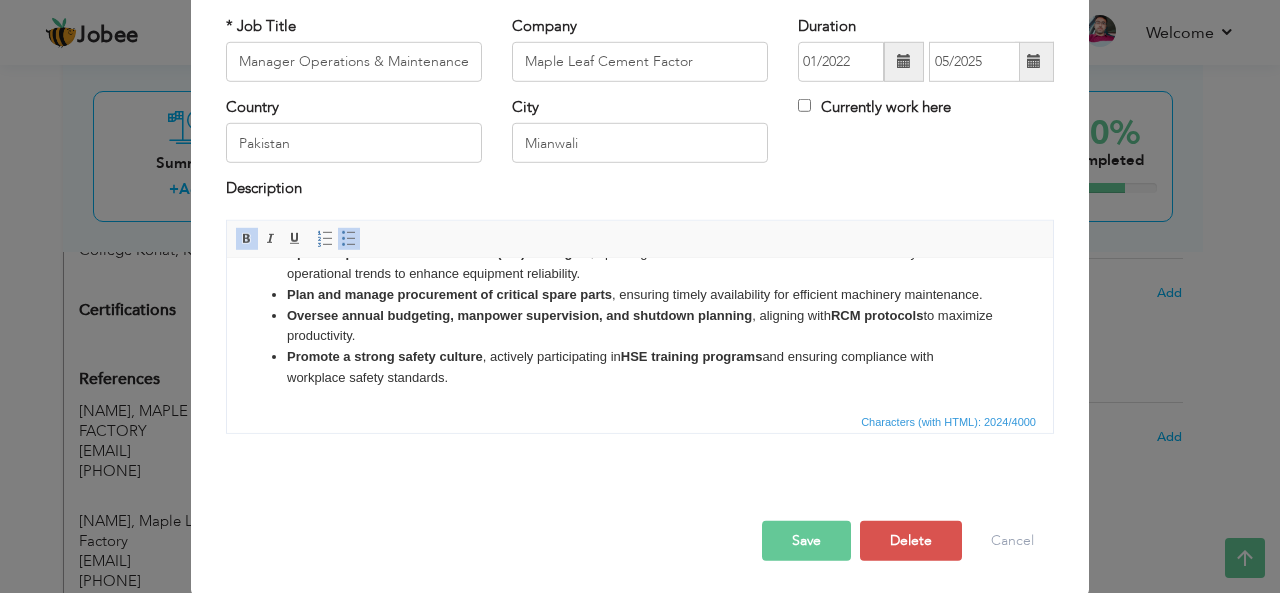 copy on "Monitor and analyze daily process parameters  of critical  rotating equipment  (Kiln, Roller Press, Hammer Crusher, pumps, compressors, blowers, gearboxes) to ensure optimal performance and efficiency. Evaluate performance KPIs and troubleshoot critical machines  to maintain smooth operations and minimize unplanned downtime. Lead and provide technical support  to maintenance teams in executing  corrective maintenance  following  Reliability-Centered Maintenance (RCM) & Condition-Based Maintenance (CBM)  methodologies. Utilize Oracle Fusion  for resource allocation, ensuring efficient planning and execution of maintenance tasks within budget and quality standards. Conduct root cause analysis (RCA) of equipment failures  (both rotating and static), preparing detailed technical reports with recommendations for preventive measures. Develop and implement maintenance scopes  for all rotating equipment during planned shutdowns, ensuring high safety and quality standards. Supervise and execute Kiln Girth Gear reve..." 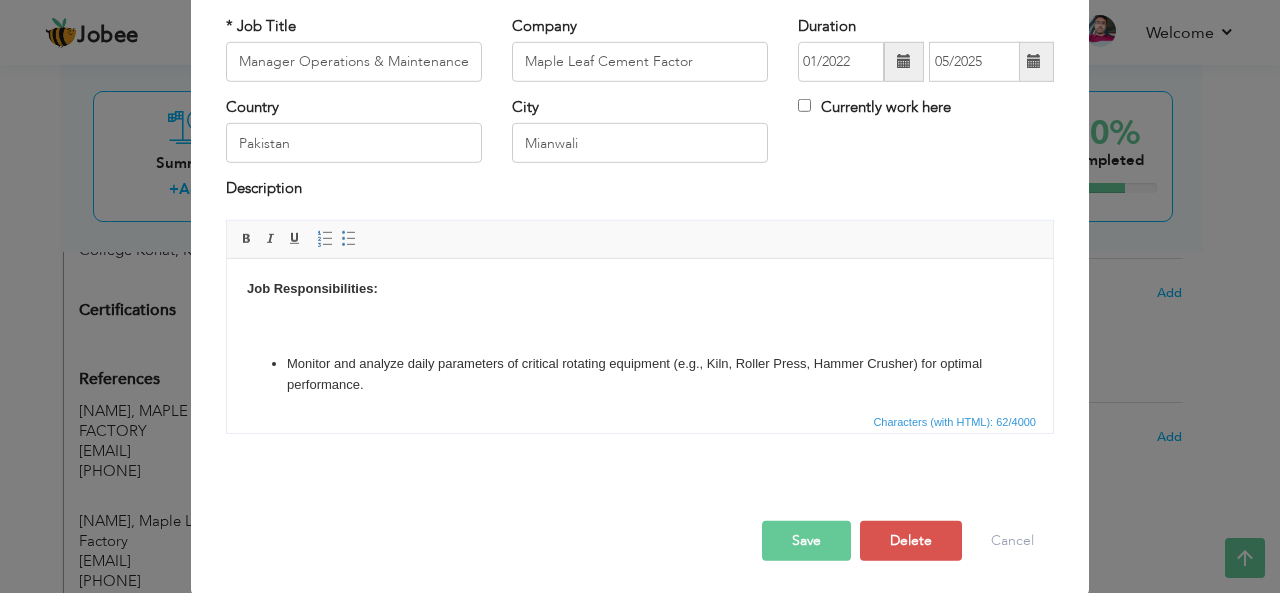 scroll, scrollTop: 322, scrollLeft: 0, axis: vertical 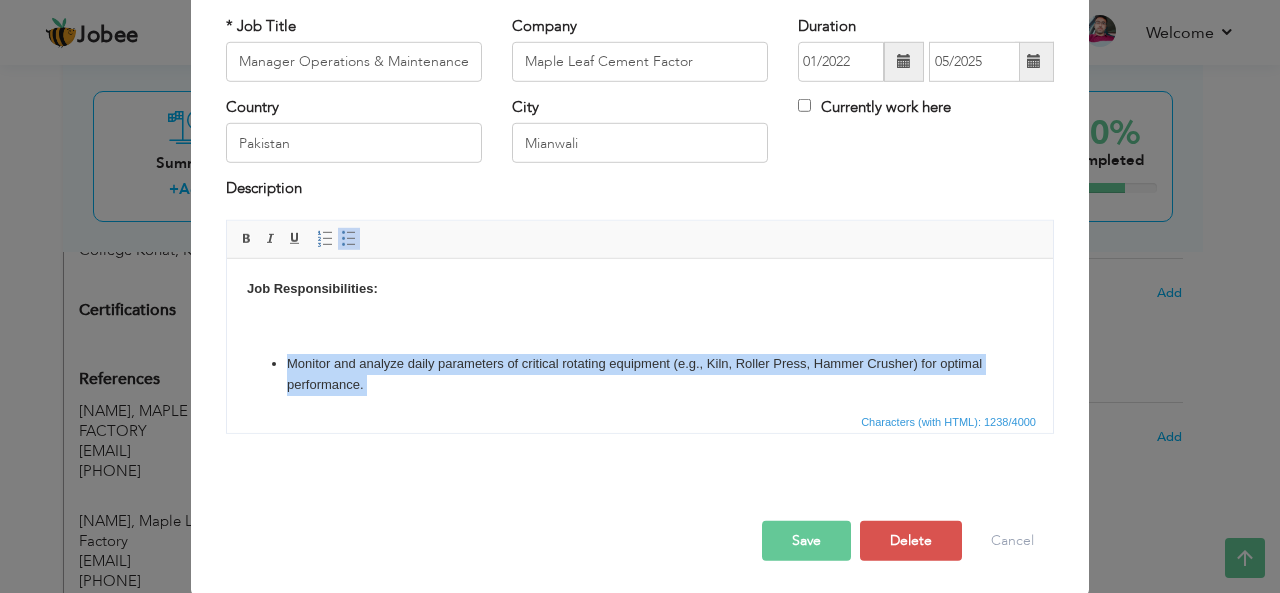 drag, startPoint x: 867, startPoint y: 402, endPoint x: 273, endPoint y: 348, distance: 596.4495 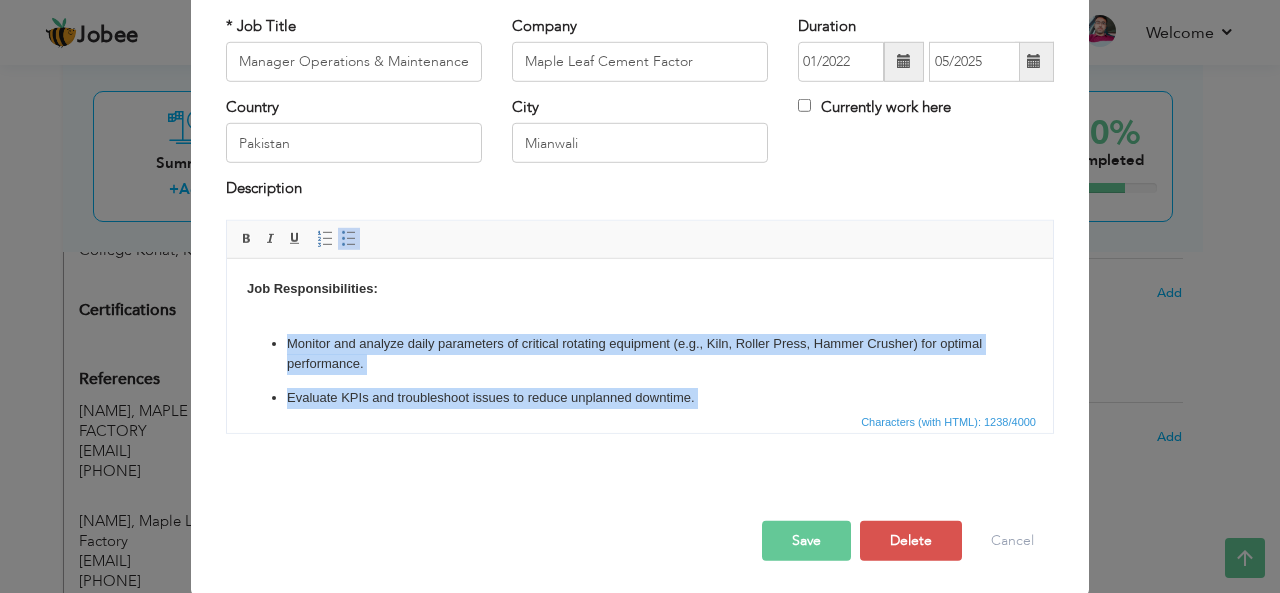 click on "Insert/Remove Numbered List   Insert/Remove Bulleted List" at bounding box center (337, 239) 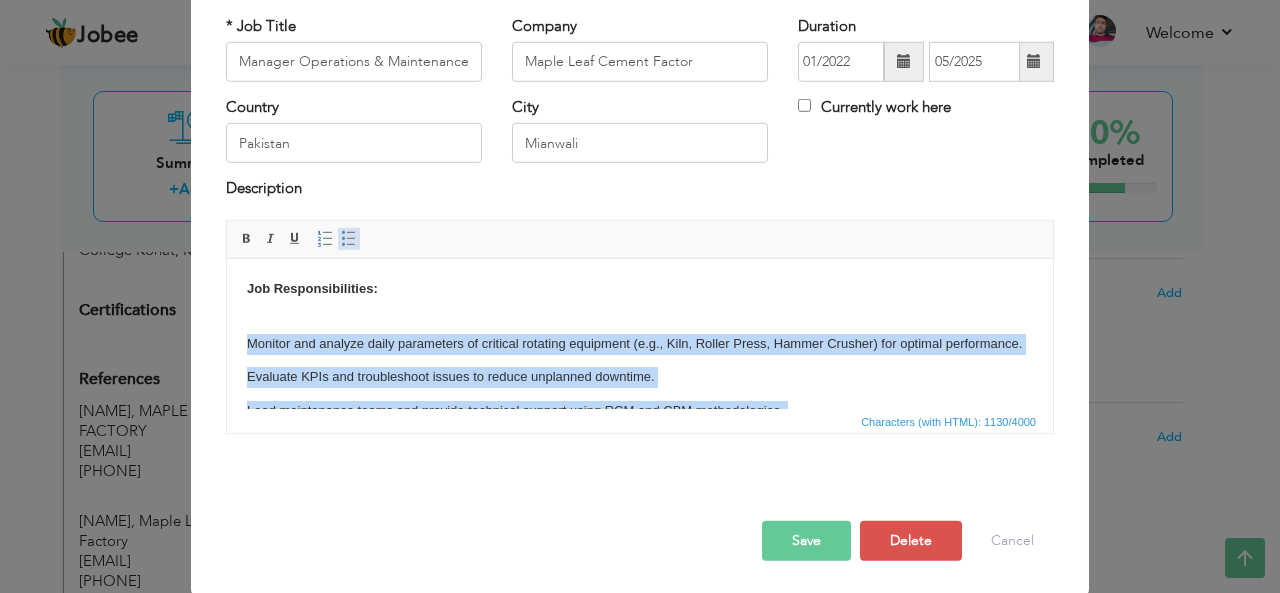 click at bounding box center (349, 239) 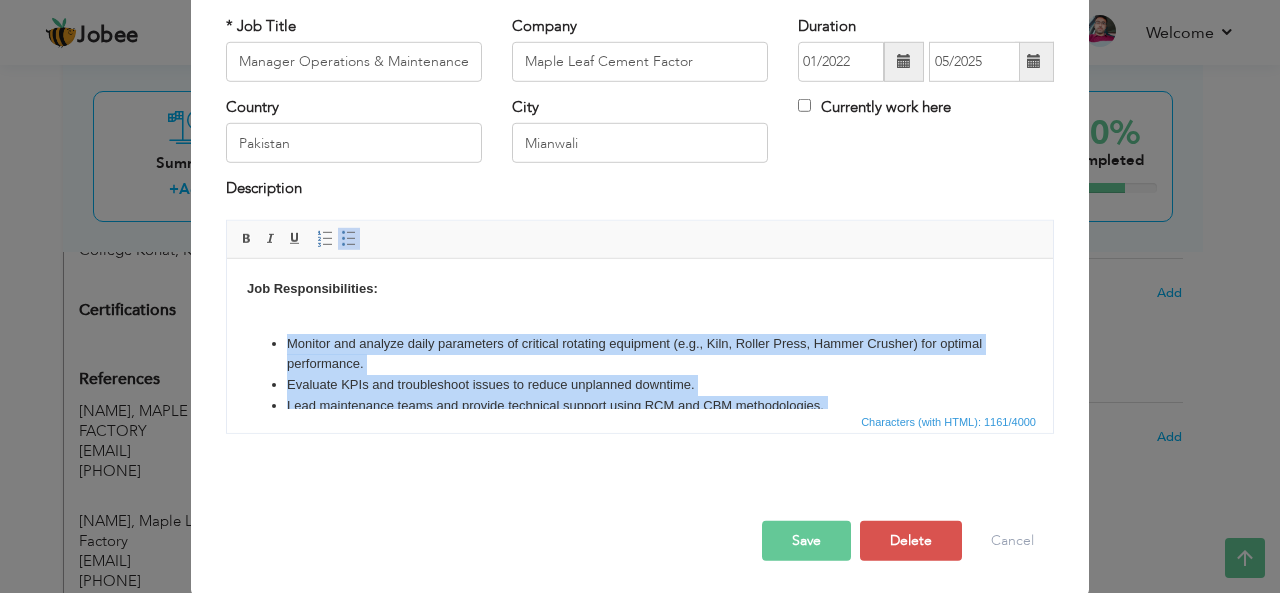 click on "Job Responsibilities:  Monitor and analyze daily parameters of critical rotating equipment (e.g., Kiln, Roller Press, Hammer Crusher) for optimal performance. Evaluate KPIs and troubleshoot issues to reduce unplanned downtime. Lead maintenance teams and provide technical support using RCM and CBM methodologies. Use Oracle Fusion for resource planning, task execution, and updating maintenance records. Conduct Root Cause Analysis (RCA) of equipment failures and prepare technical reports with preventive measures. Develop and implement maintenance scopes for rotating equipment during shutdowns. Supervise Kiln Girth Gear reversal and alignment in coordination with CDI experts. Optimize PM strategies and update Oracle Fusion based on failure history and trends. Plan and manage procurement of critical spare parts for timely maintenance. Oversee budgeting, manpower planning, and shutdown execution in line with RCM protocols." at bounding box center [640, 447] 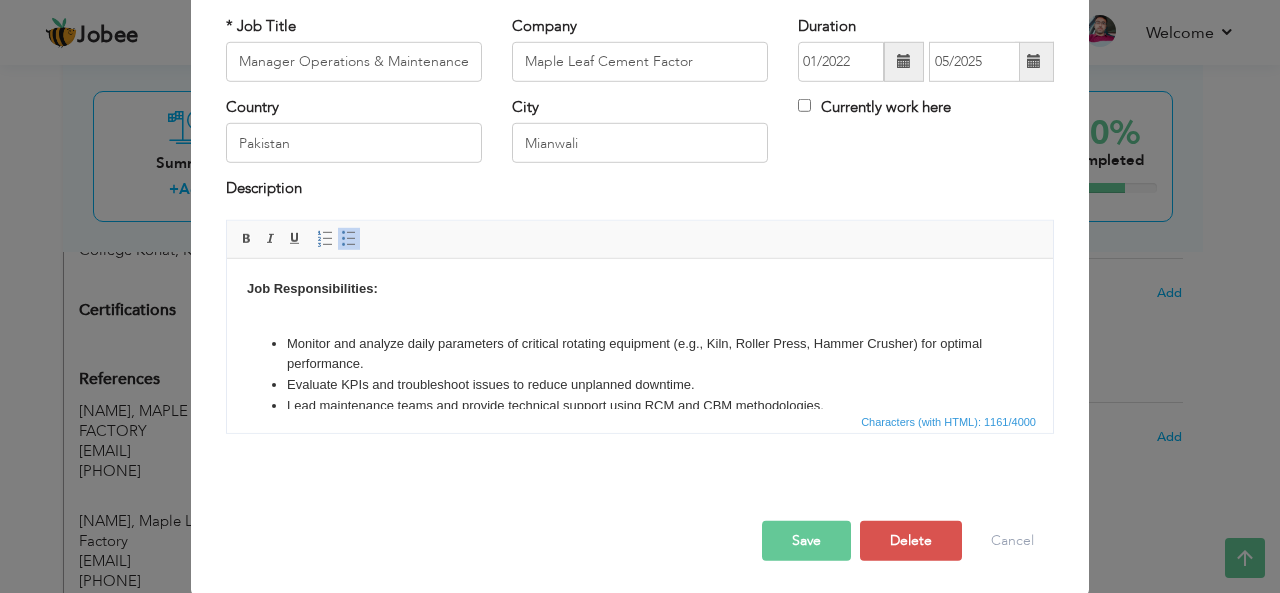 click on "Job Responsibilities:" at bounding box center [312, 287] 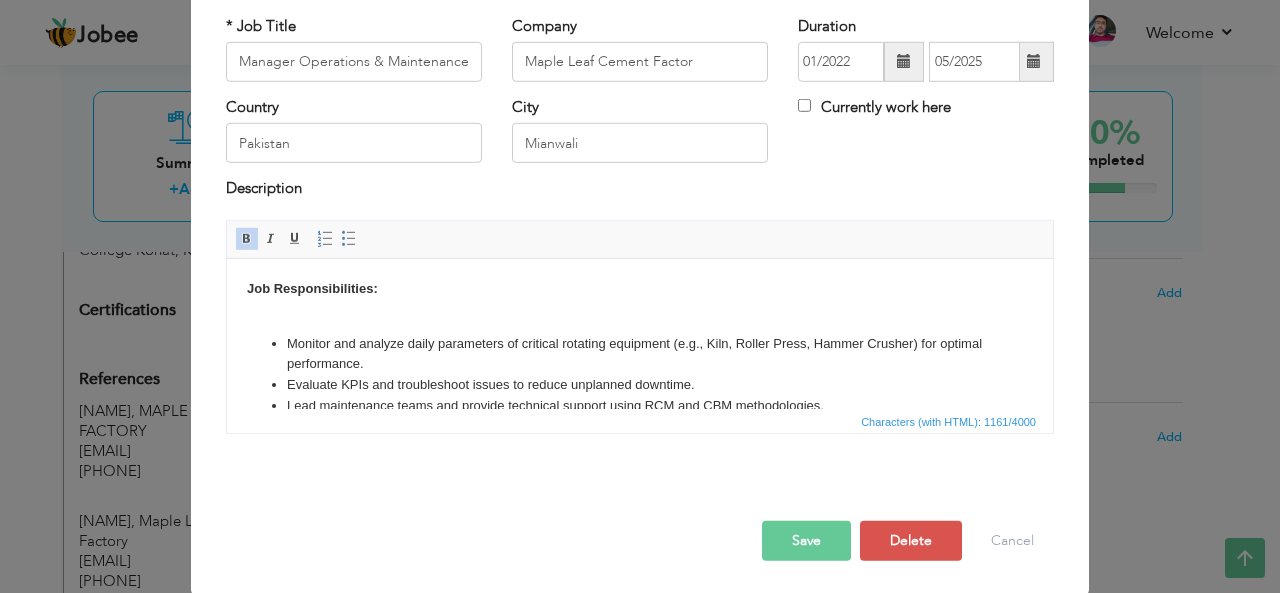 click on "Job Responsibilities:  Monitor and analyze daily parameters of critical rotating equipment (e.g., Kiln, Roller Press, Hammer Crusher) for optimal performance. Evaluate KPIs and troubleshoot issues to reduce unplanned downtime. Lead maintenance teams and provide technical support using RCM and CBM methodologies. Use Oracle Fusion for resource planning, task execution, and updating maintenance records. Conduct Root Cause Analysis (RCA) of equipment failures and prepare technical reports with preventive measures. Develop and implement maintenance scopes for rotating equipment during shutdowns. Supervise Kiln Girth Gear reversal and alignment in coordination with CDI experts. Optimize PM strategies and update Oracle Fusion based on failure history and trends. Plan and manage procurement of critical spare parts for timely maintenance. Oversee budgeting, manpower planning, and shutdown execution in line with RCM protocols." at bounding box center [640, 447] 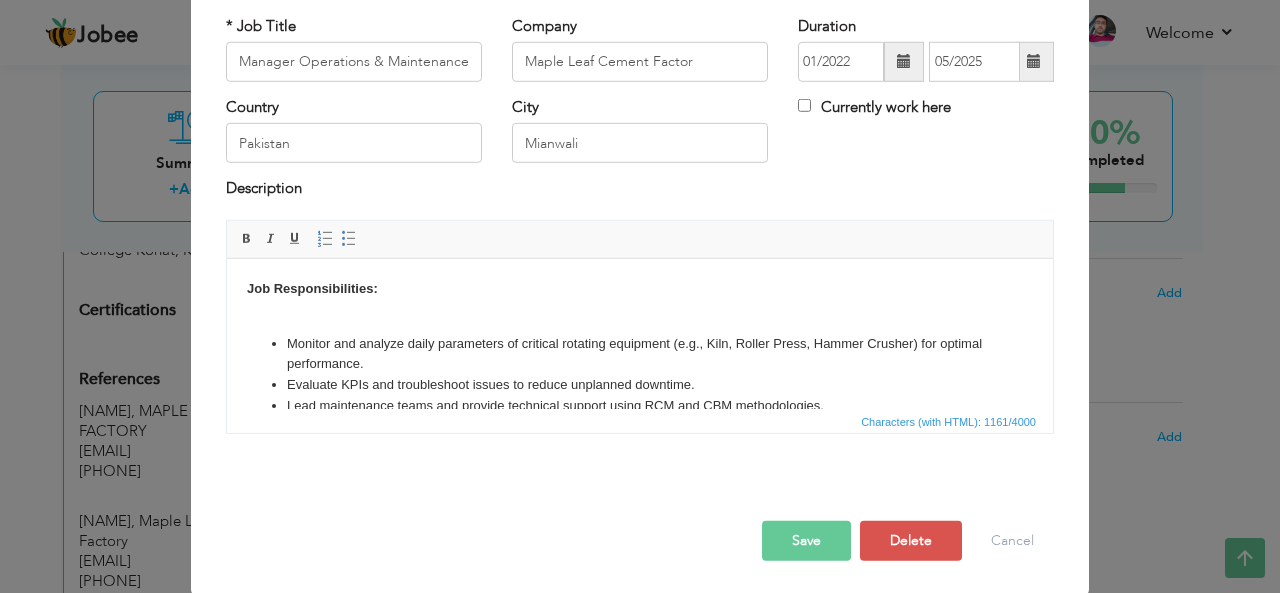 type 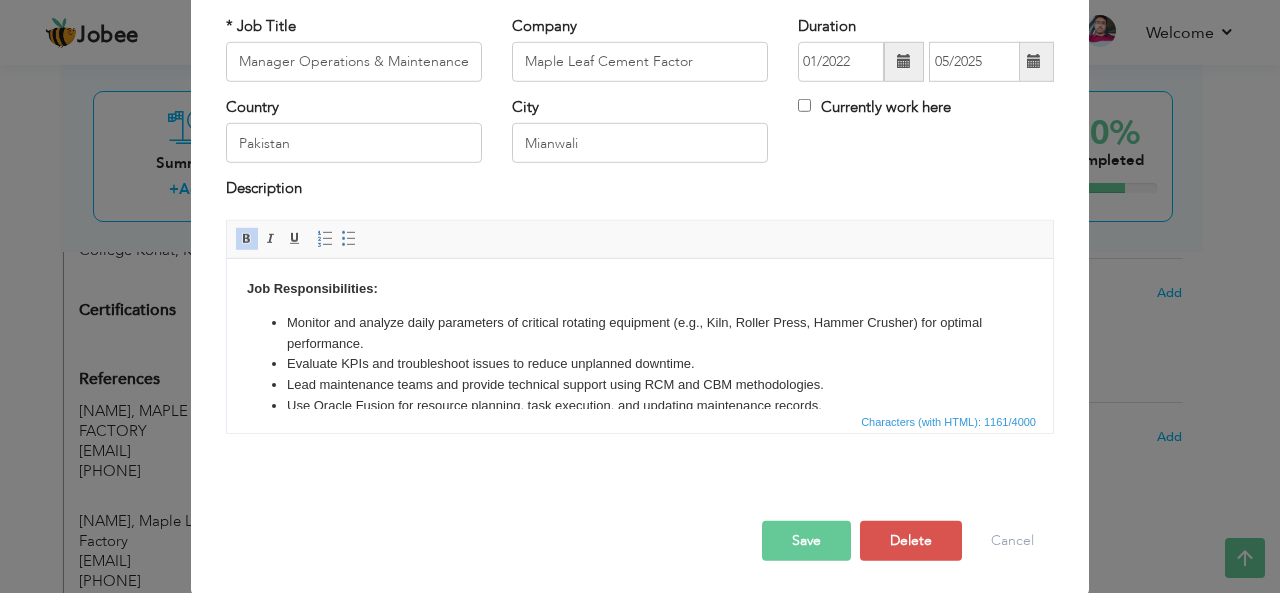 drag, startPoint x: 373, startPoint y: 288, endPoint x: 227, endPoint y: 290, distance: 146.0137 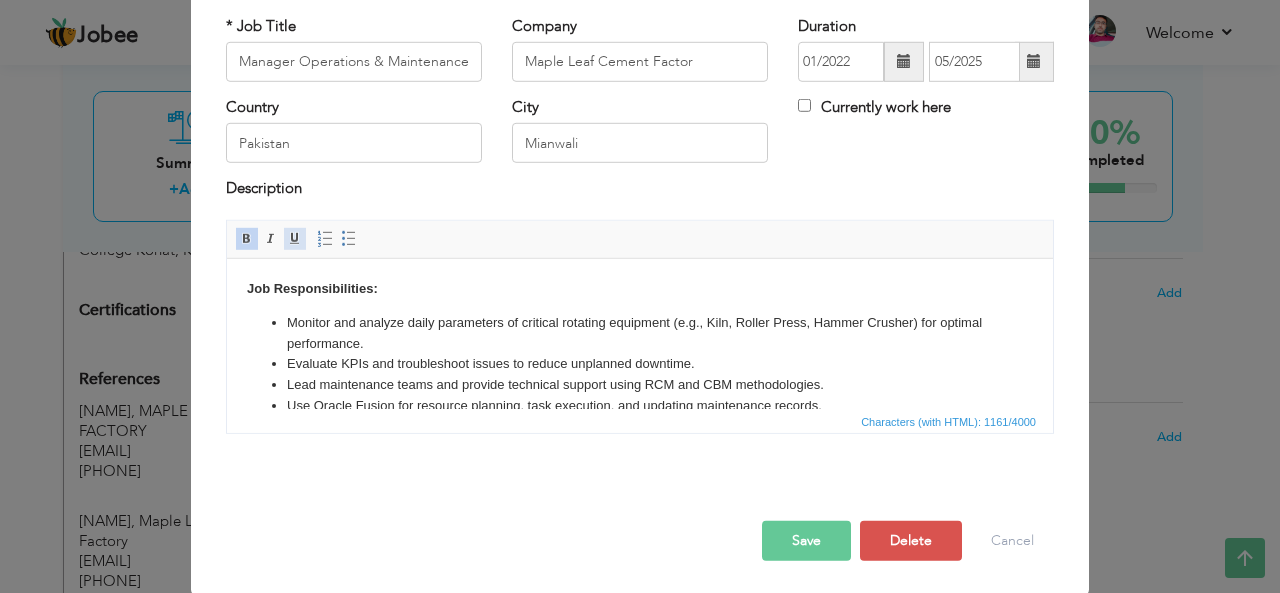 click at bounding box center [295, 239] 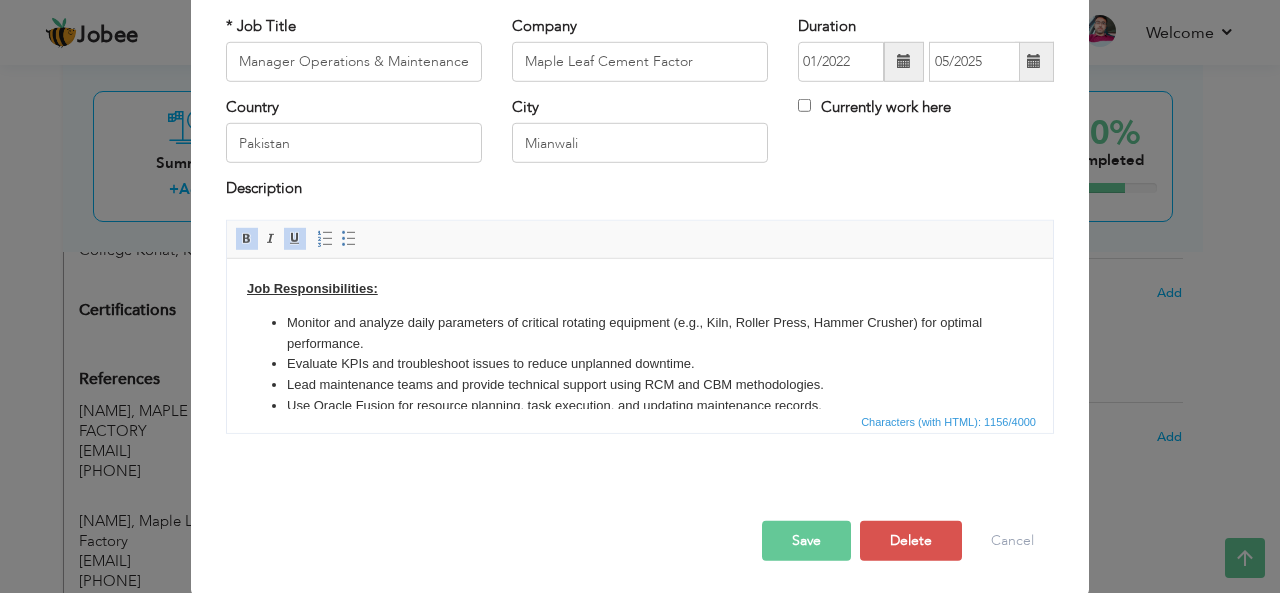 click on "Job Responsibilities:  Monitor and analyze daily parameters of critical rotating equipment (e.g., Kiln, Roller Press, Hammer Crusher) for optimal performance. Evaluate KPIs and troubleshoot issues to reduce unplanned downtime. Lead maintenance teams and provide technical support using RCM and CBM methodologies. Use Oracle Fusion for resource planning, task execution, and updating maintenance records. Conduct Root Cause Analysis (RCA) of equipment failures and prepare technical reports with preventive measures. Develop and implement maintenance scopes for rotating equipment during shutdowns. Supervise Kiln Girth Gear reversal and alignment in coordination with CDI experts. Optimize PM strategies and update Oracle Fusion based on failure history and trends. Plan and manage procurement of critical spare parts for timely maintenance. Oversee budgeting, manpower planning, and shutdown execution in line with RCM protocols." at bounding box center (640, 436) 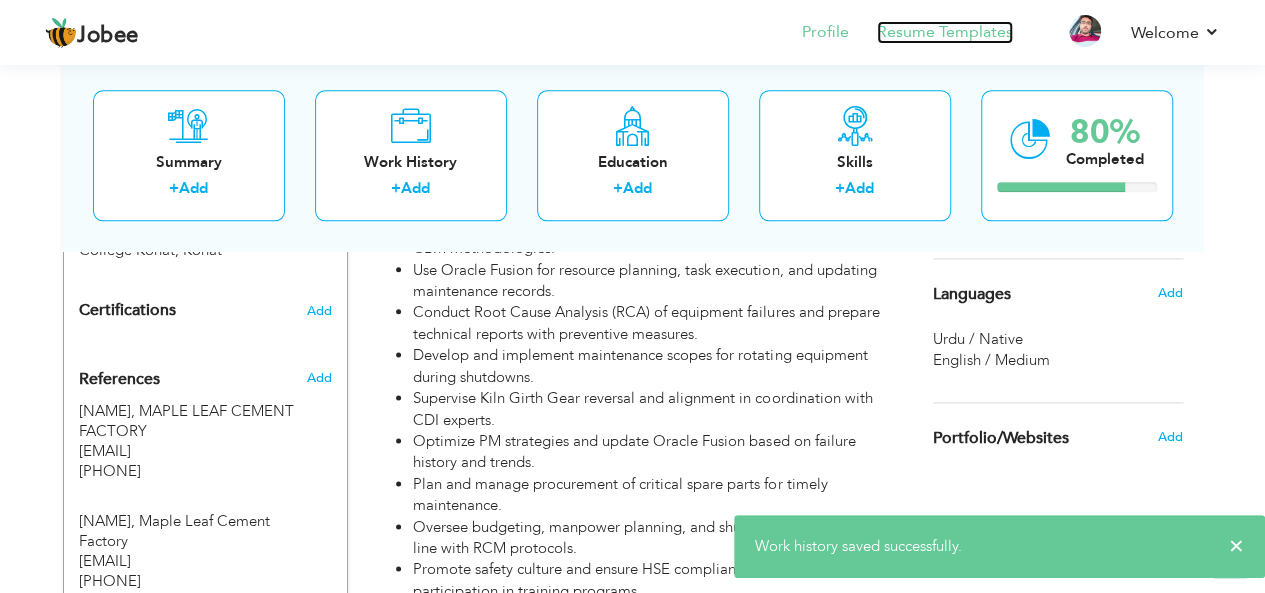 click on "Resume Templates" at bounding box center (945, 32) 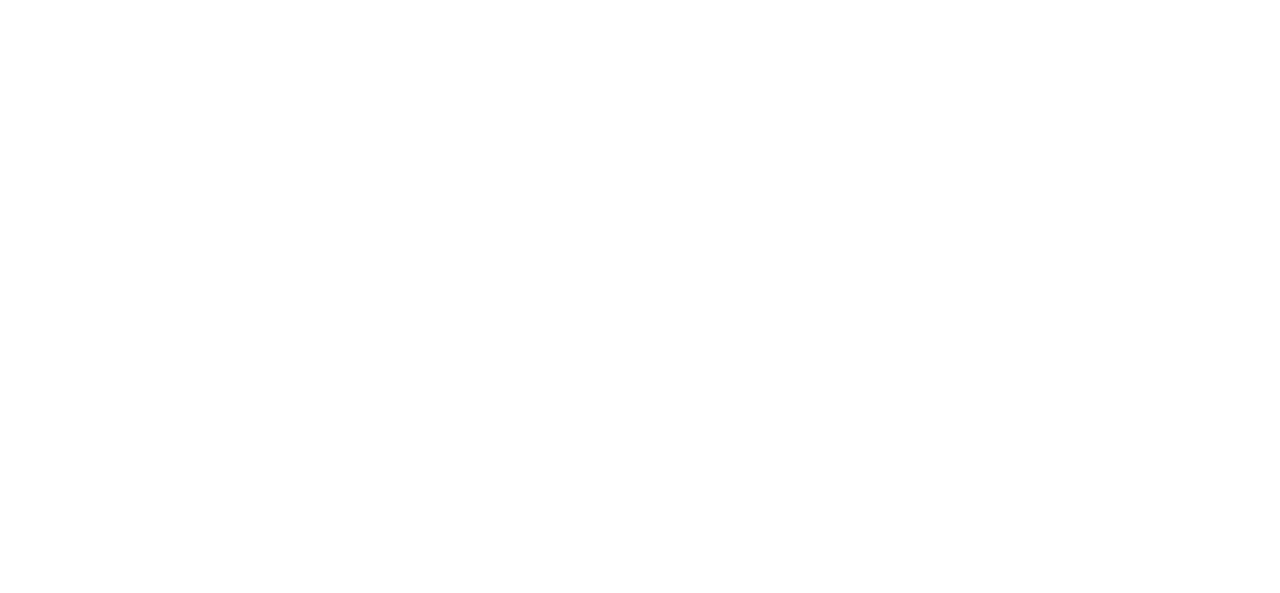 scroll, scrollTop: 0, scrollLeft: 0, axis: both 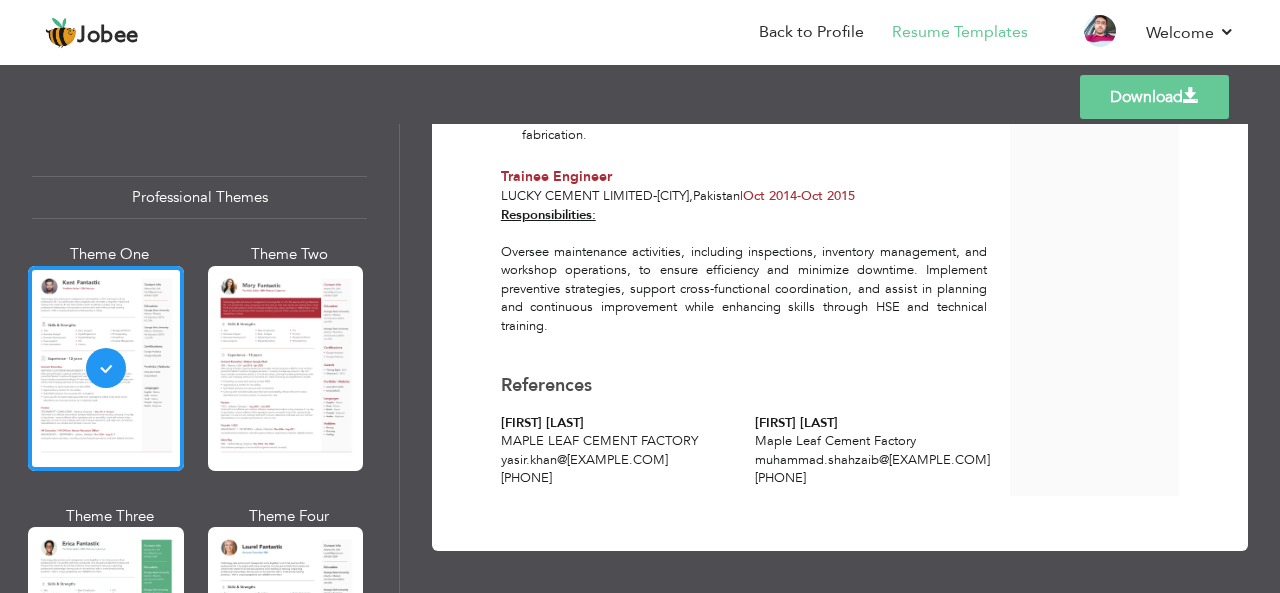 click on "Professional Themes
Theme One
Theme Two
Theme Three
Theme Four Theme Five" at bounding box center (200, 358) 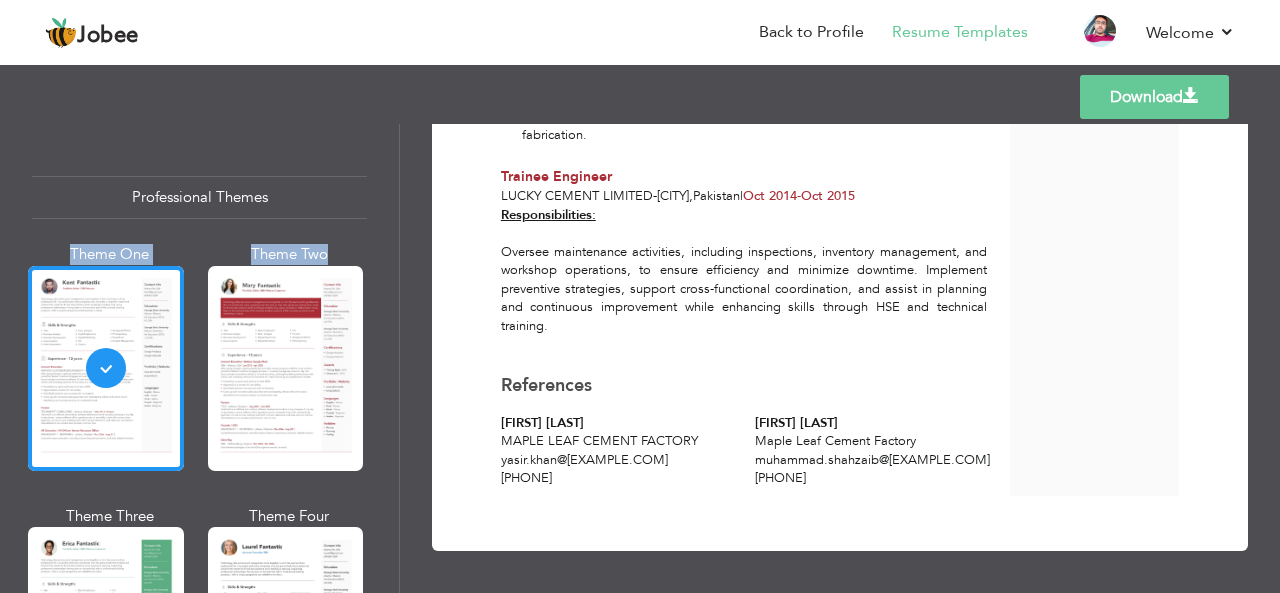 drag, startPoint x: 391, startPoint y: 165, endPoint x: 394, endPoint y: 235, distance: 70.064255 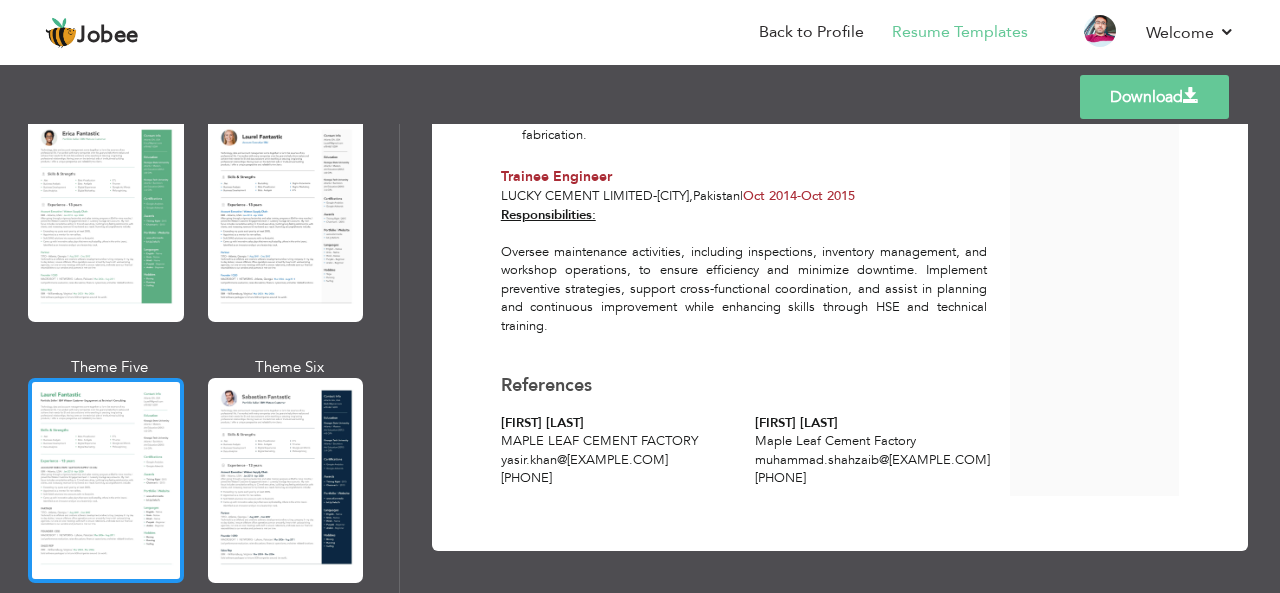 click at bounding box center (106, 480) 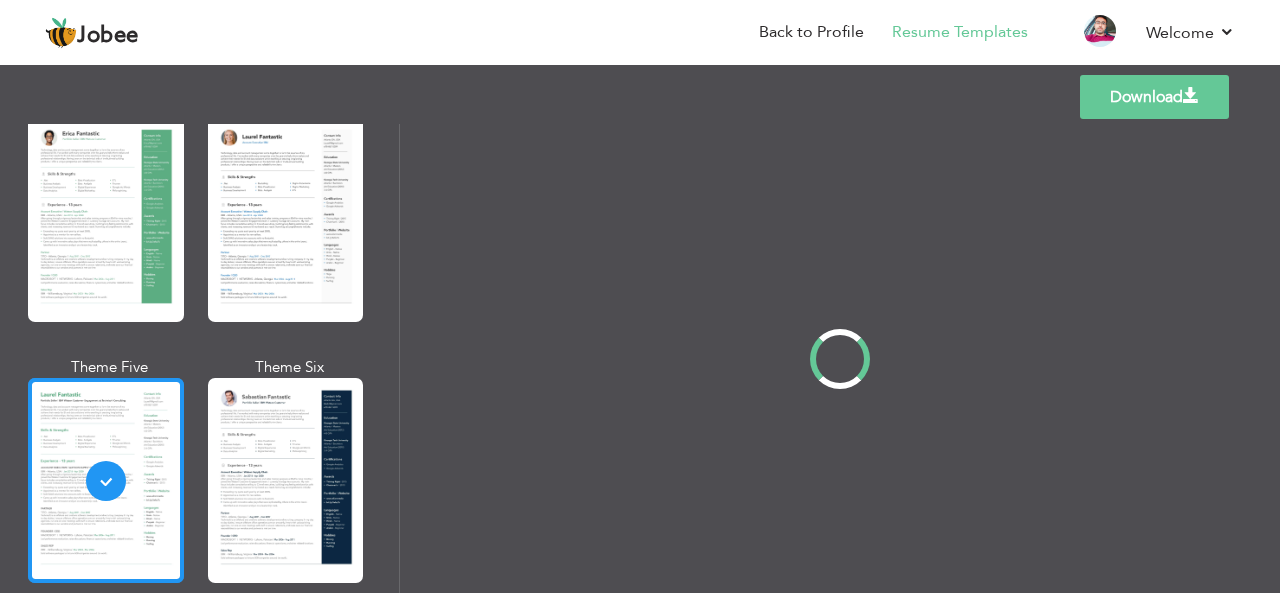 scroll, scrollTop: 0, scrollLeft: 0, axis: both 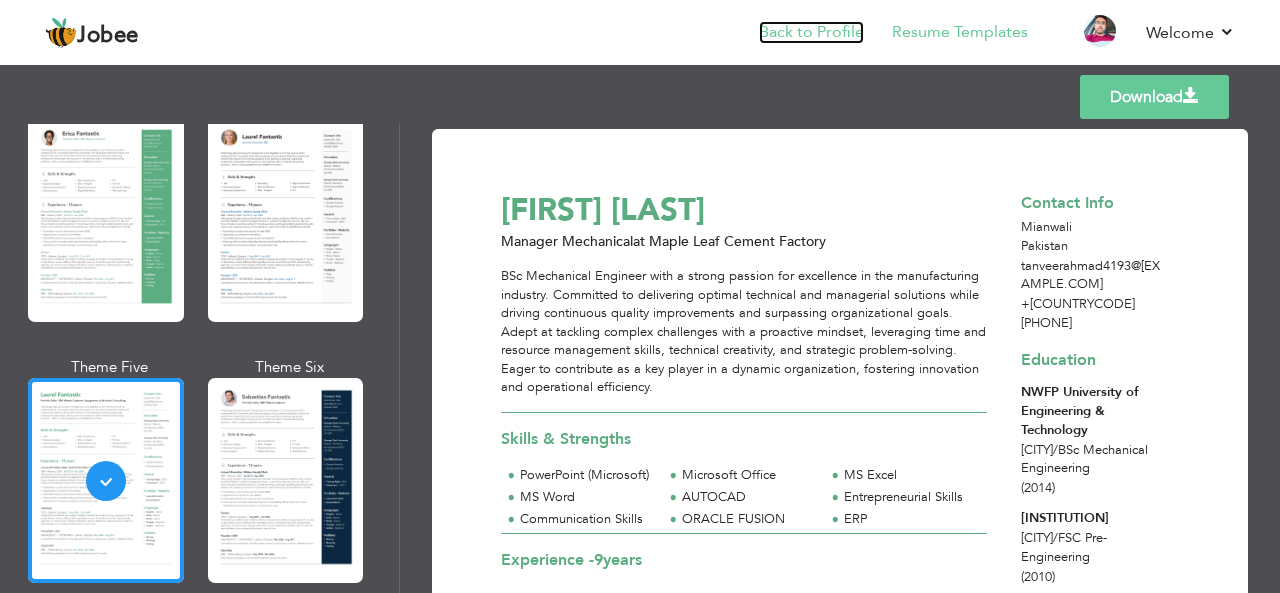 click on "Back to Profile" at bounding box center [811, 32] 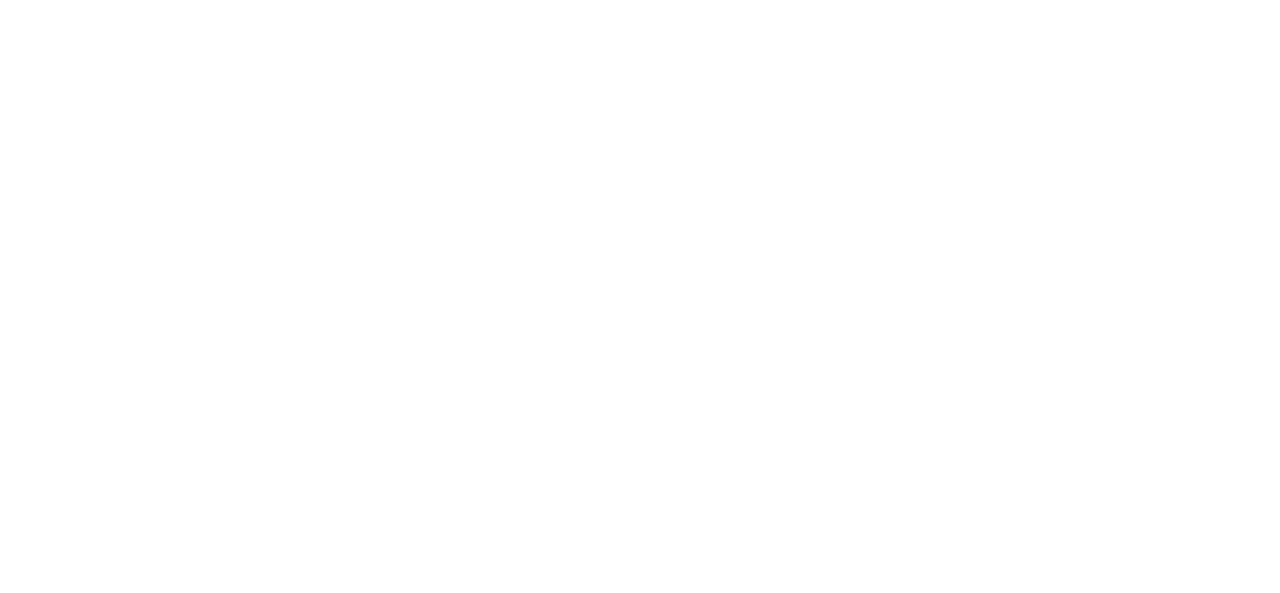 scroll, scrollTop: 0, scrollLeft: 0, axis: both 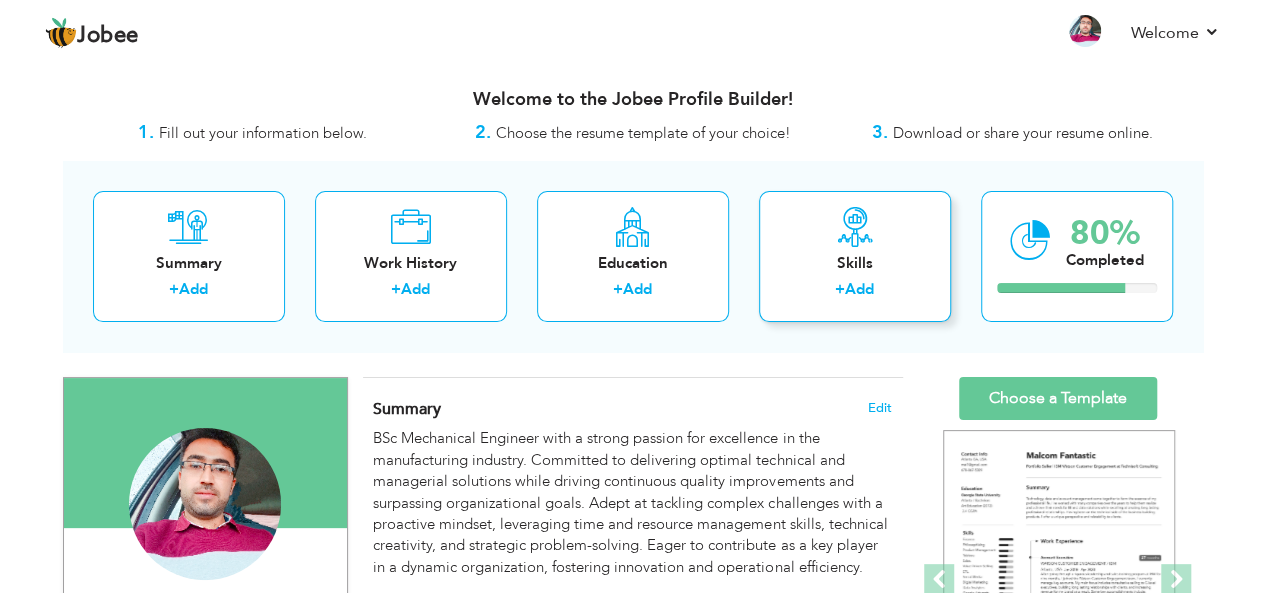 click on "Add" at bounding box center (859, 289) 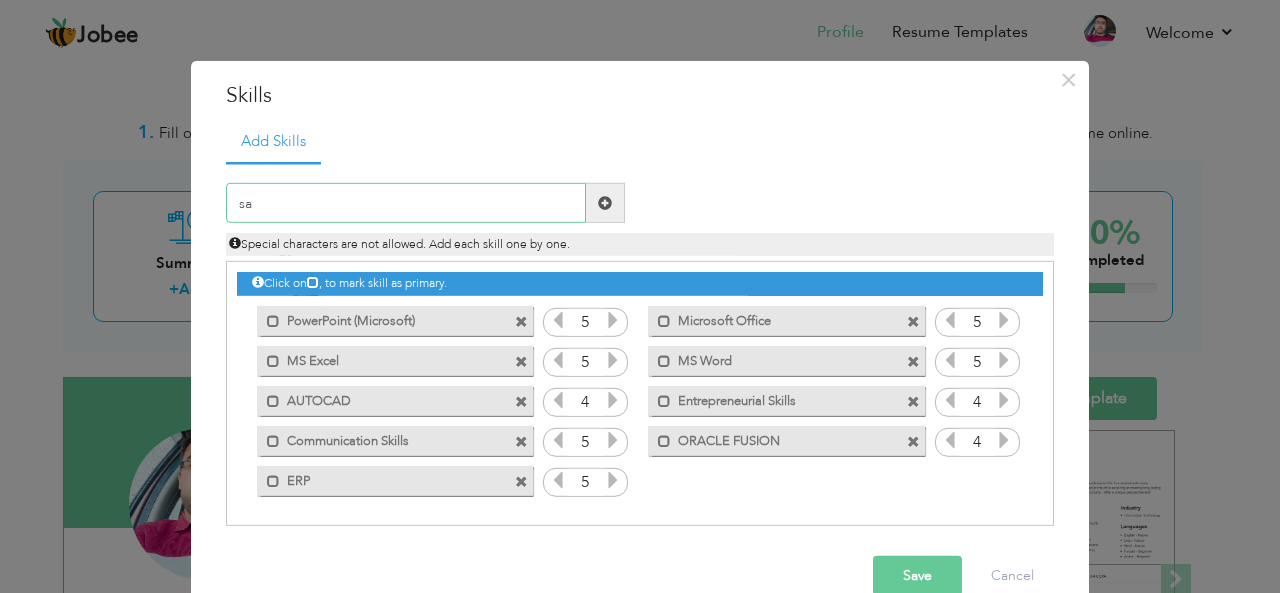 type on "s" 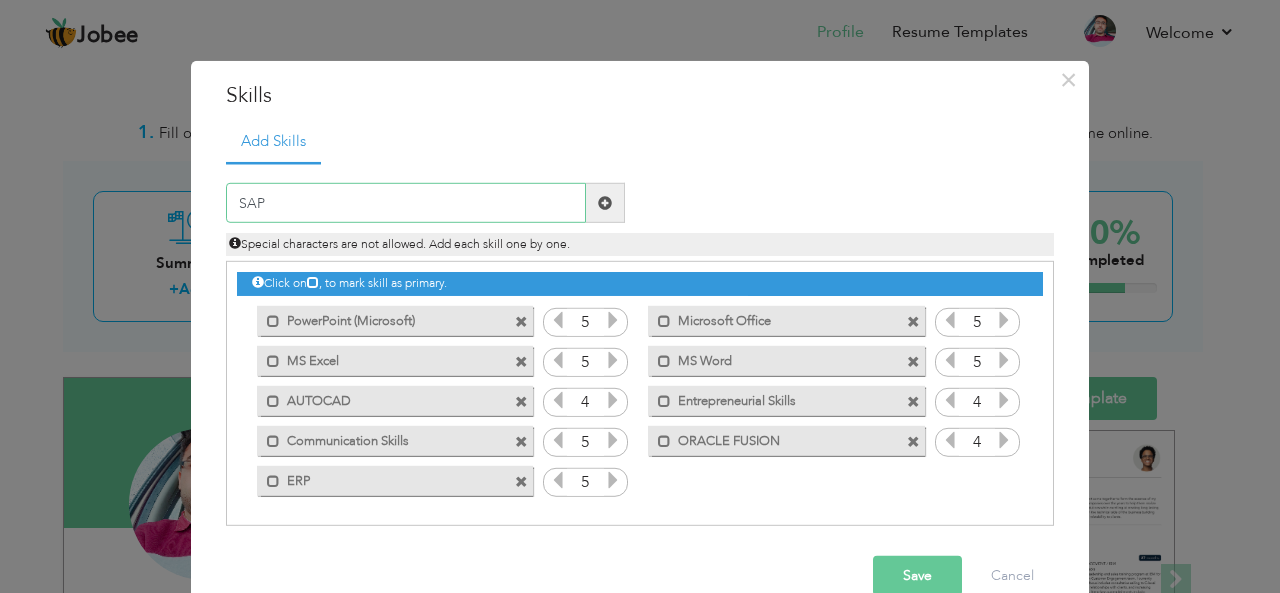 type on "SAP" 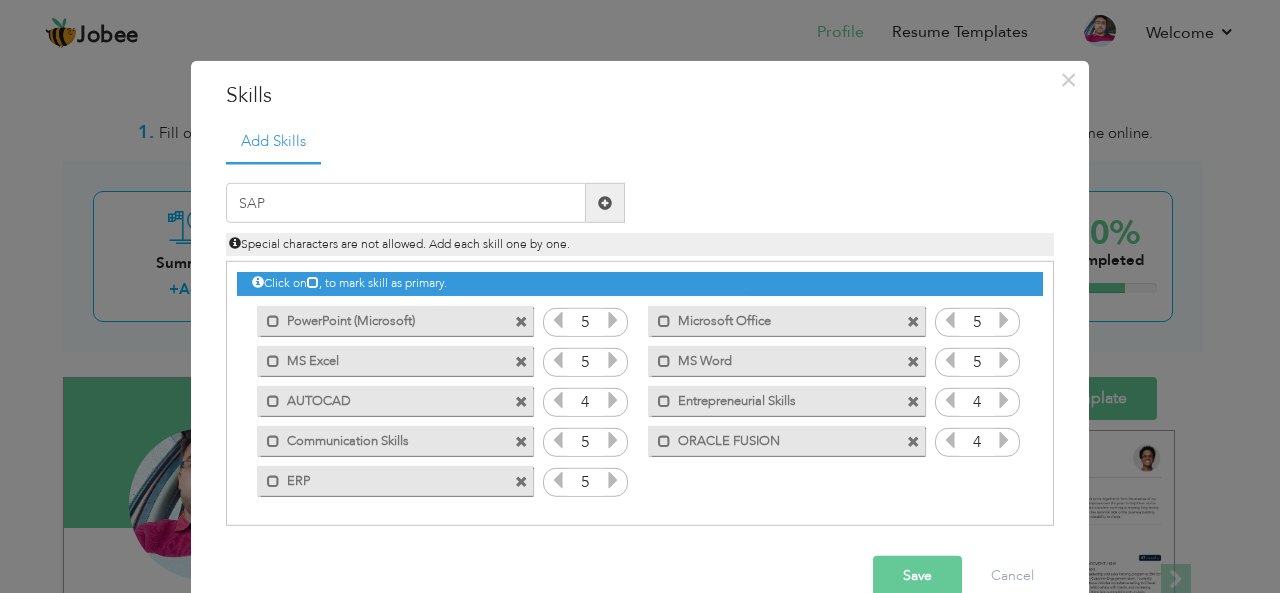 click at bounding box center (605, 203) 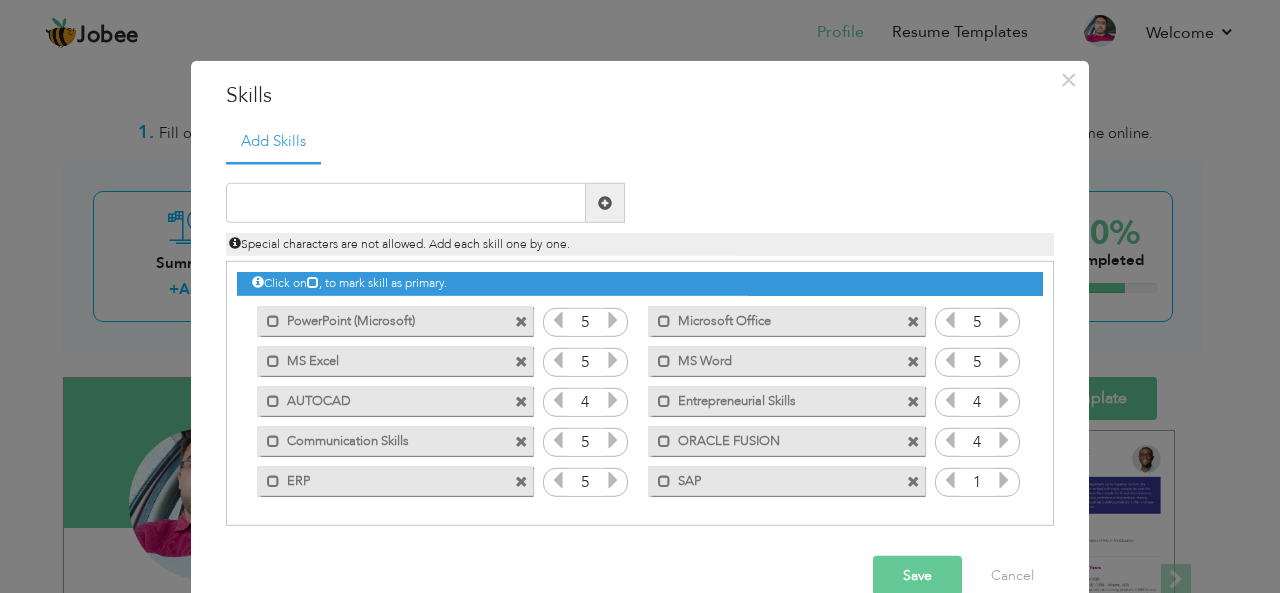 click at bounding box center [913, 401] 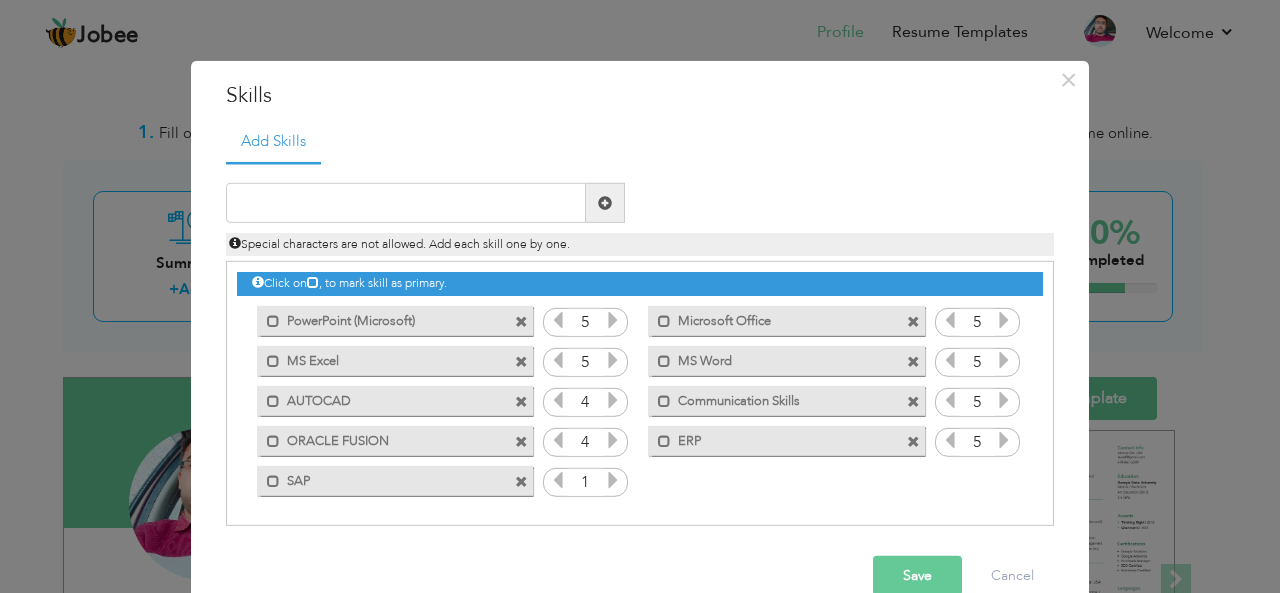 click at bounding box center [613, 480] 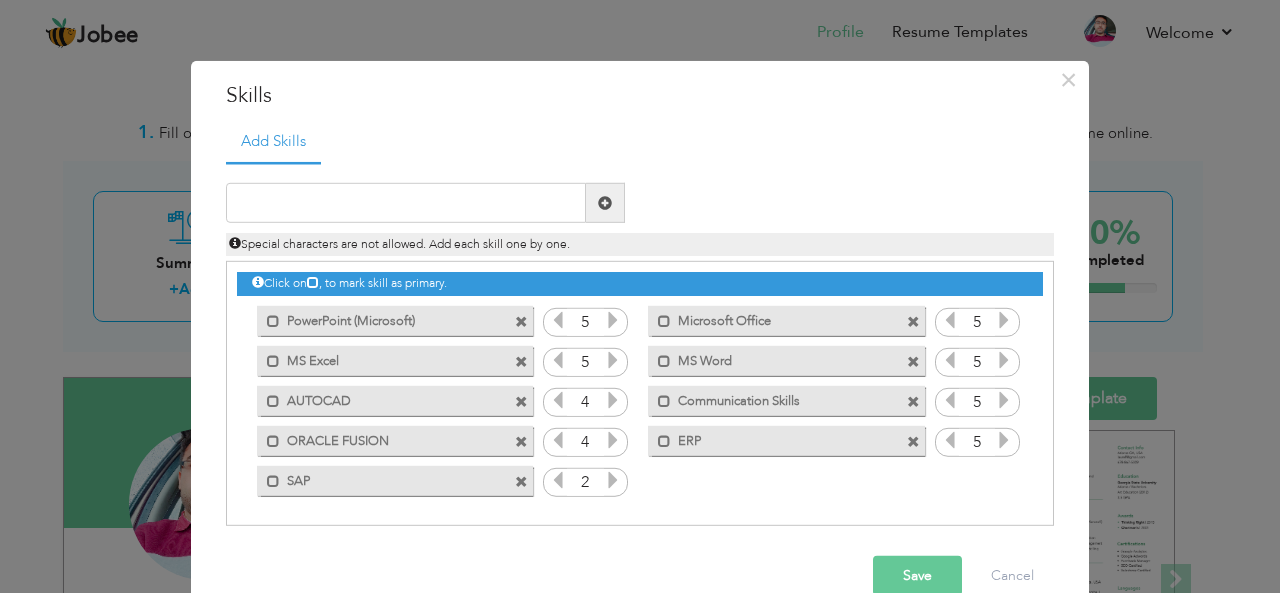 click at bounding box center [613, 480] 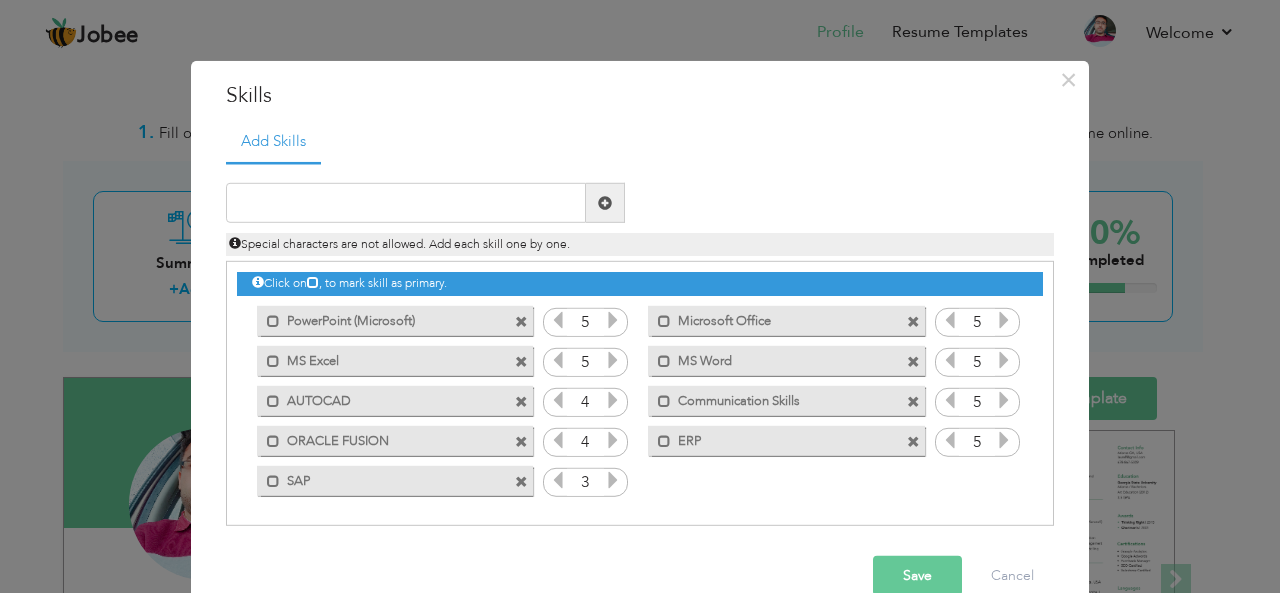 click at bounding box center (613, 480) 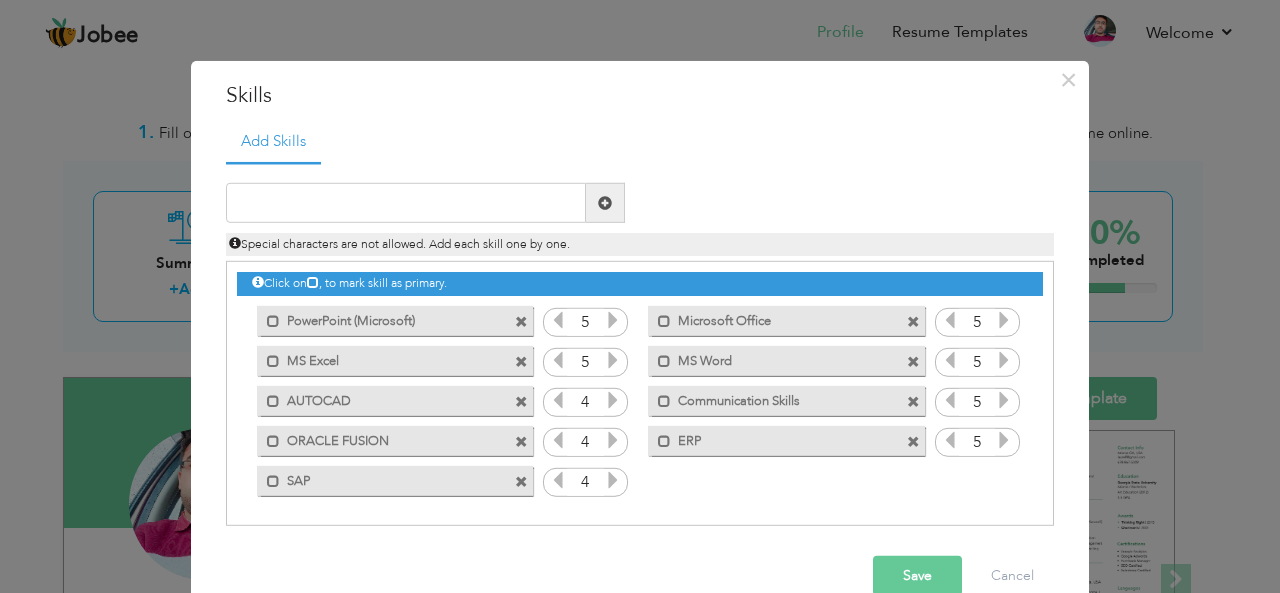 click at bounding box center [613, 480] 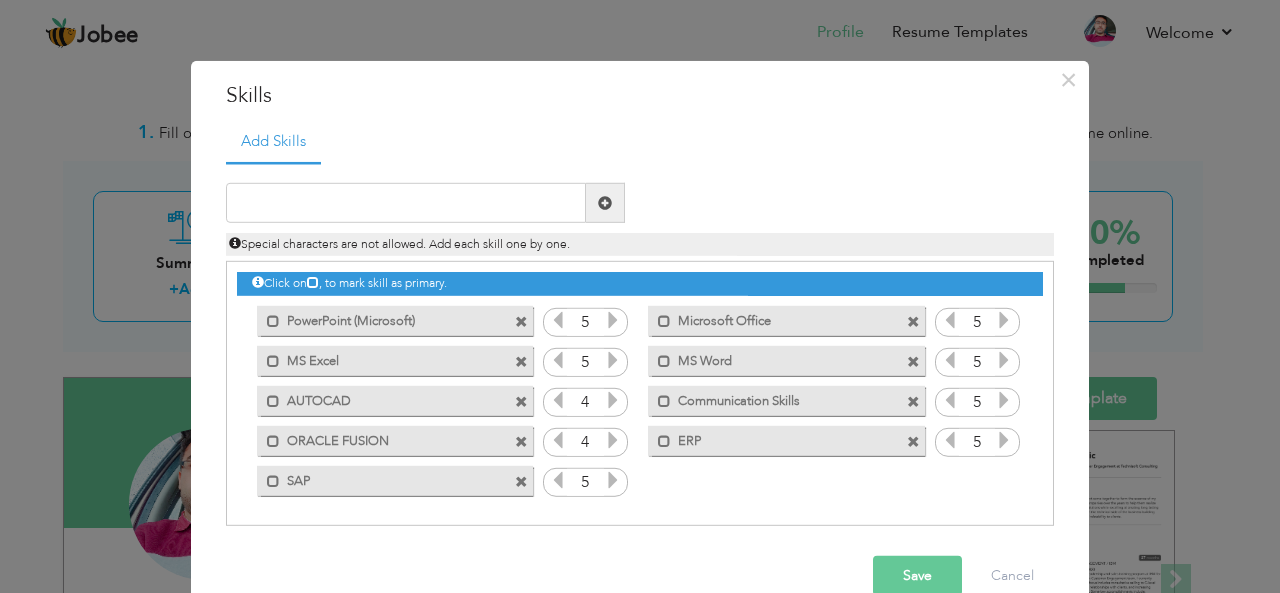 click at bounding box center [521, 401] 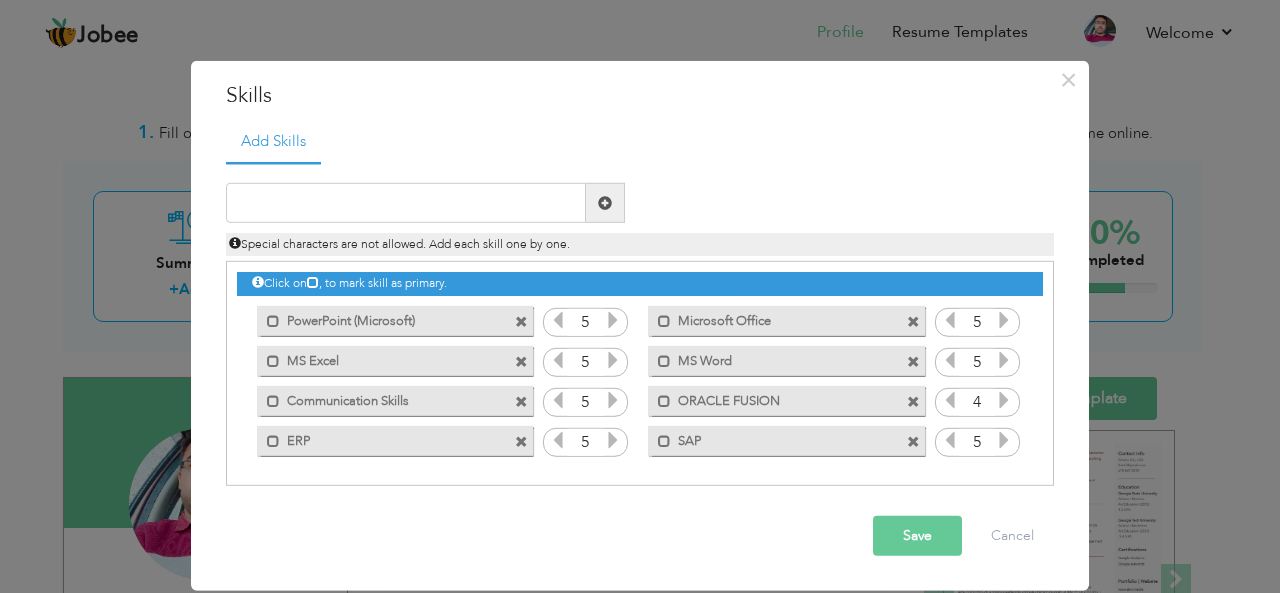 click at bounding box center (913, 441) 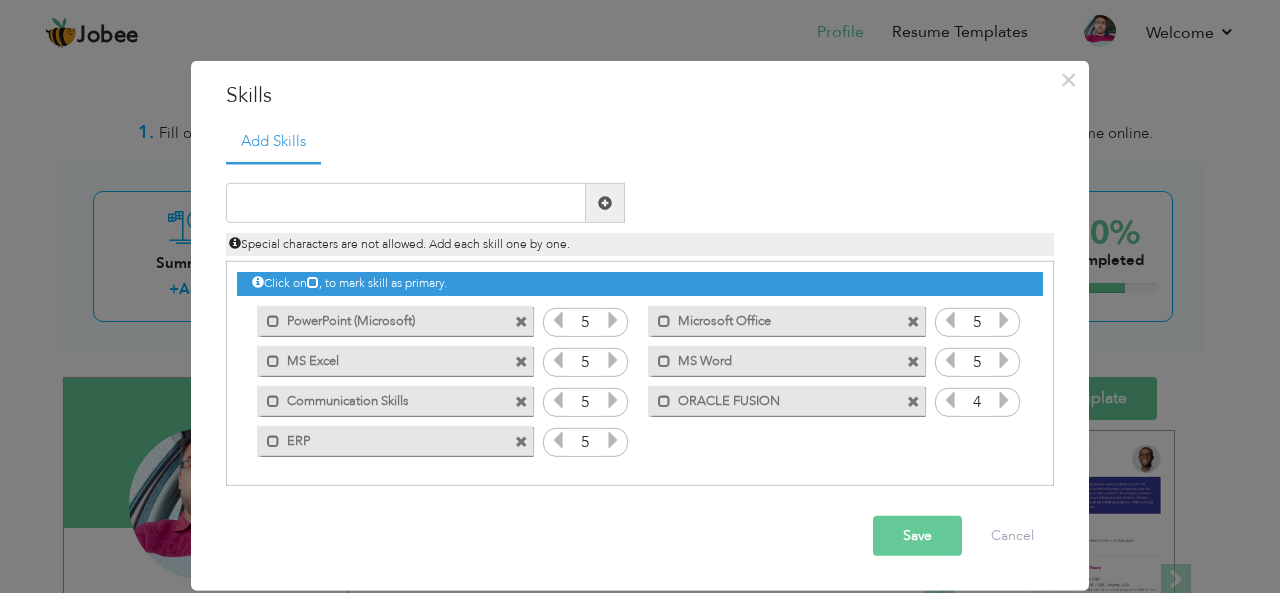 click at bounding box center [913, 401] 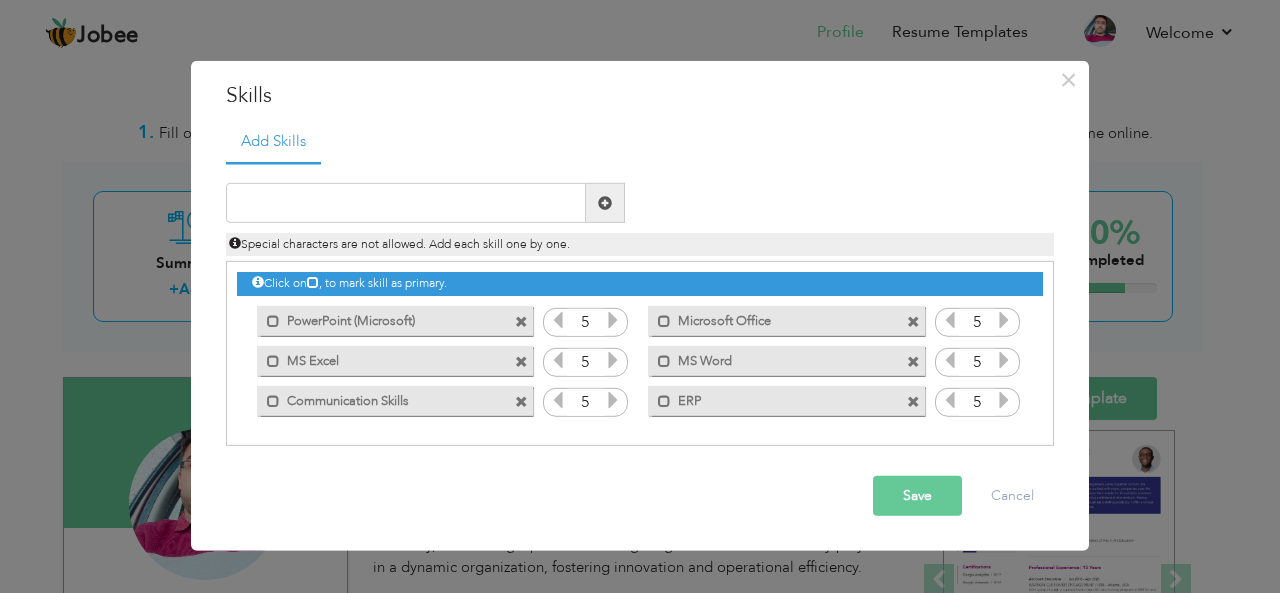 click at bounding box center (913, 361) 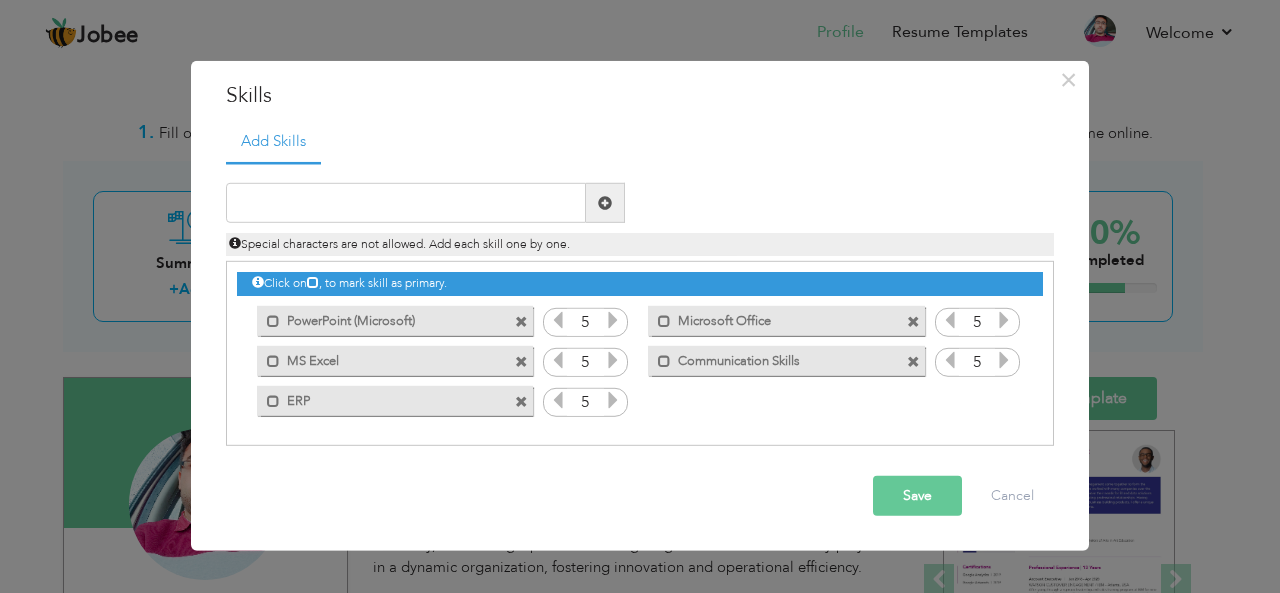 click at bounding box center (913, 361) 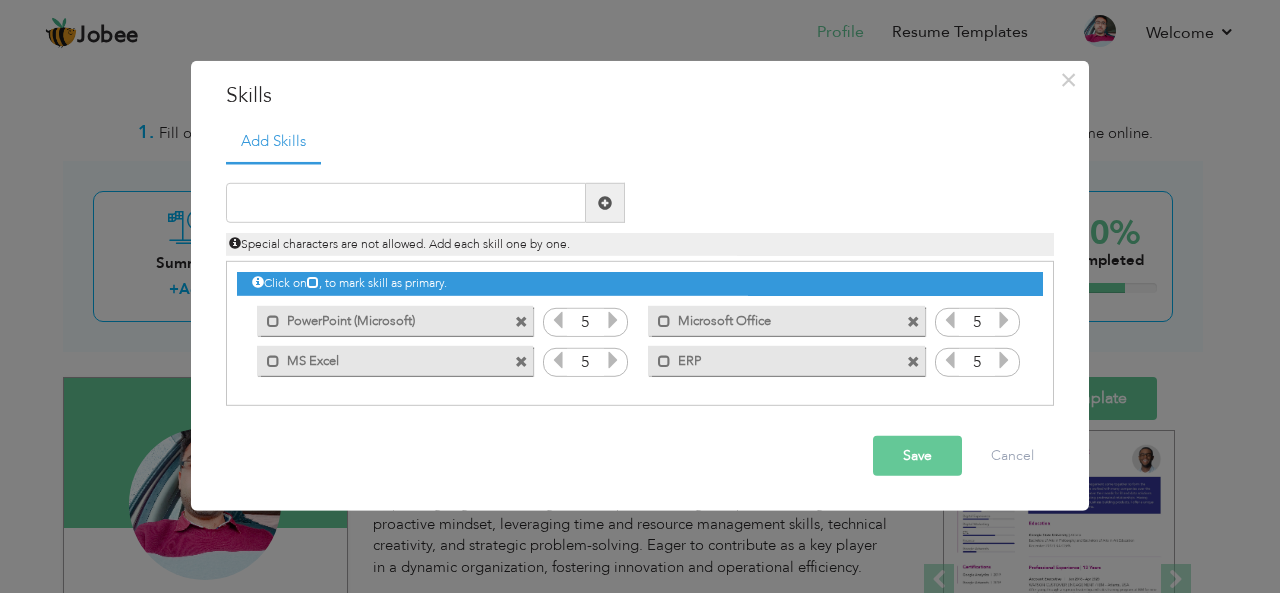 click at bounding box center (913, 321) 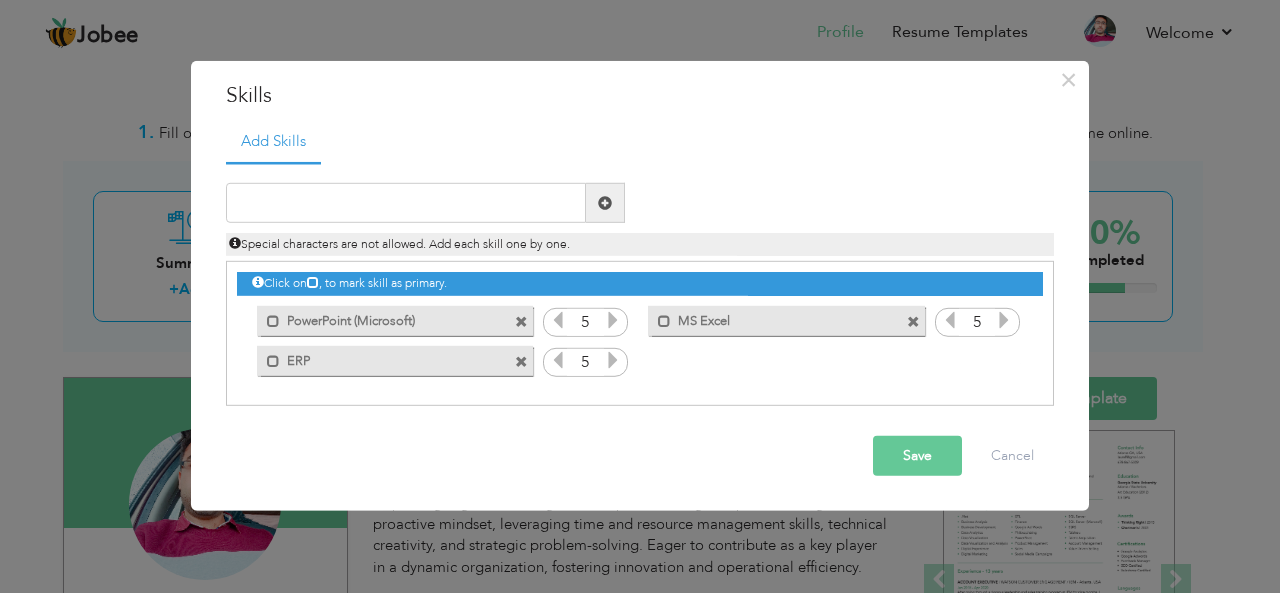 click at bounding box center [913, 321] 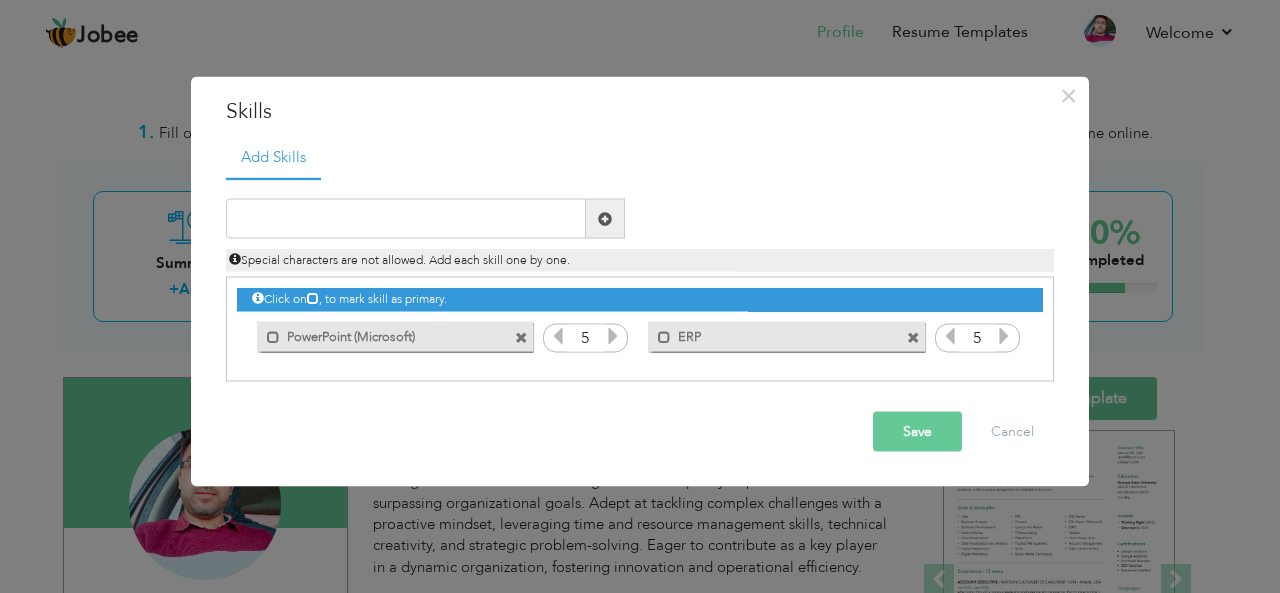 click at bounding box center (521, 337) 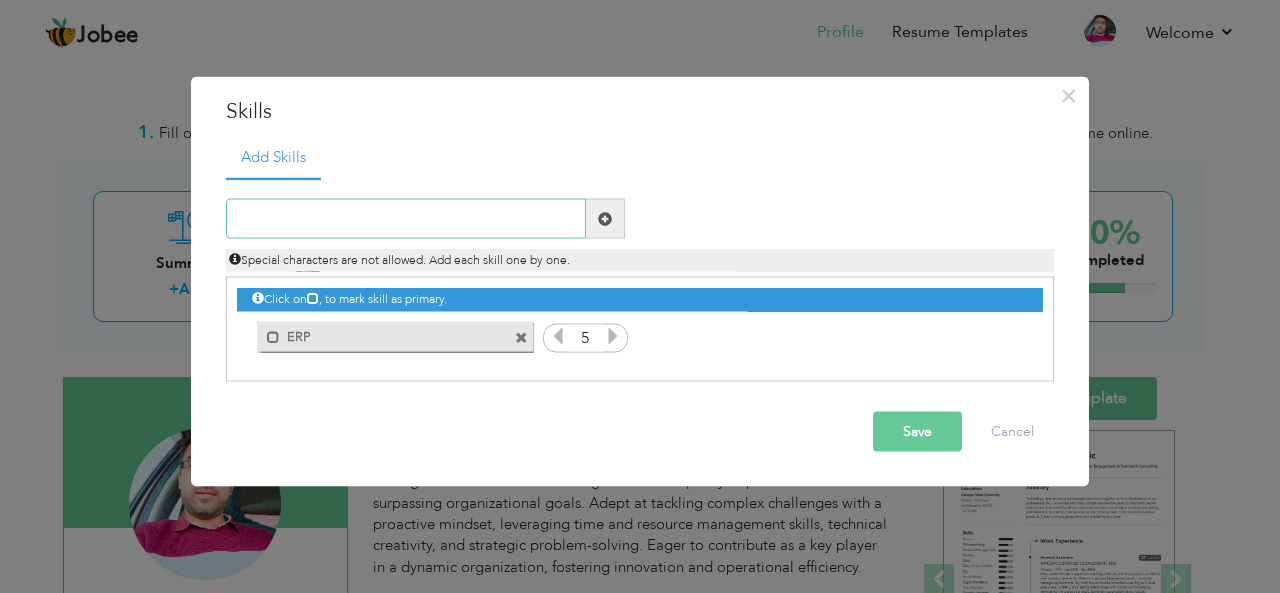 click at bounding box center (406, 219) 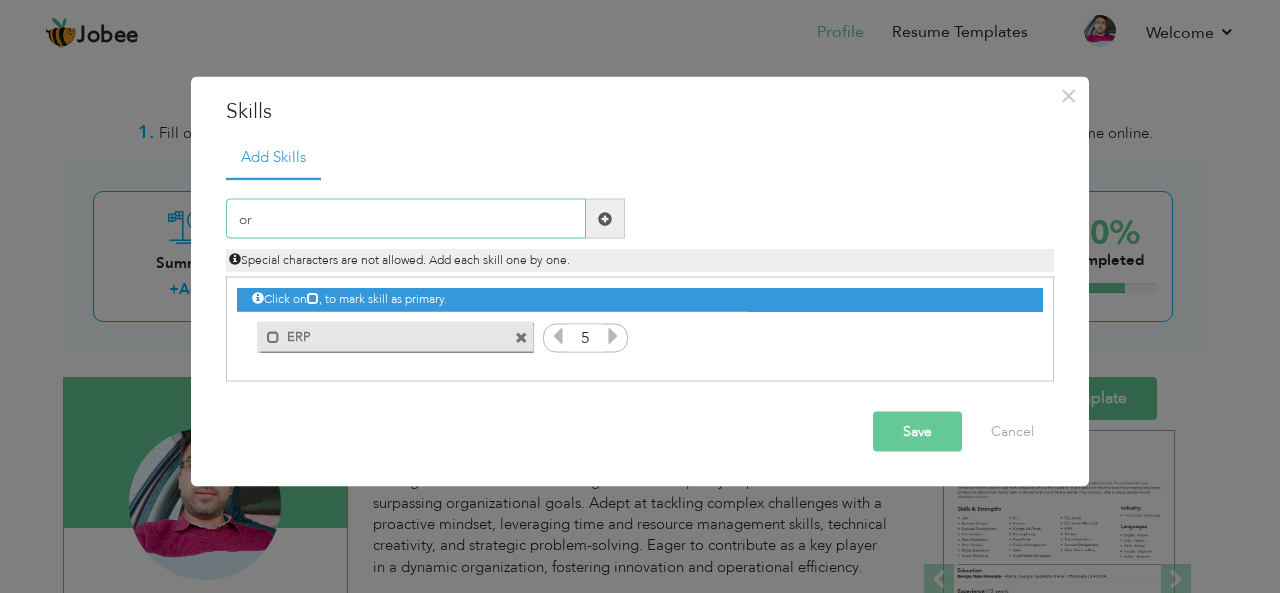 type on "o" 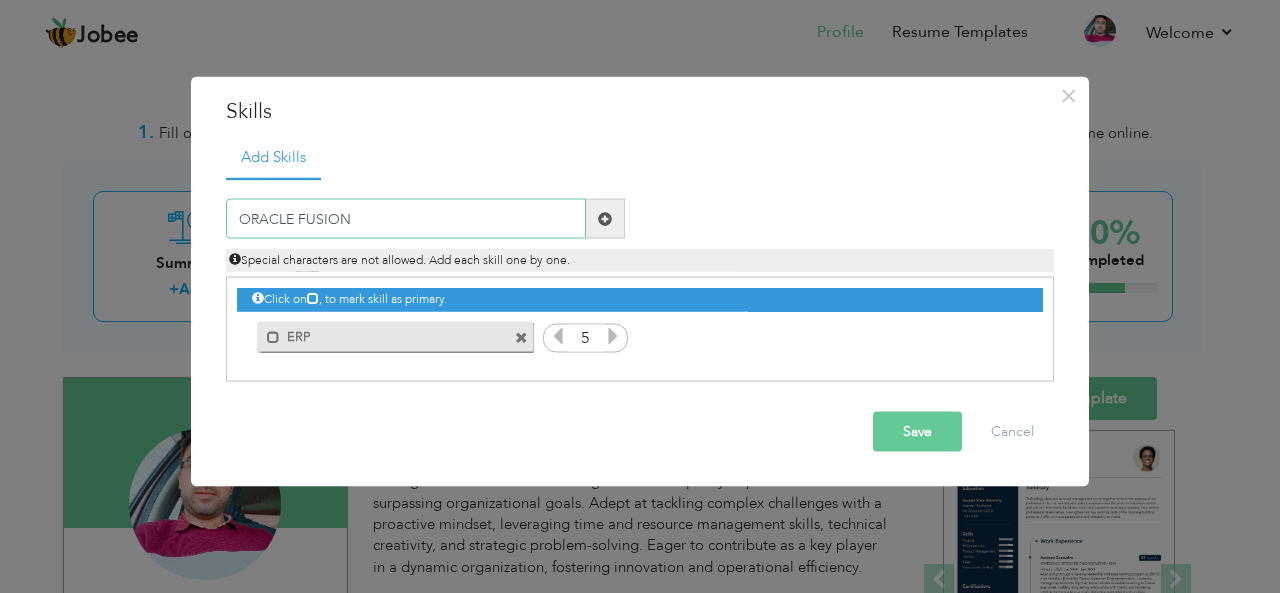 type on "ORACLE FUSION" 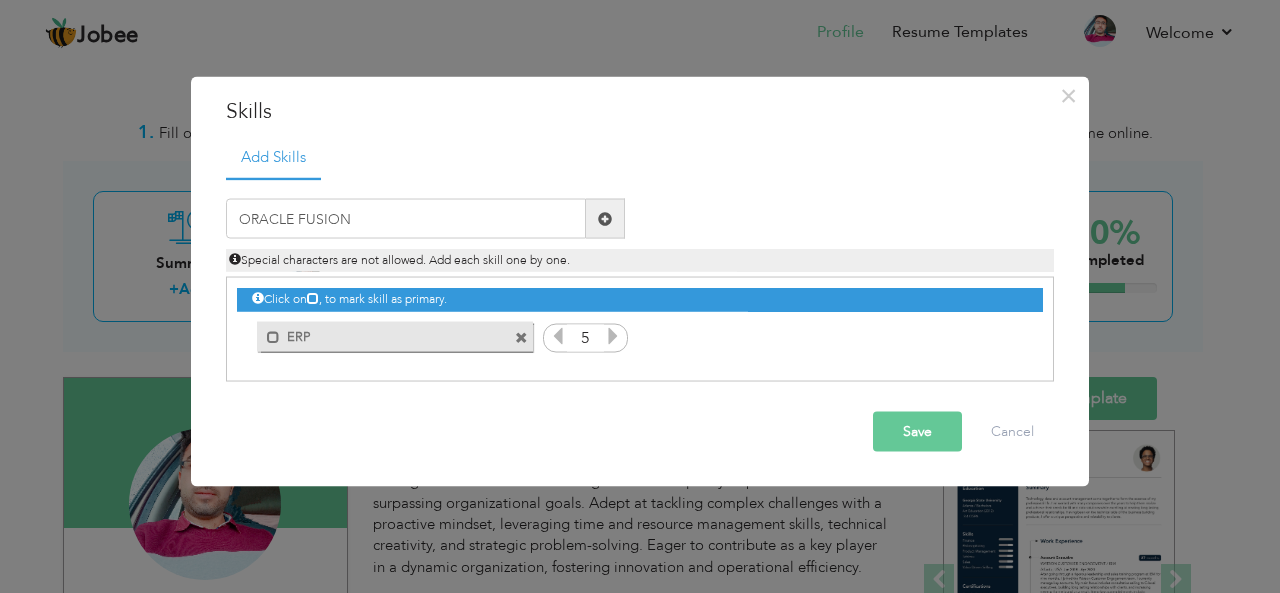 click at bounding box center [605, 219] 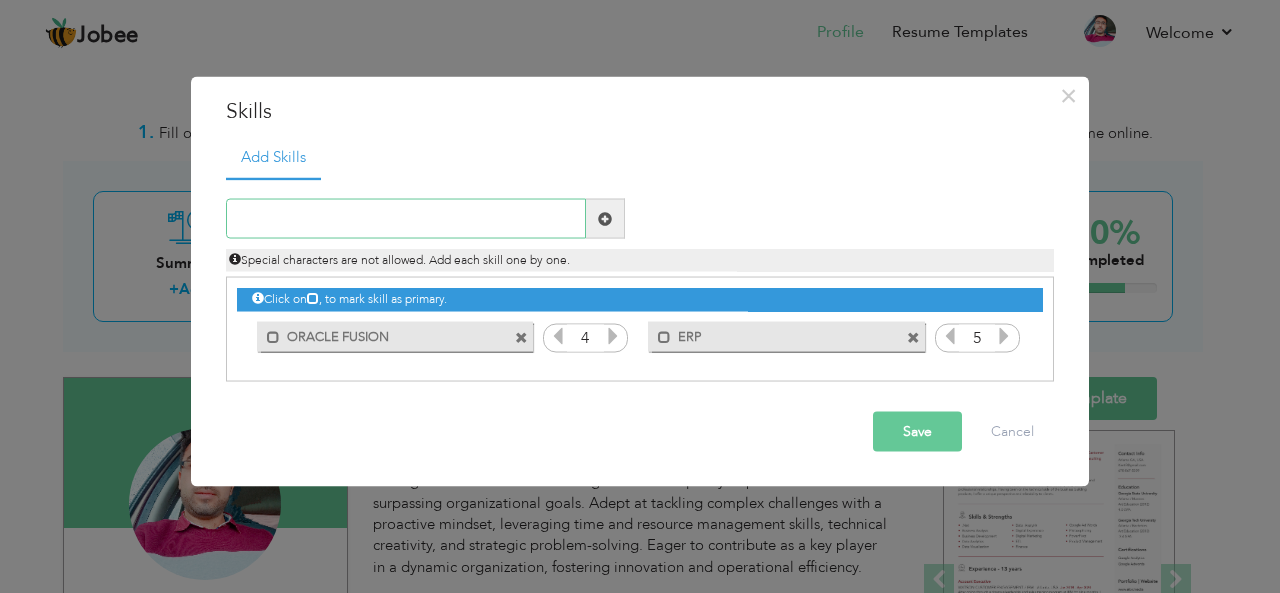 click at bounding box center (406, 219) 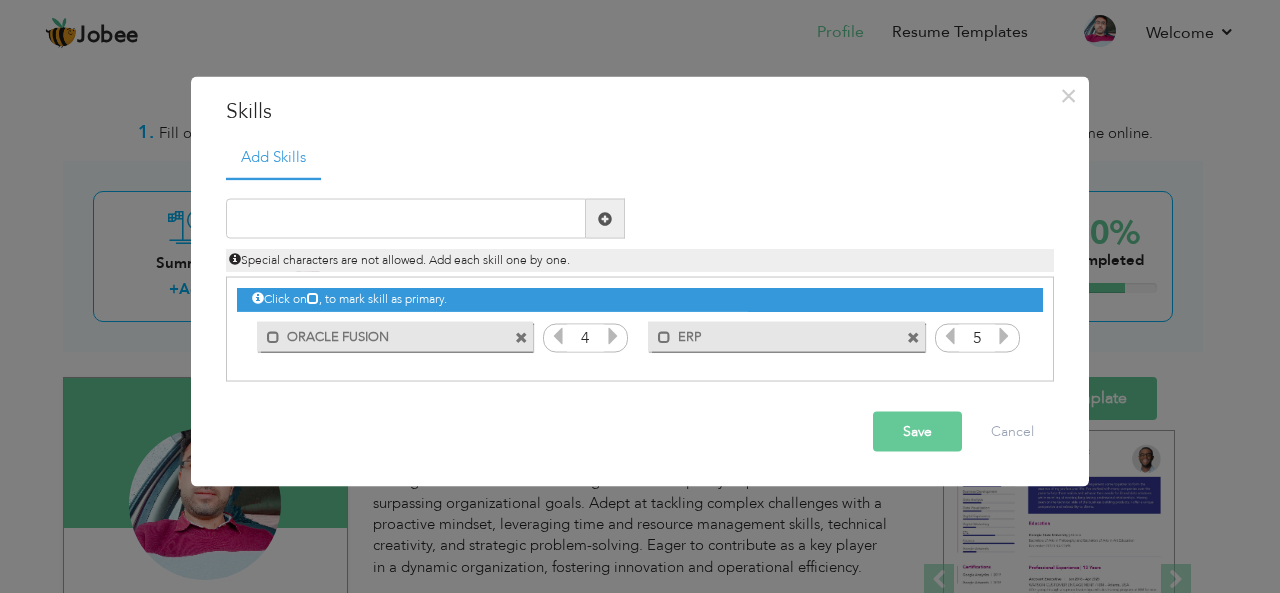click at bounding box center (521, 337) 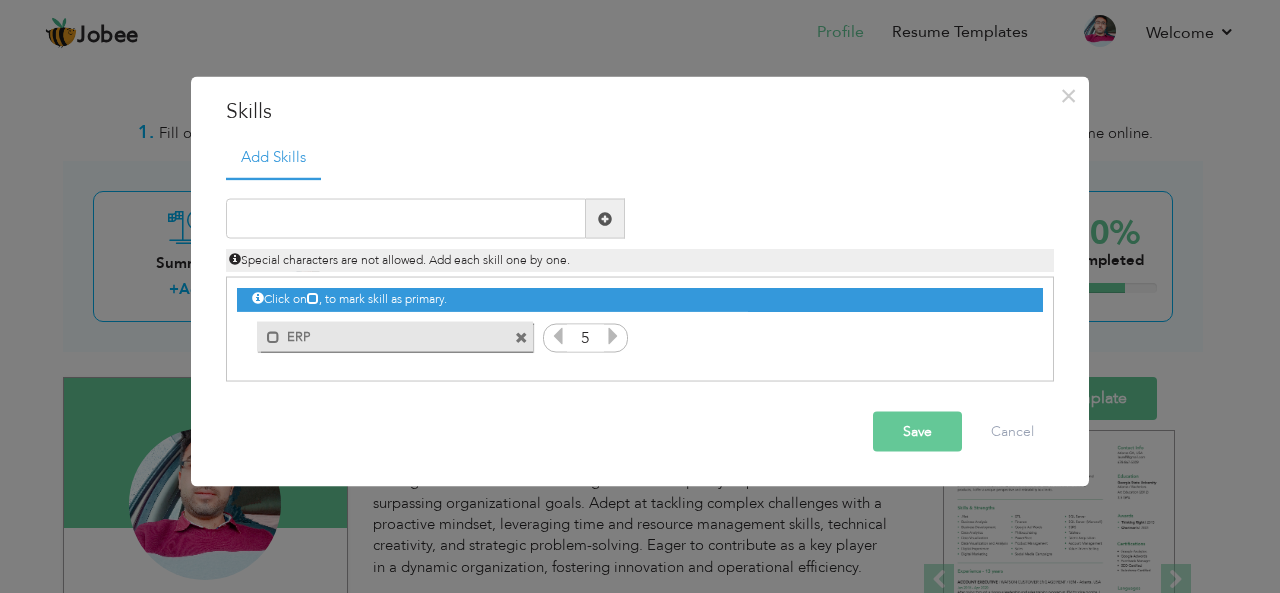 click at bounding box center [521, 337] 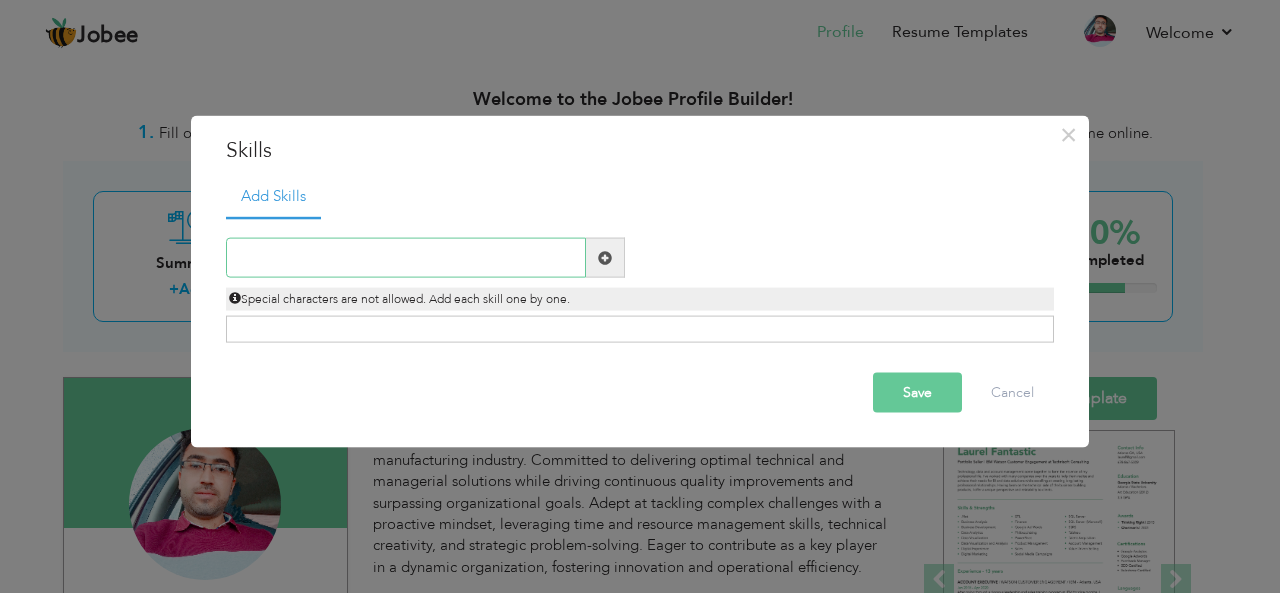 click at bounding box center (406, 258) 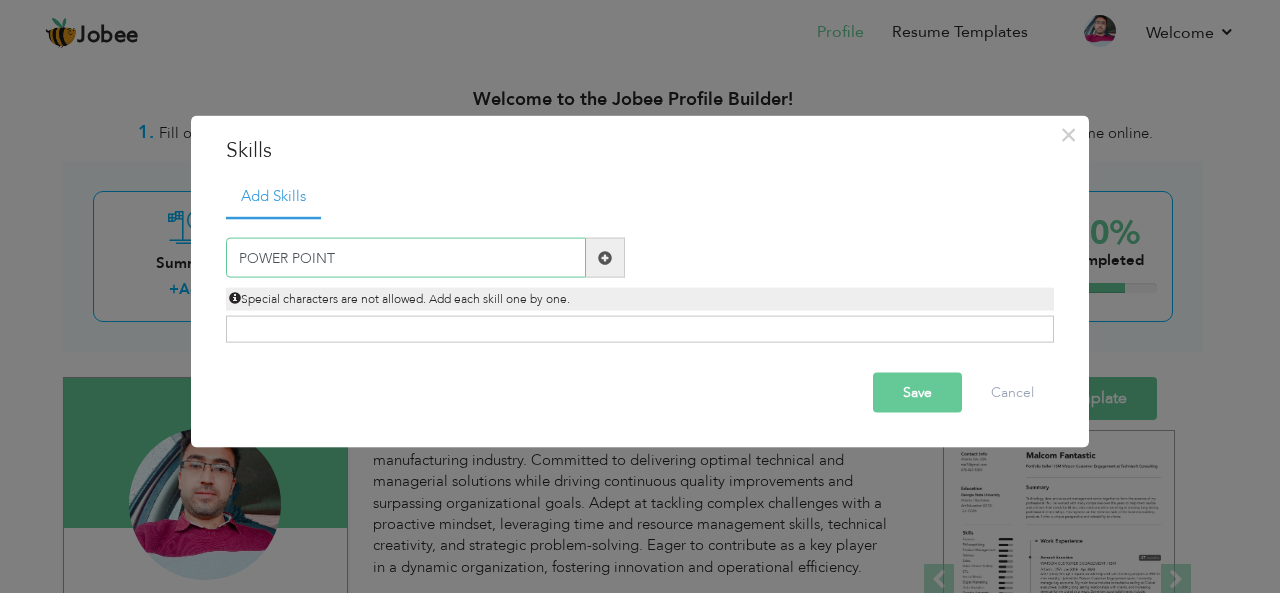 type on "POWER POINT" 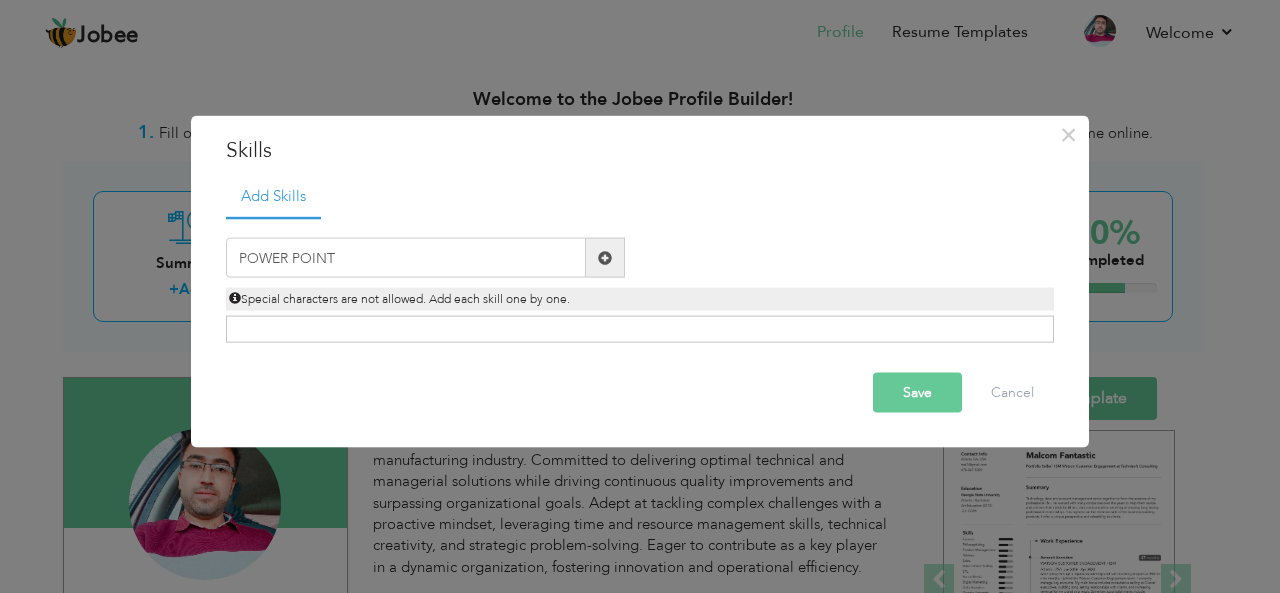 click at bounding box center (605, 257) 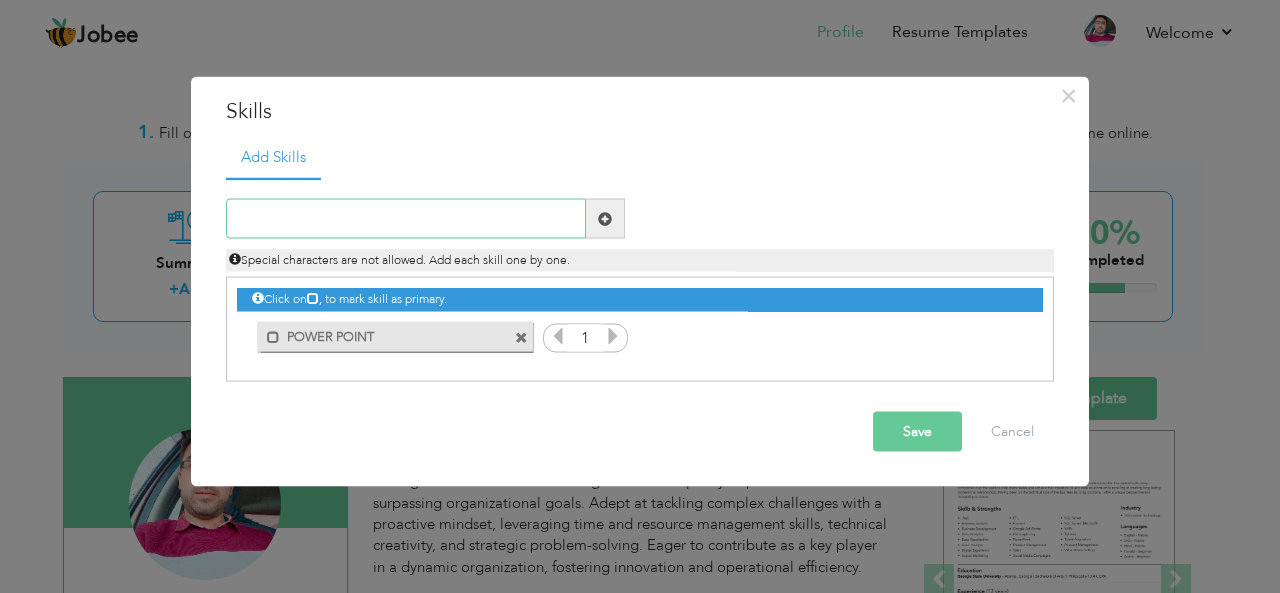 click at bounding box center [406, 219] 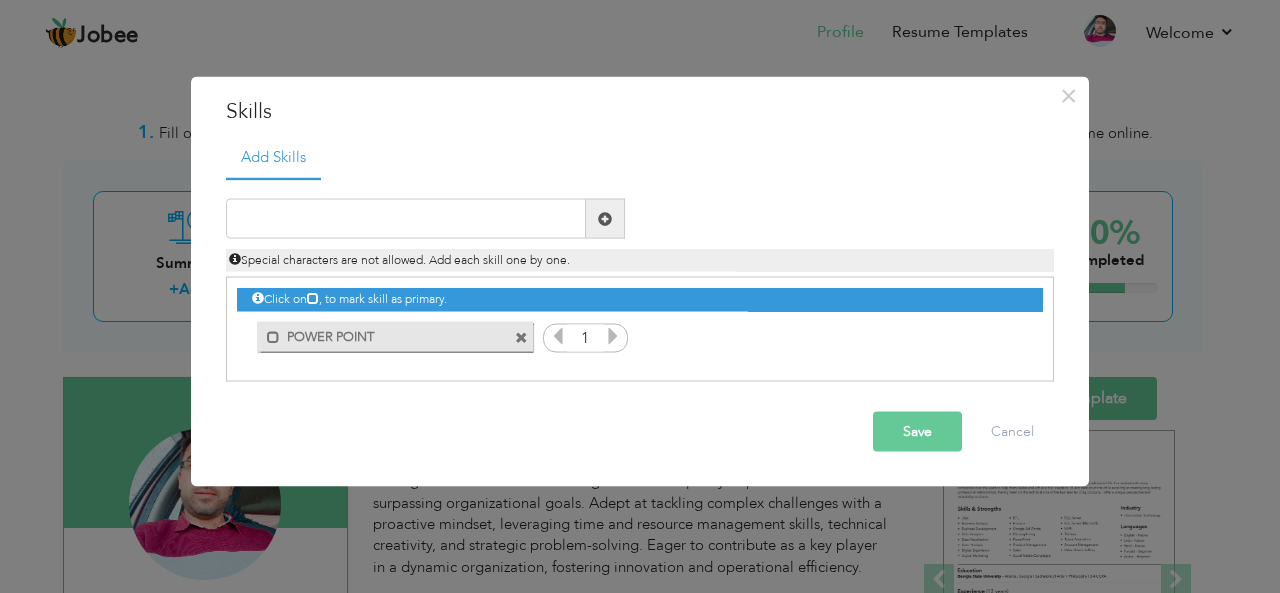 click at bounding box center [613, 336] 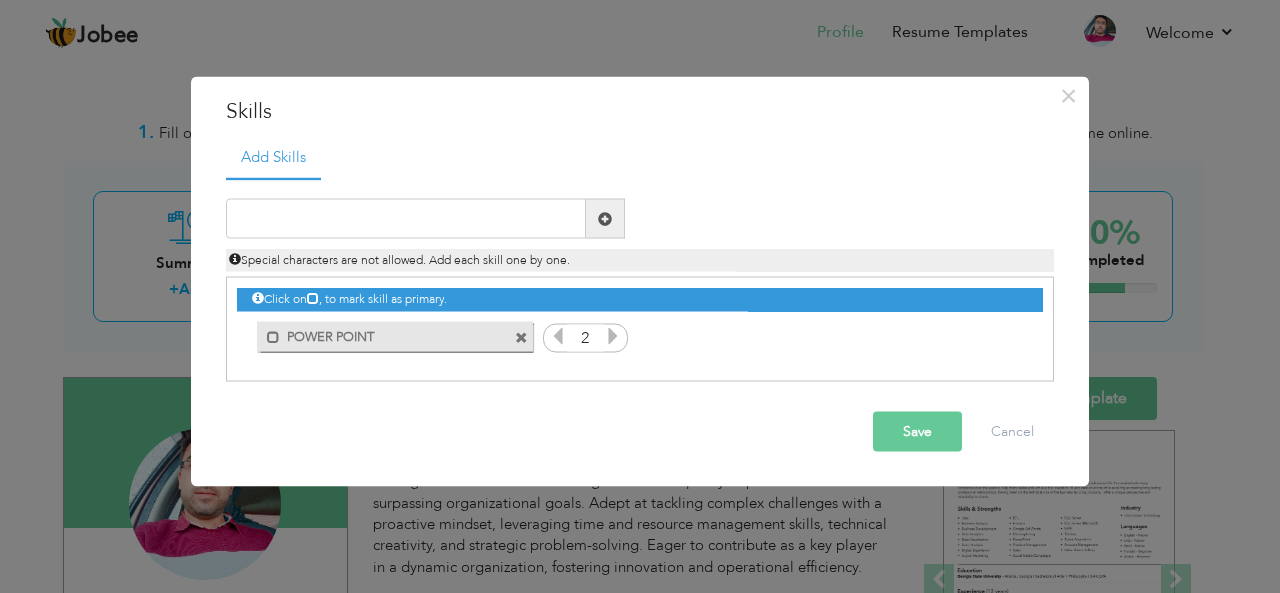 click at bounding box center [613, 336] 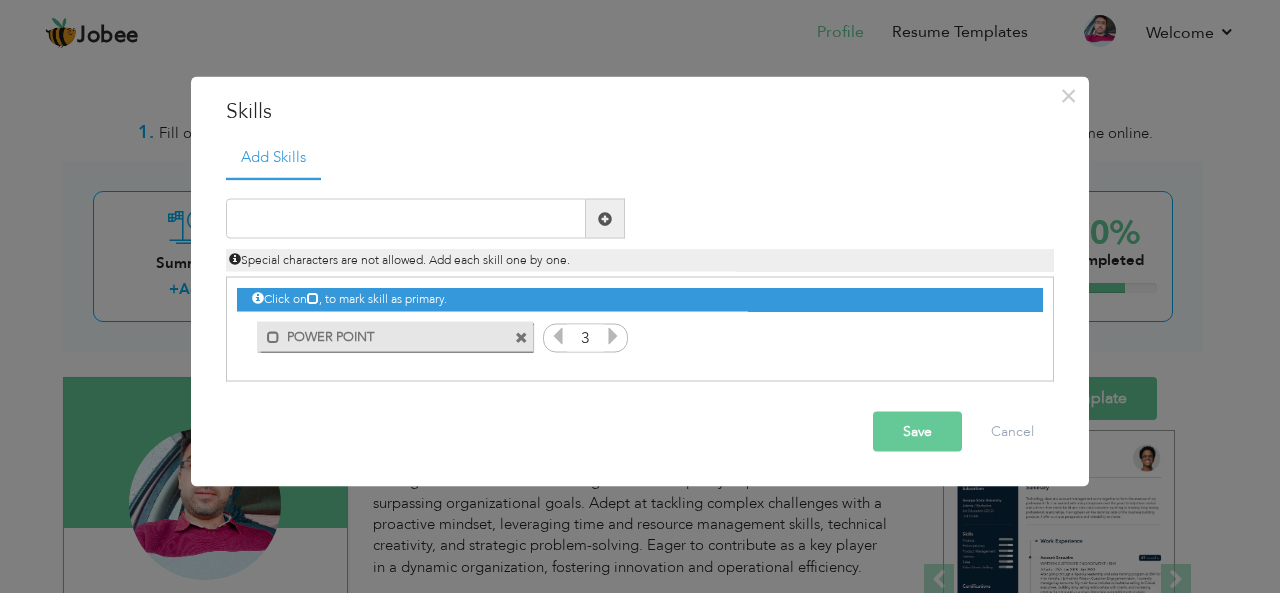 click at bounding box center [613, 336] 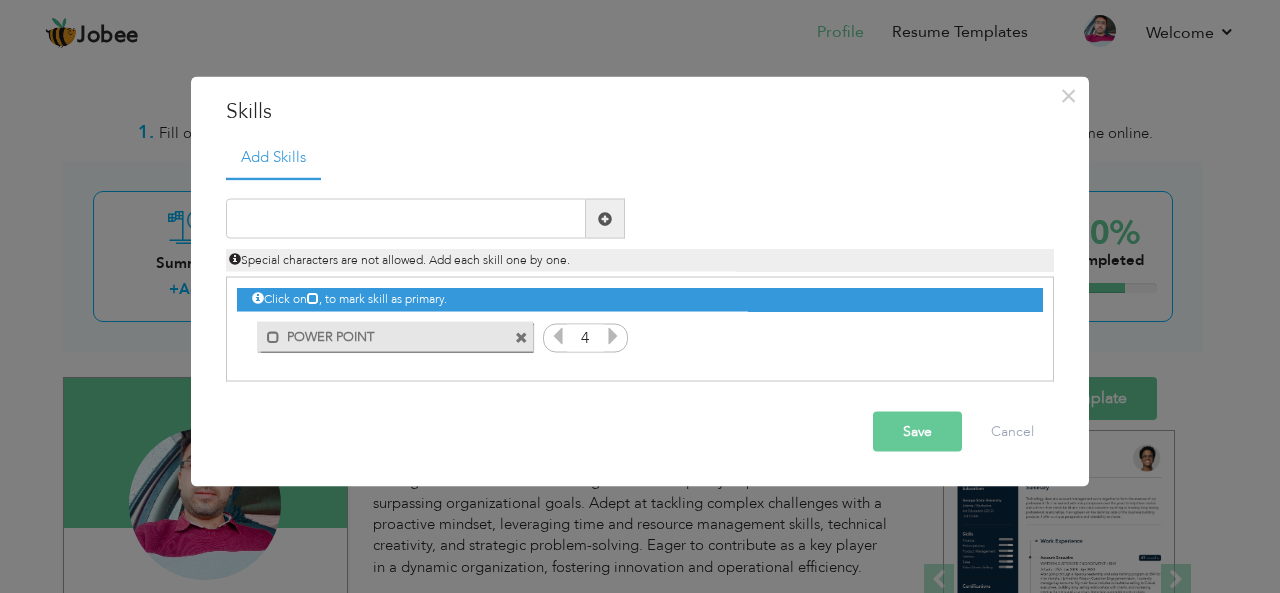 drag, startPoint x: 609, startPoint y: 340, endPoint x: 452, endPoint y: 245, distance: 183.50476 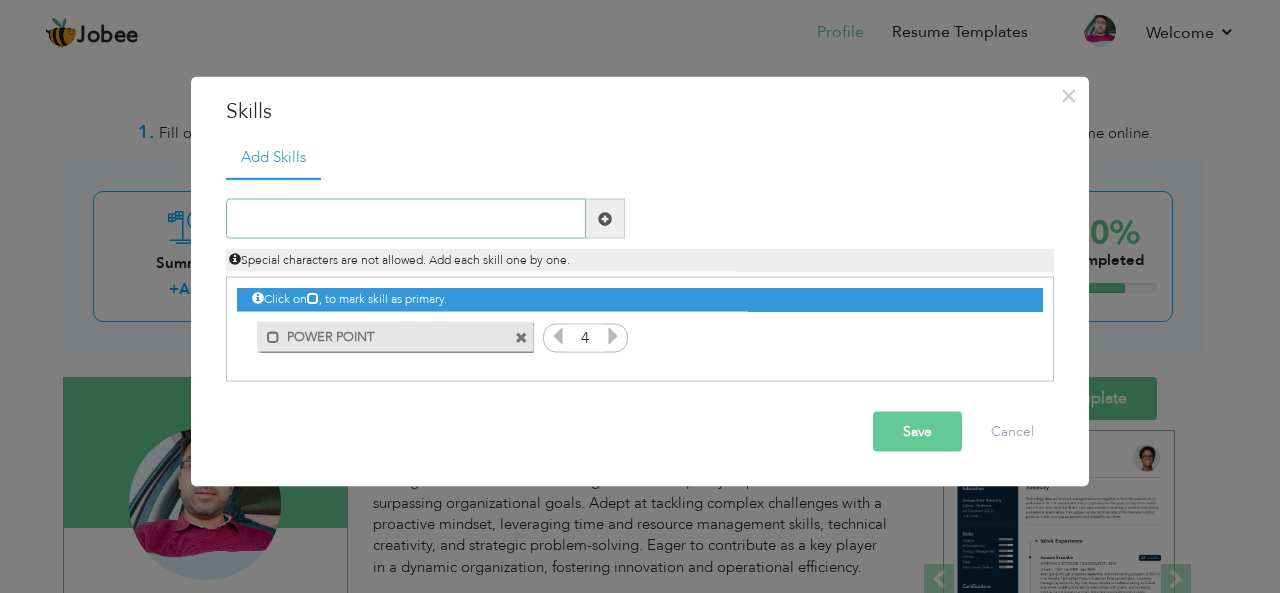 click at bounding box center [406, 219] 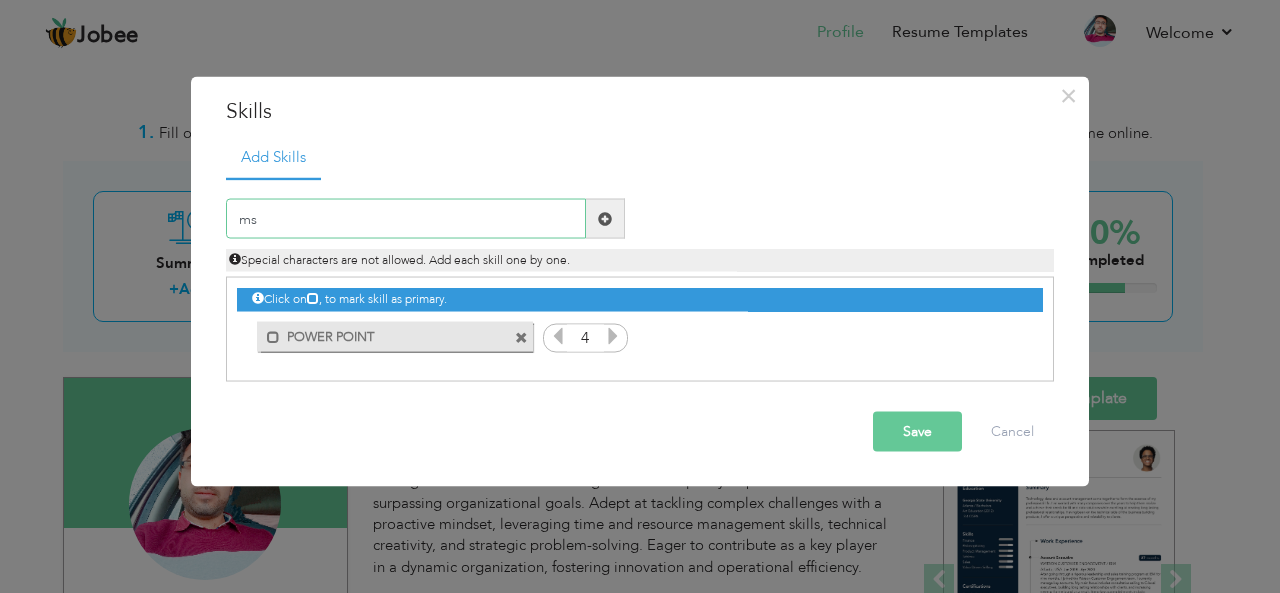 type on "m" 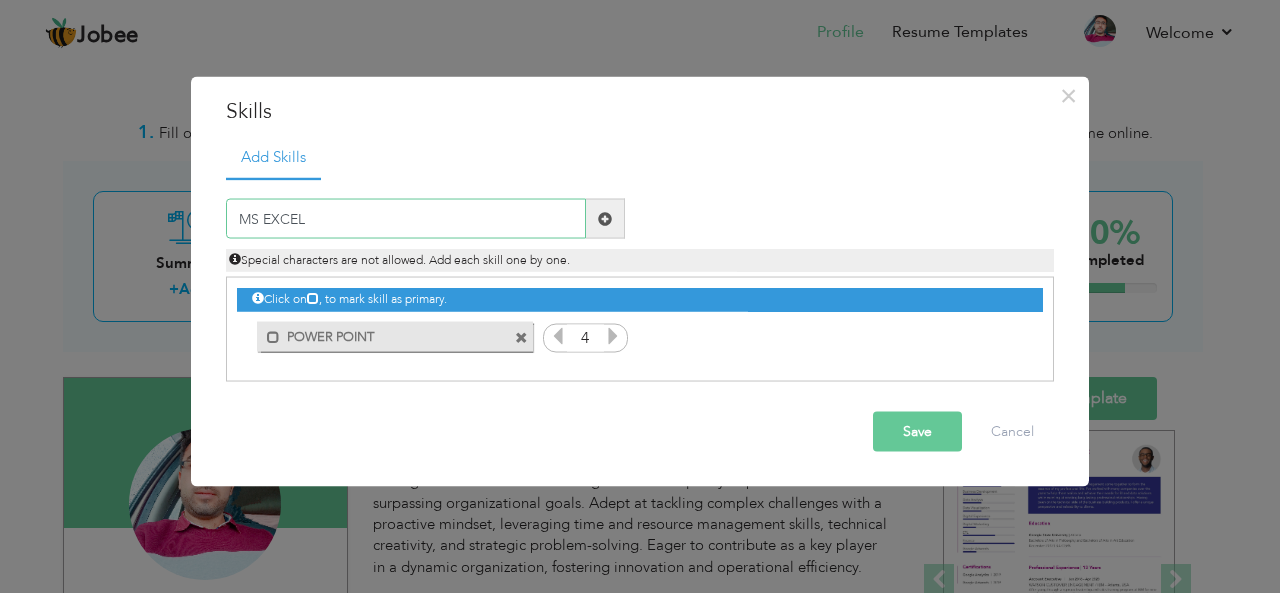 type on "MS EXCEL" 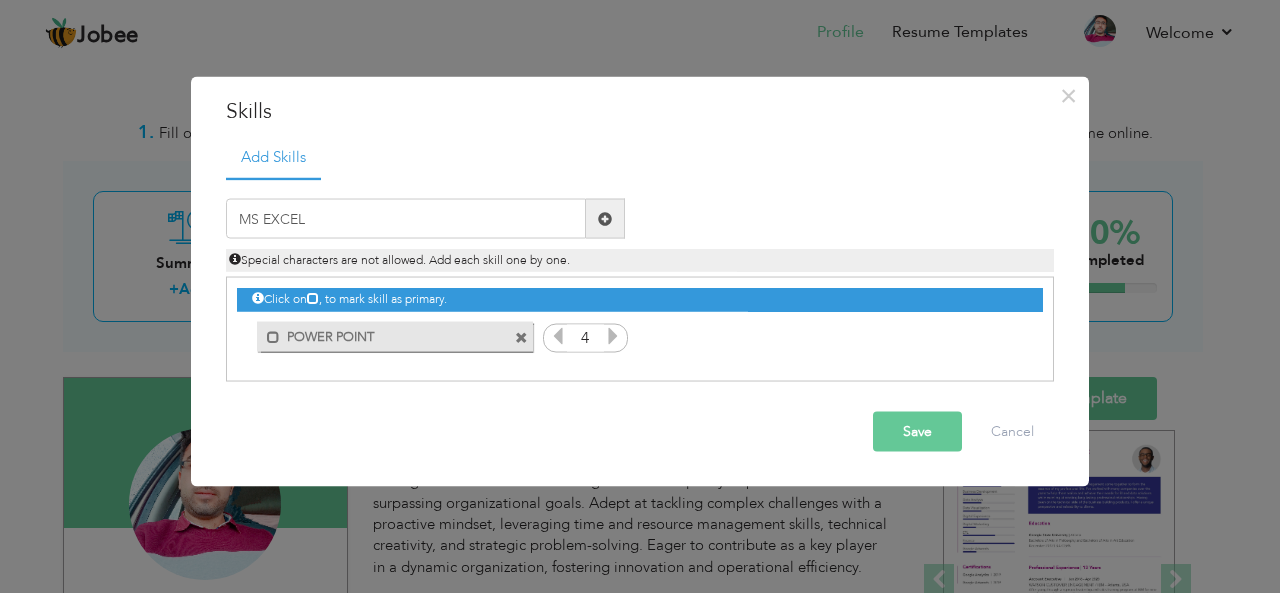 click at bounding box center [605, 218] 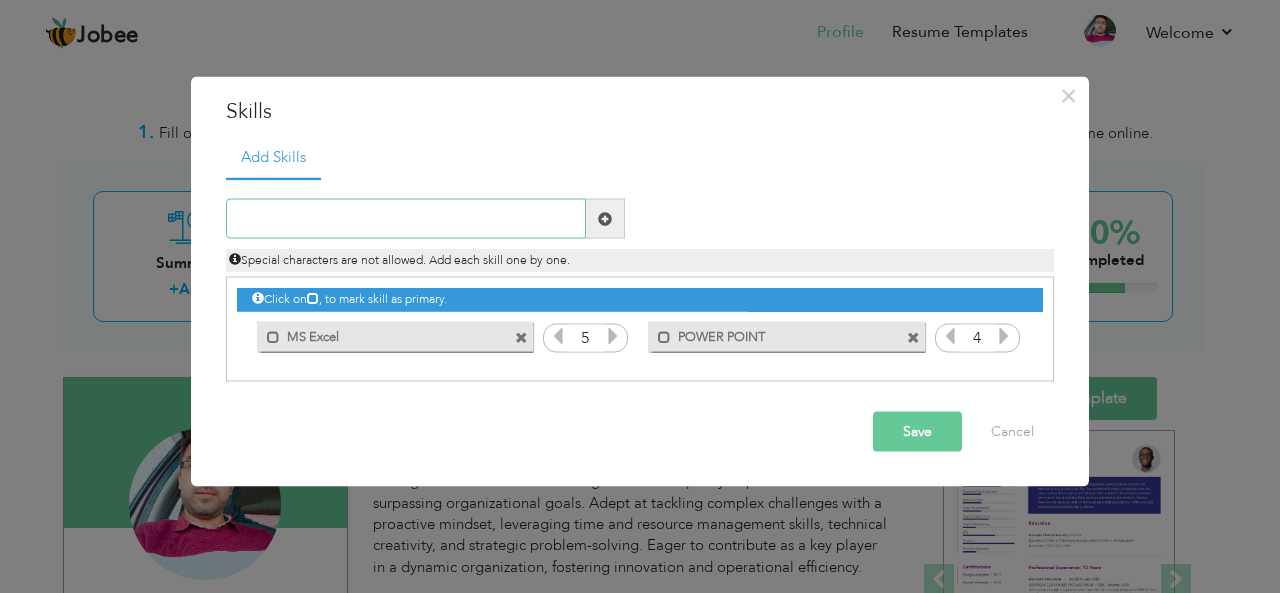 click at bounding box center [406, 219] 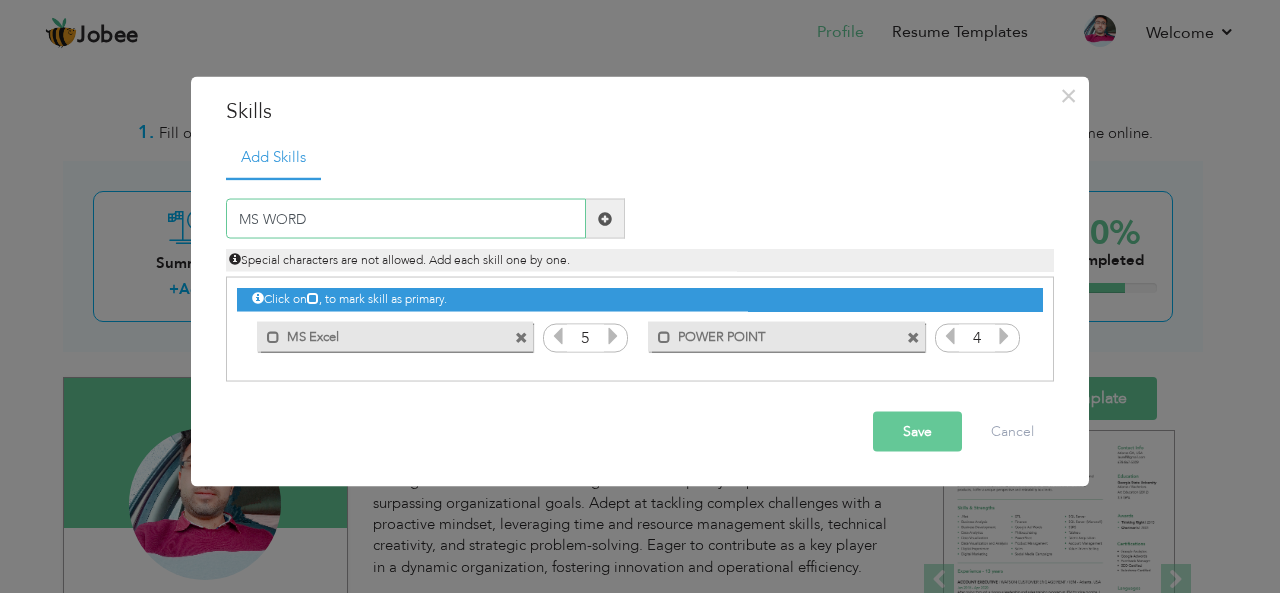 type on "MS WORD" 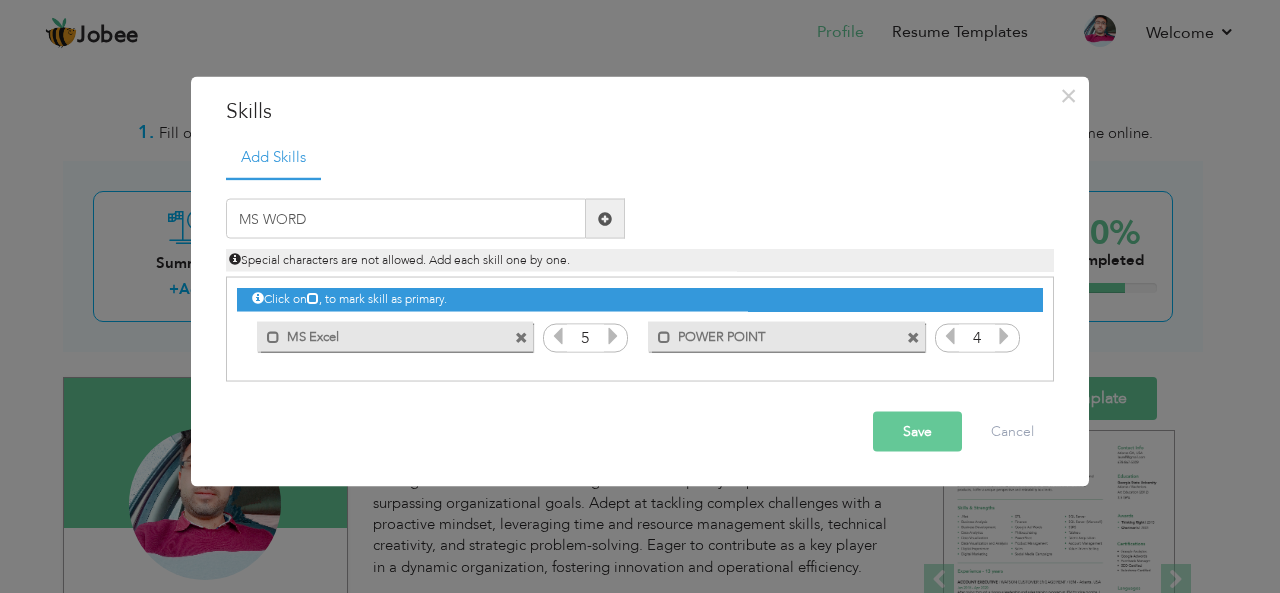 click at bounding box center (605, 218) 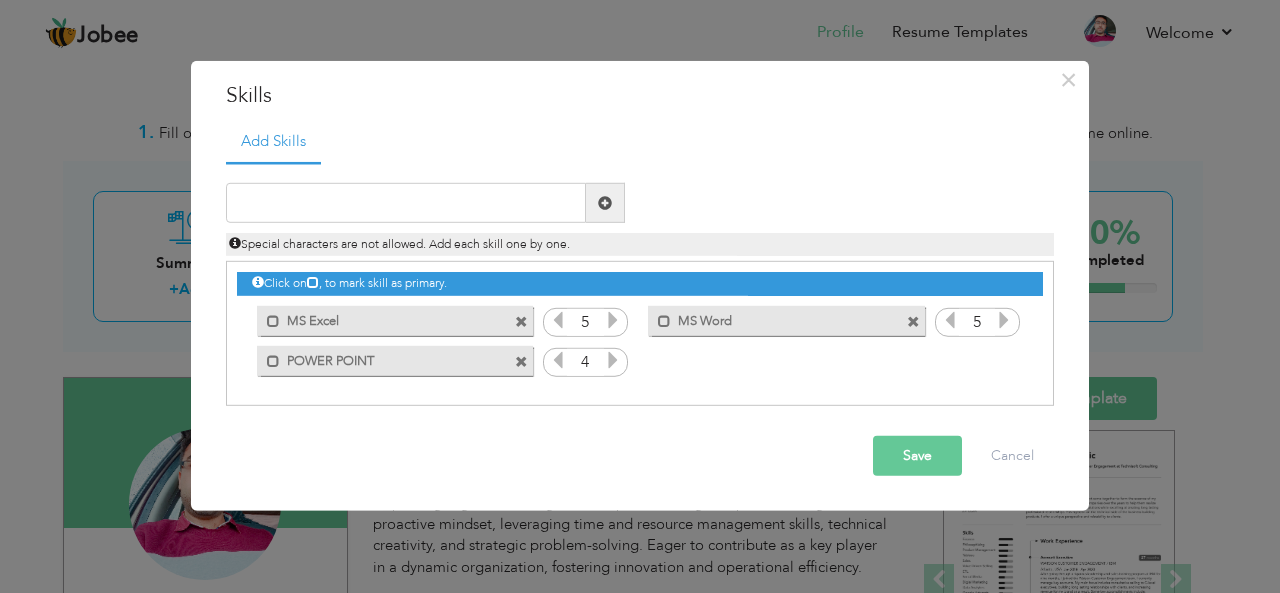 click at bounding box center [613, 360] 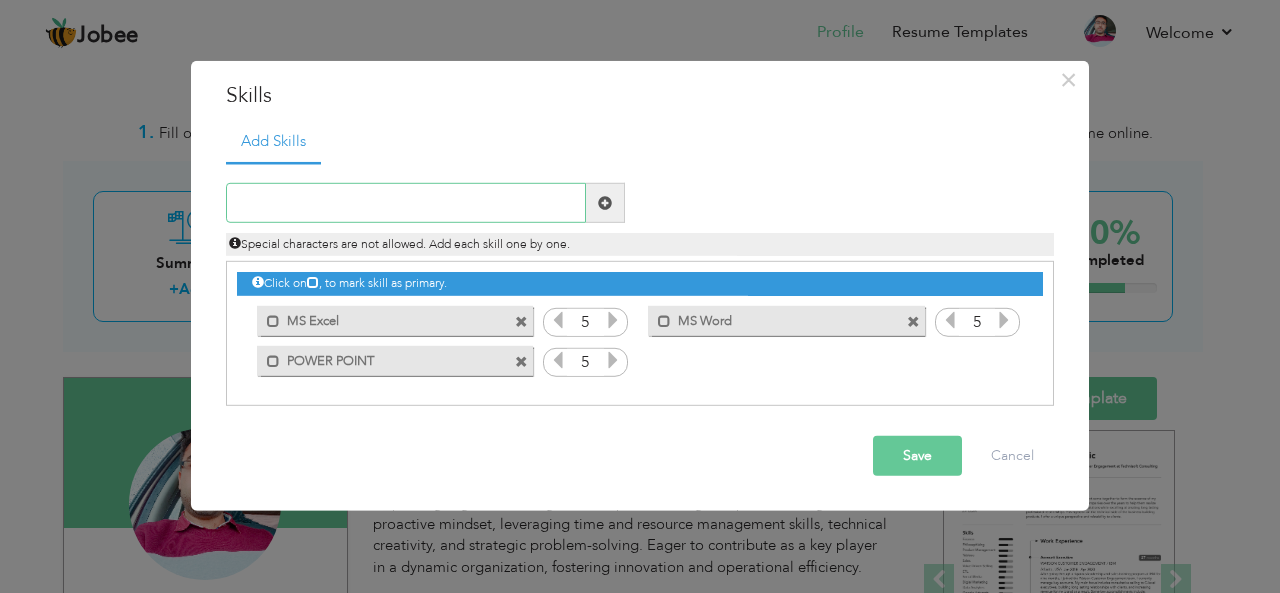 click at bounding box center (406, 203) 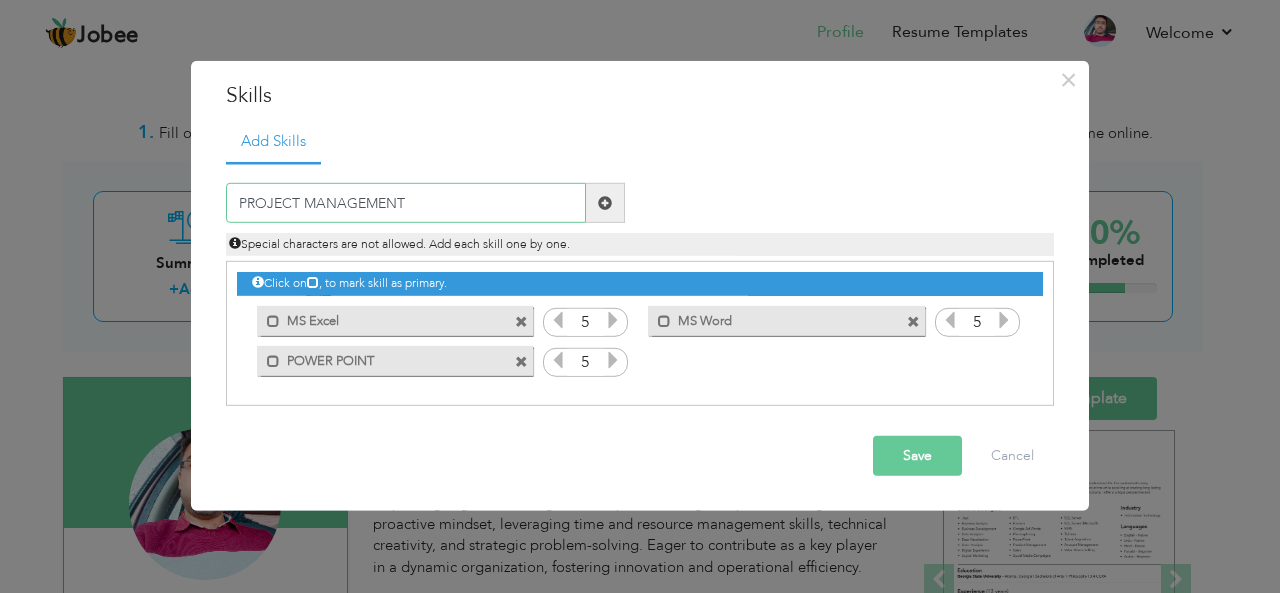 type on "PROJECT MANAGEMENT" 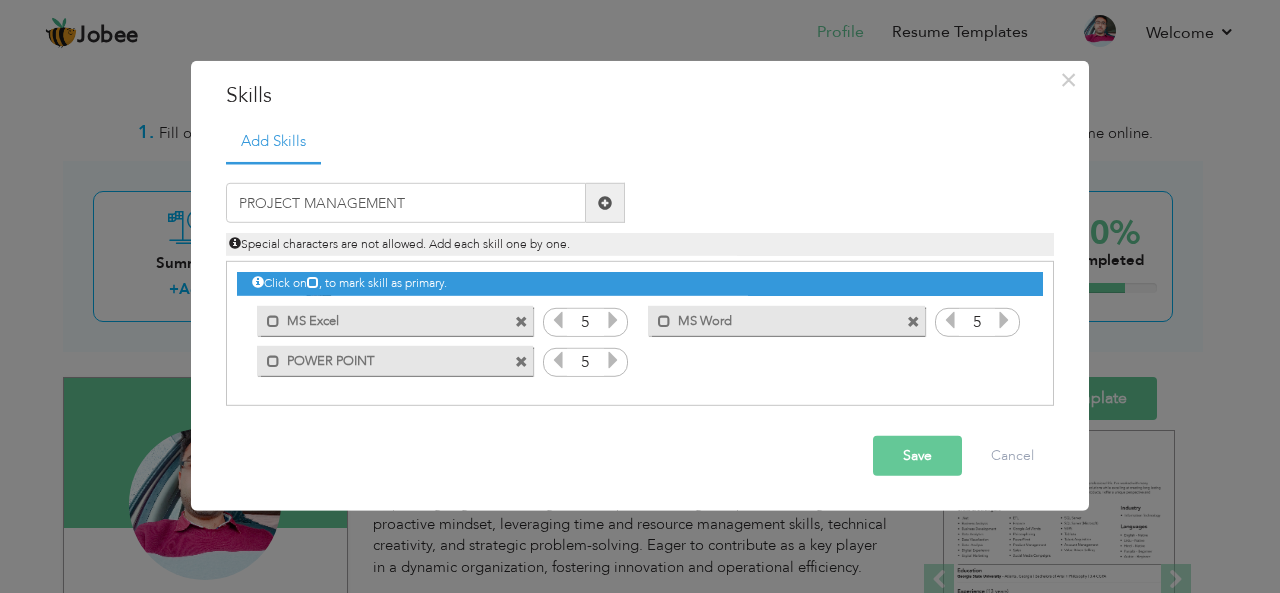 click at bounding box center [605, 203] 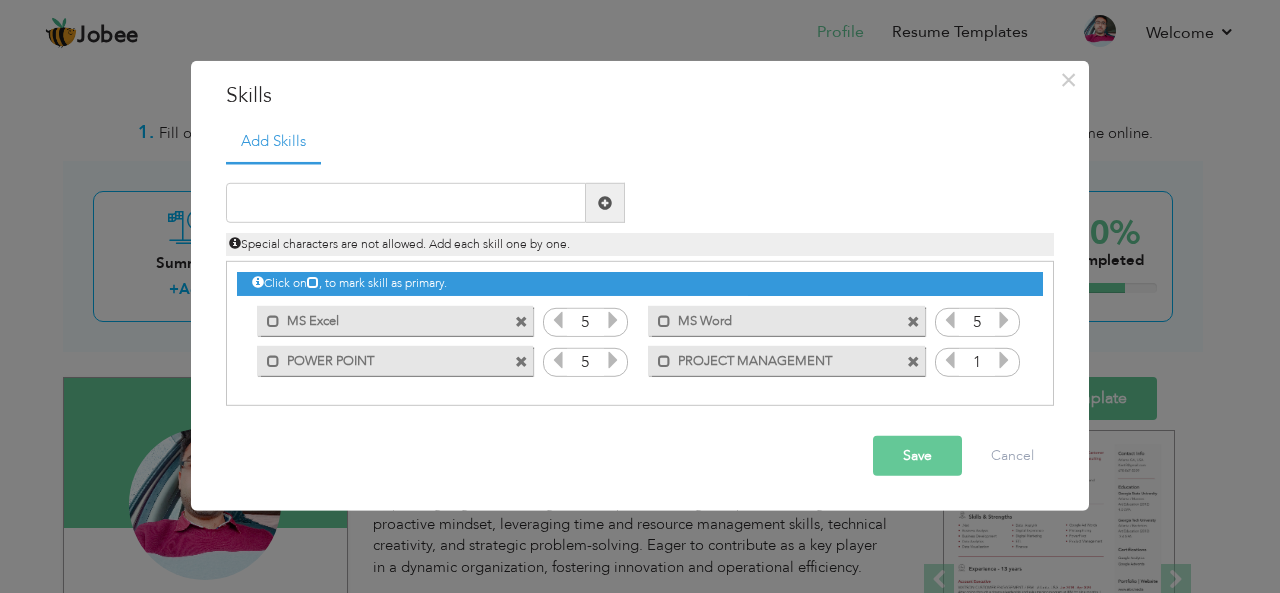 click at bounding box center (1004, 360) 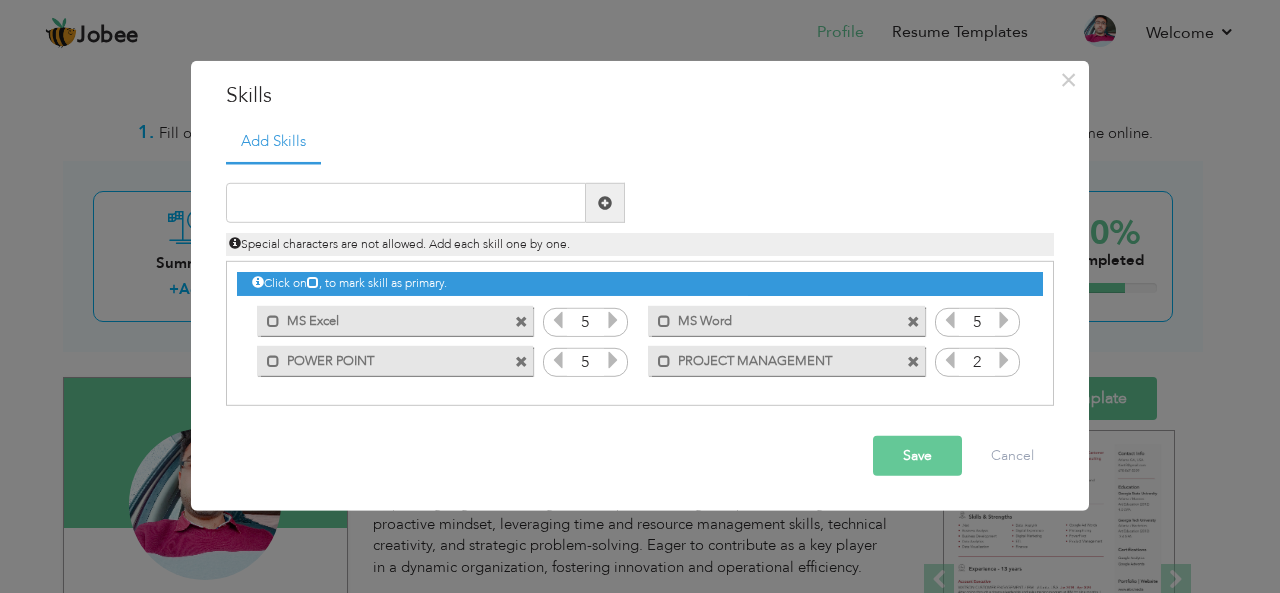 click at bounding box center [1004, 360] 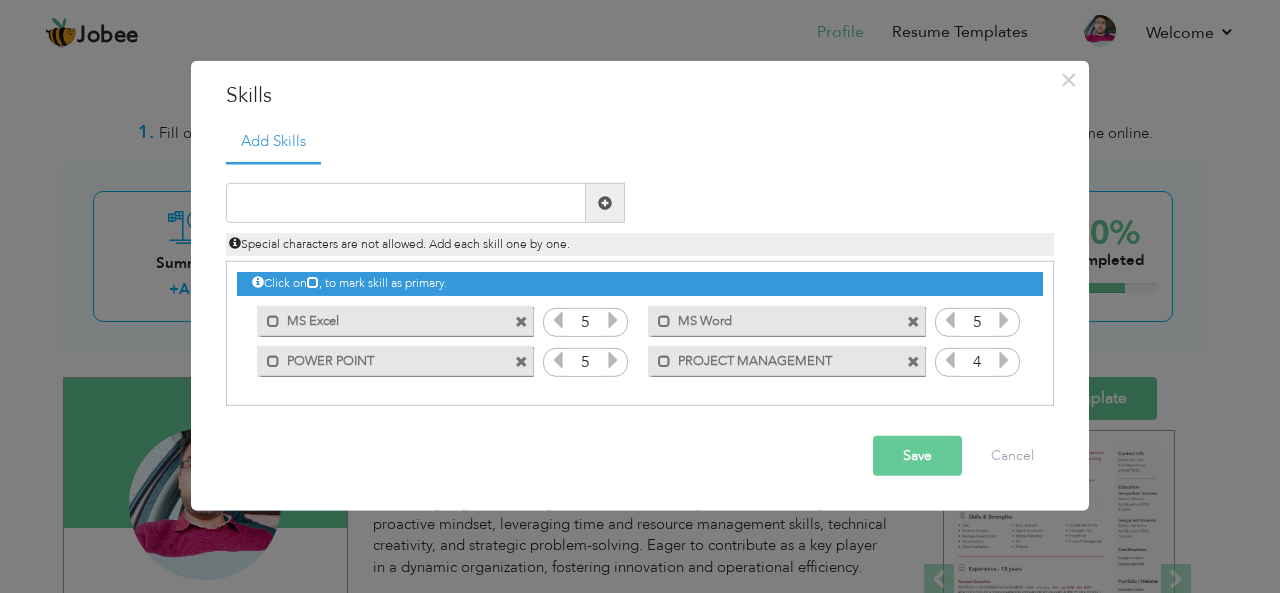 click at bounding box center (1004, 360) 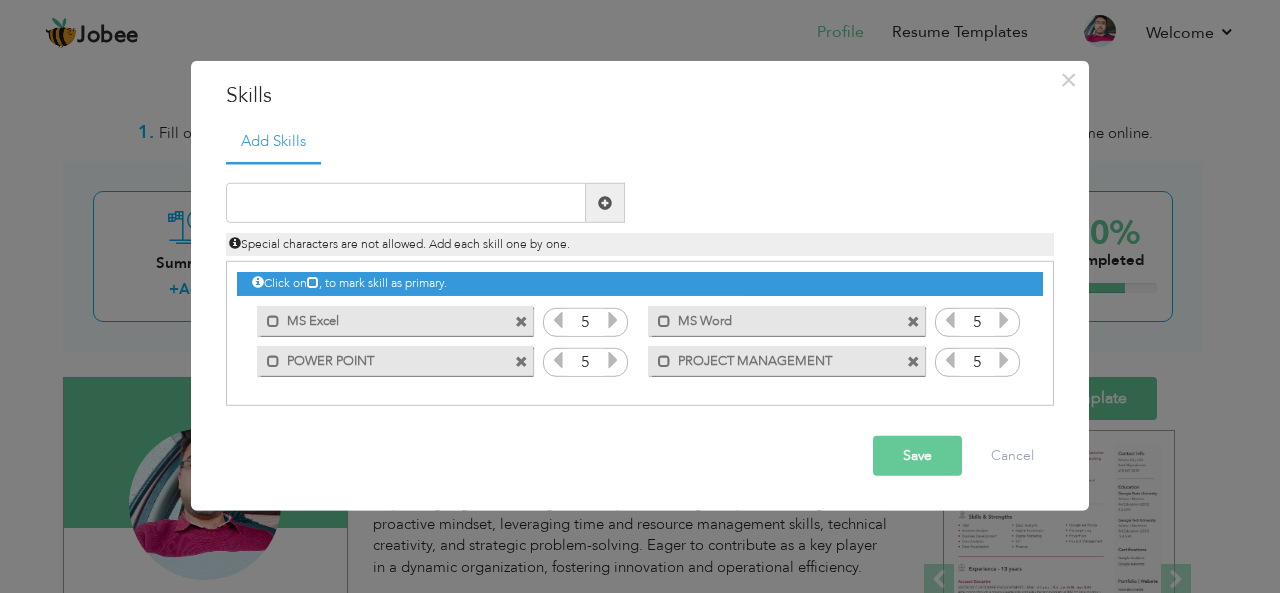 click at bounding box center (1004, 360) 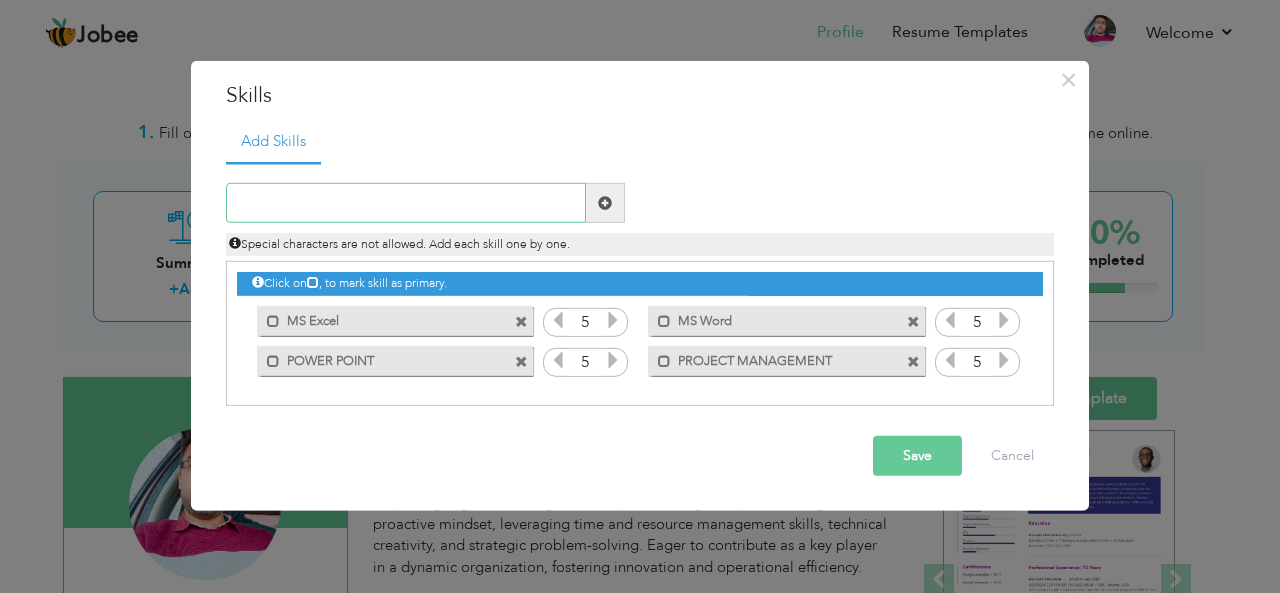 click at bounding box center [406, 203] 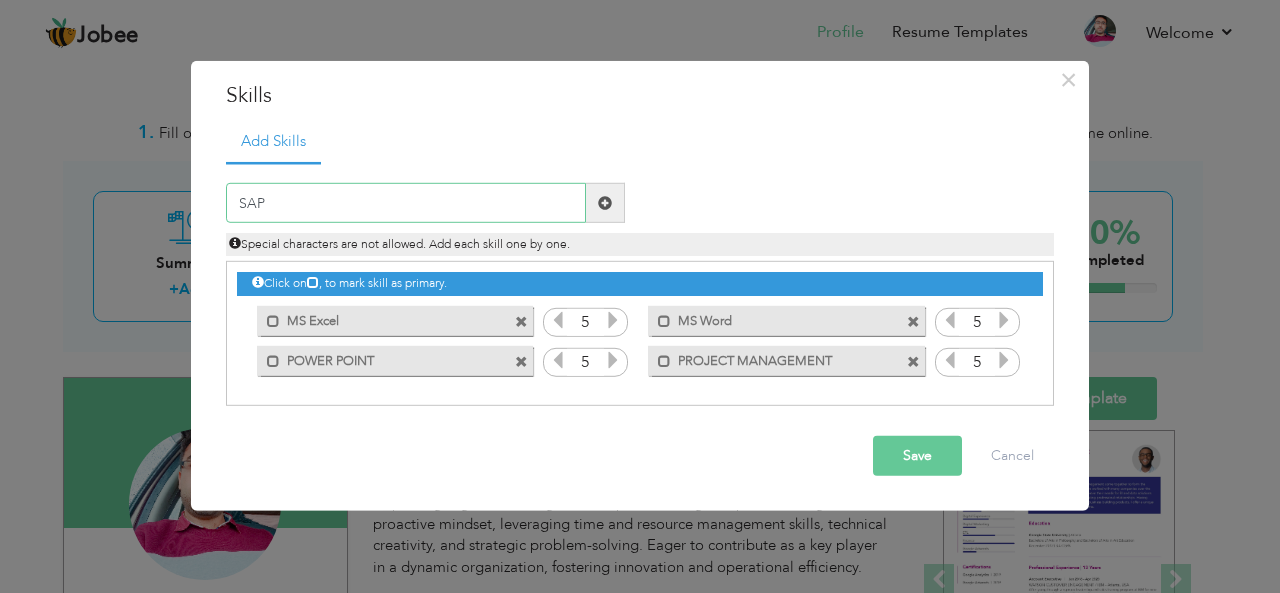 type on "SAP" 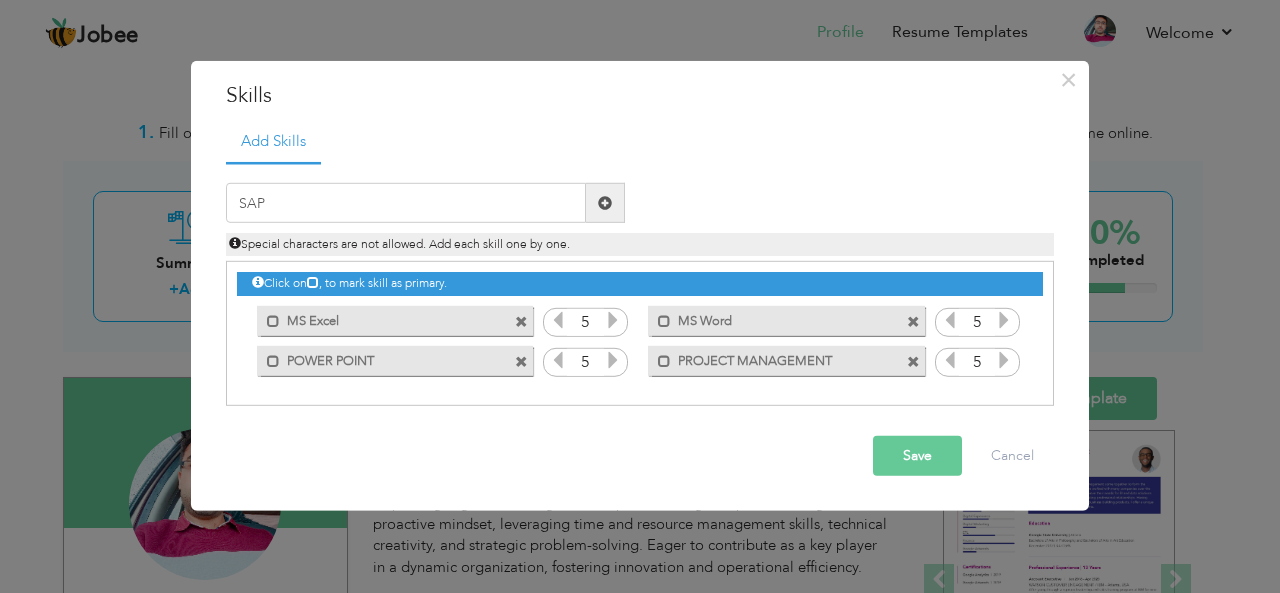 click at bounding box center (605, 203) 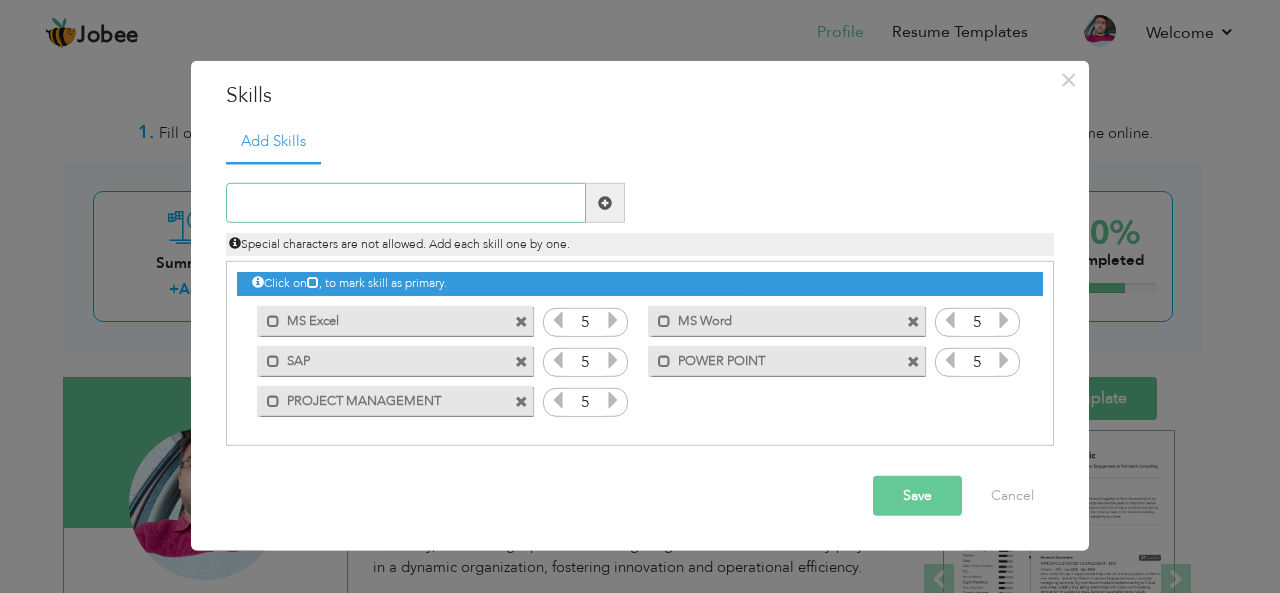 click at bounding box center [406, 203] 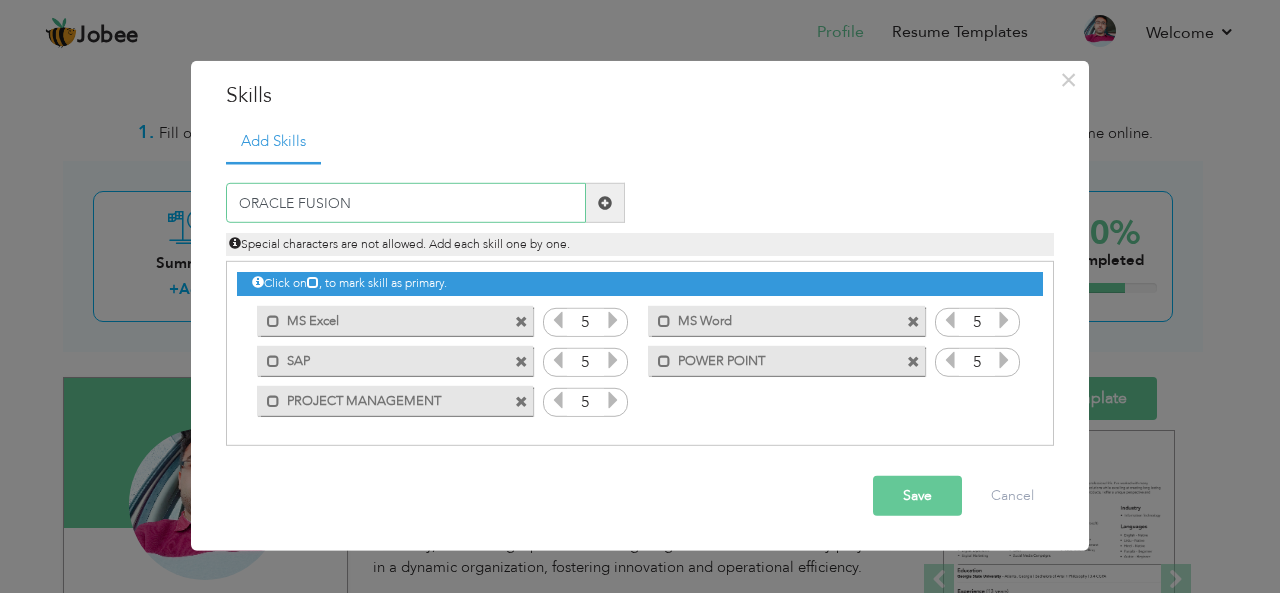 type on "ORACLE FUSION" 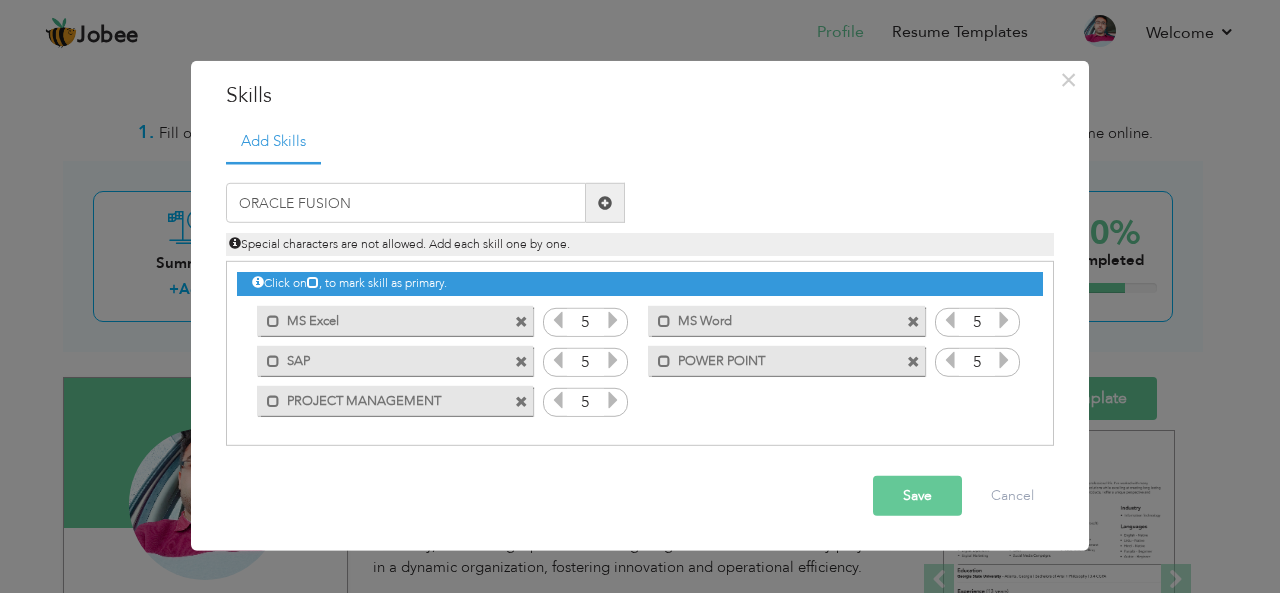 click at bounding box center (605, 203) 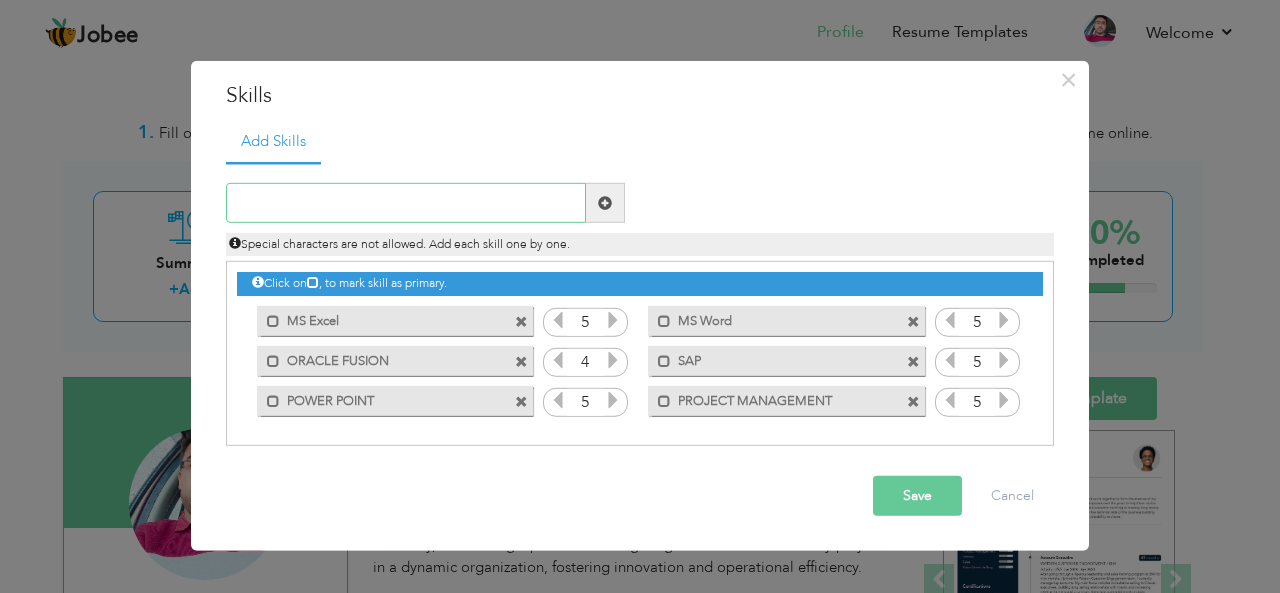click at bounding box center [406, 203] 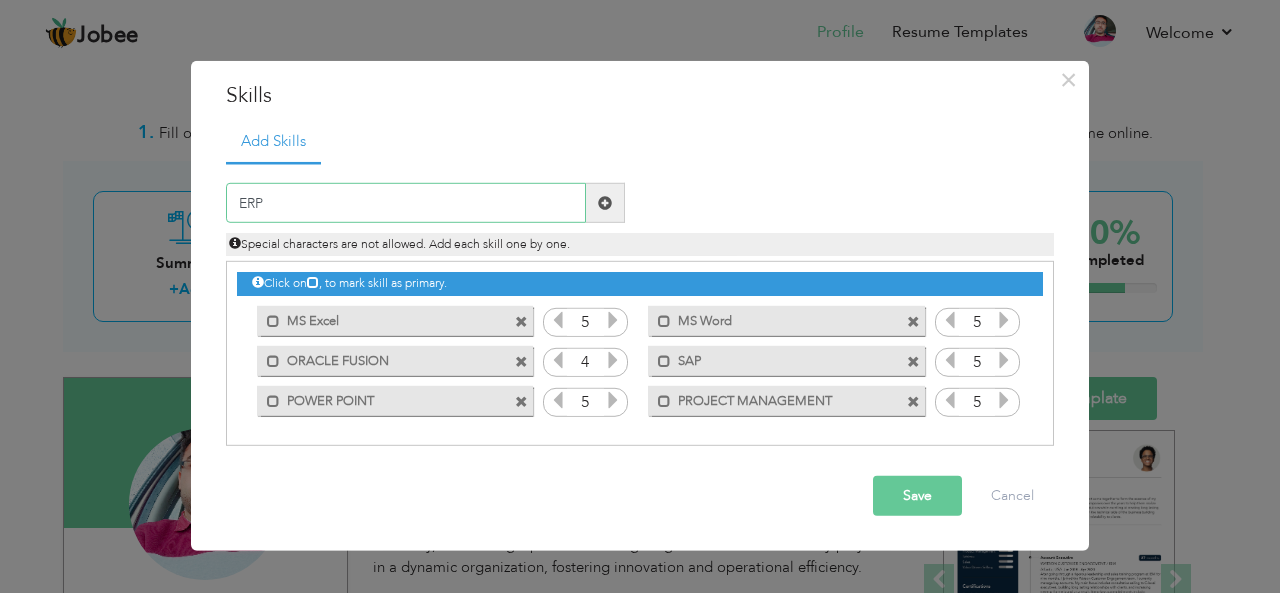 type on "ERP" 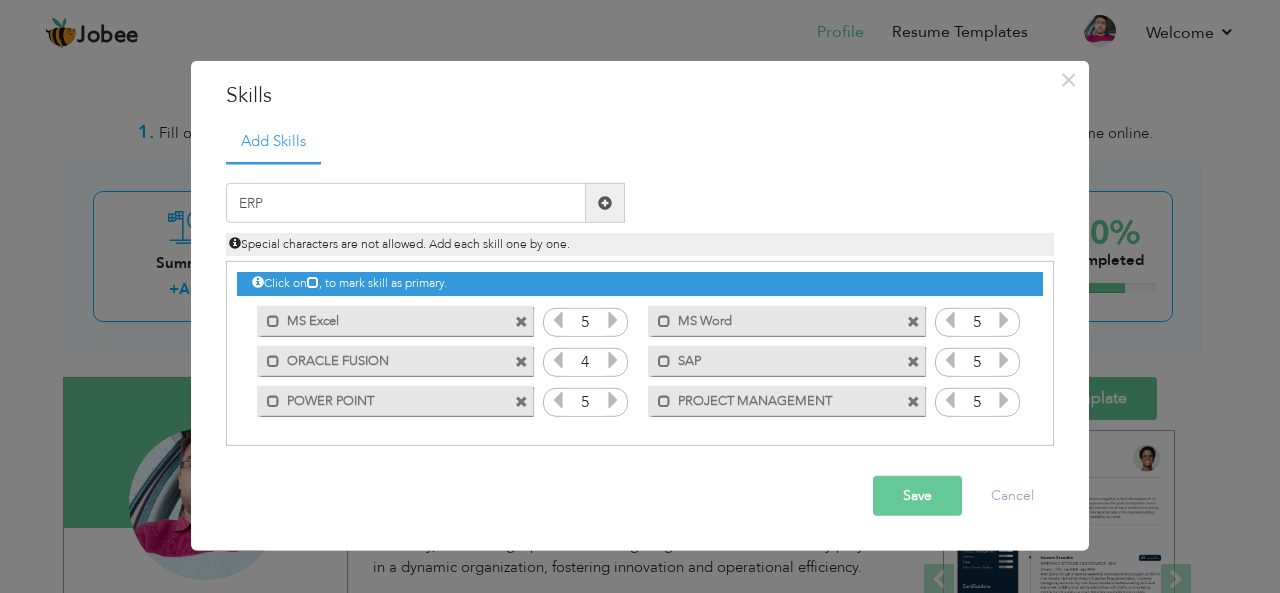 click at bounding box center [605, 203] 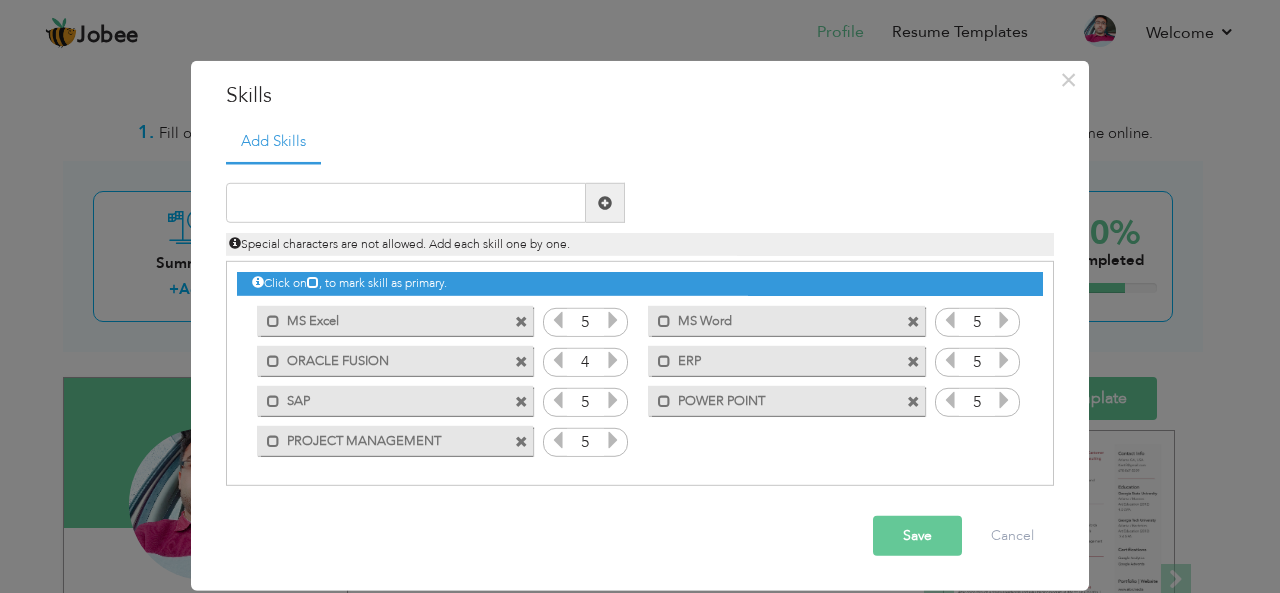 click on "Save" at bounding box center [917, 536] 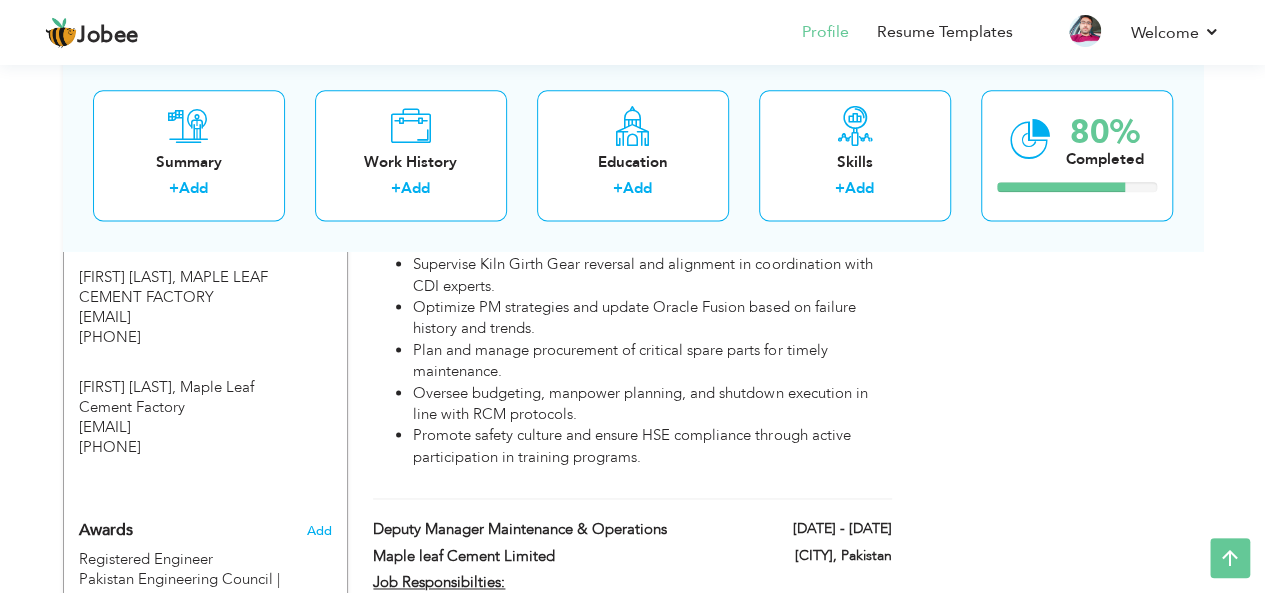scroll, scrollTop: 1174, scrollLeft: 0, axis: vertical 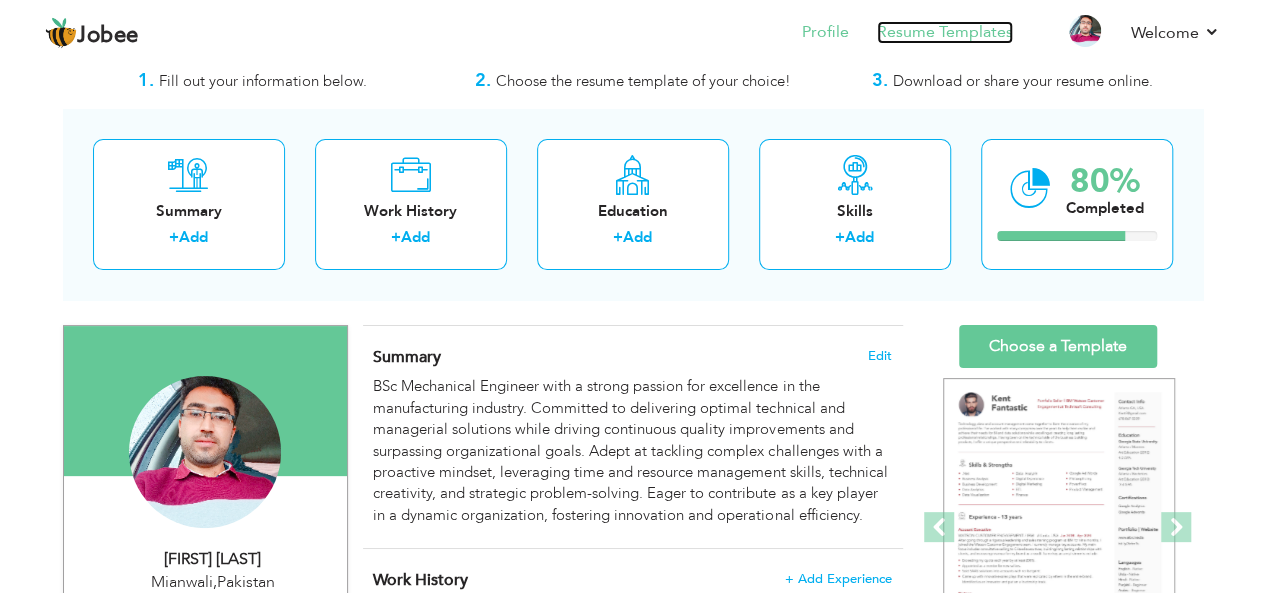 click on "Resume Templates" at bounding box center (945, 32) 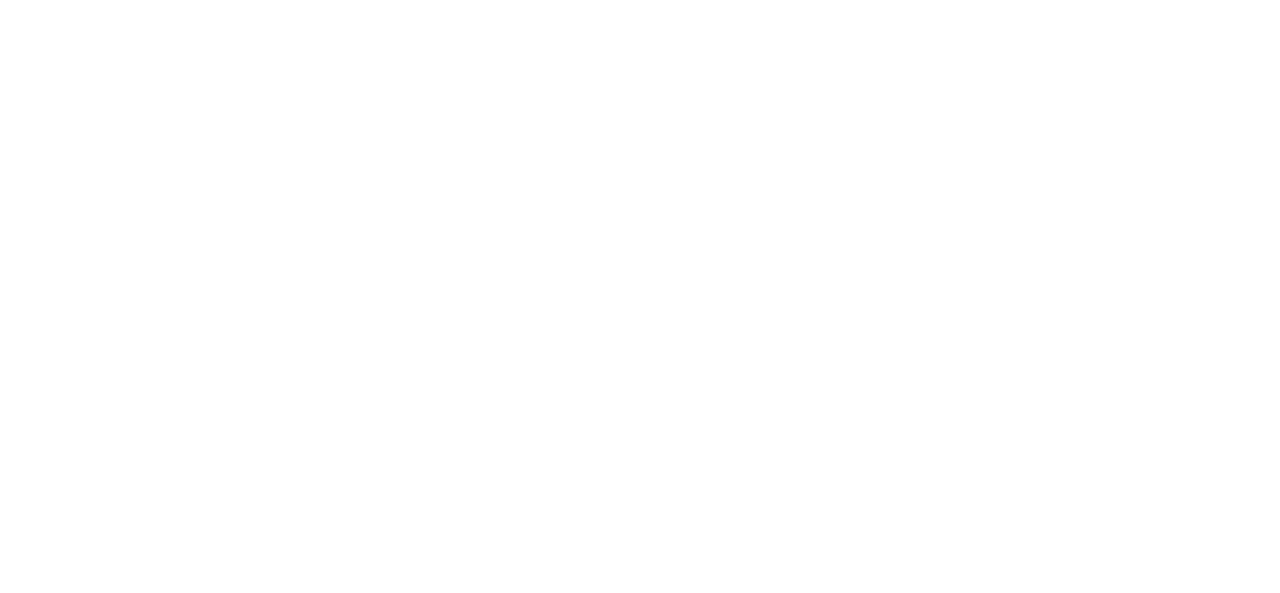 scroll, scrollTop: 0, scrollLeft: 0, axis: both 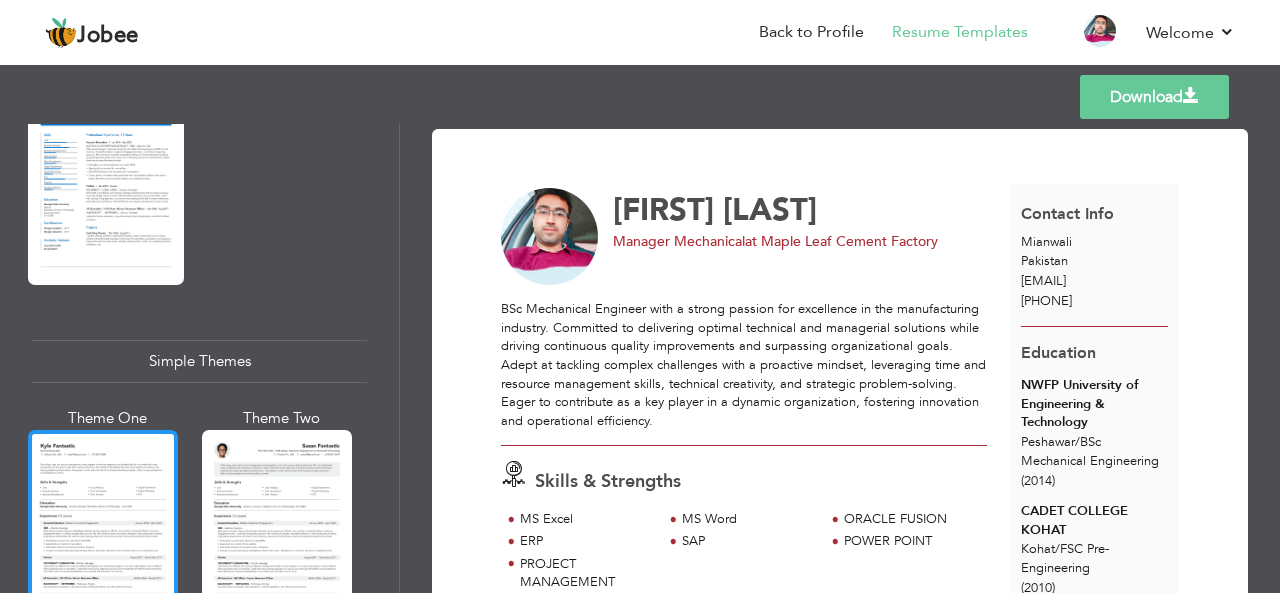 click at bounding box center (103, 529) 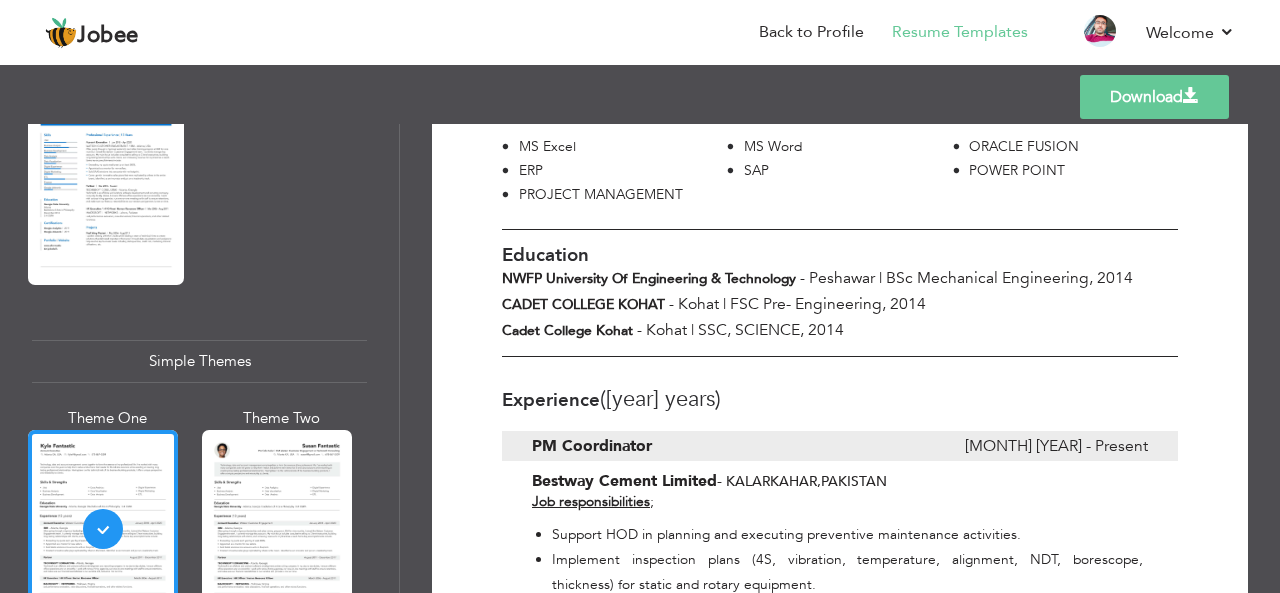 scroll, scrollTop: 0, scrollLeft: 0, axis: both 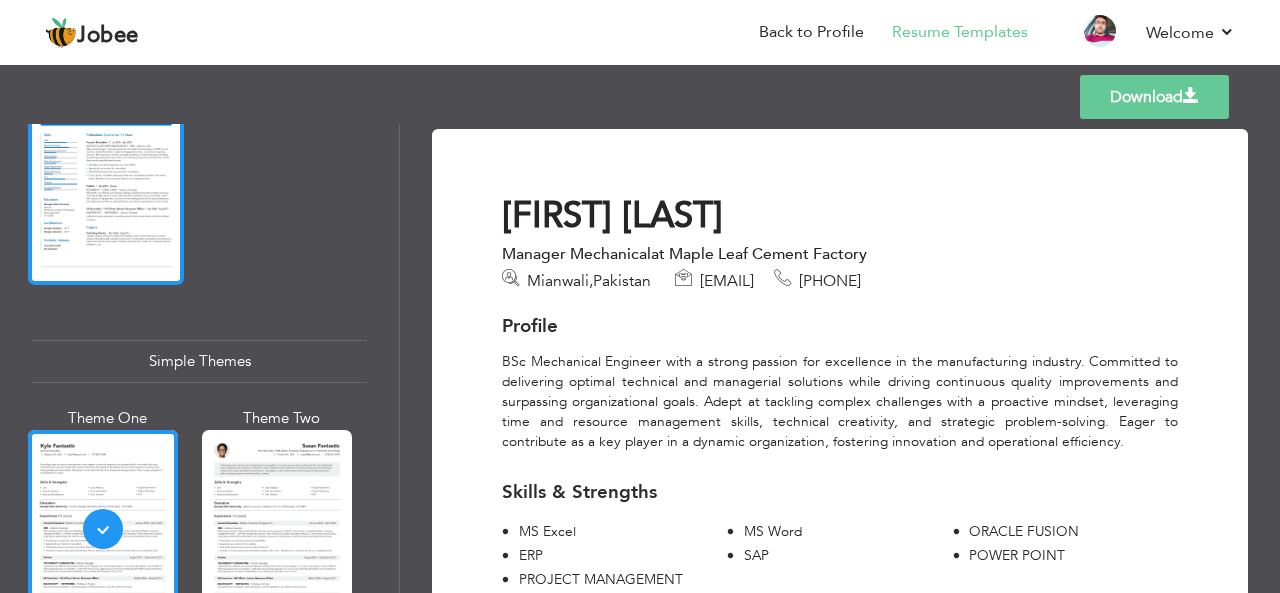 click at bounding box center (106, 182) 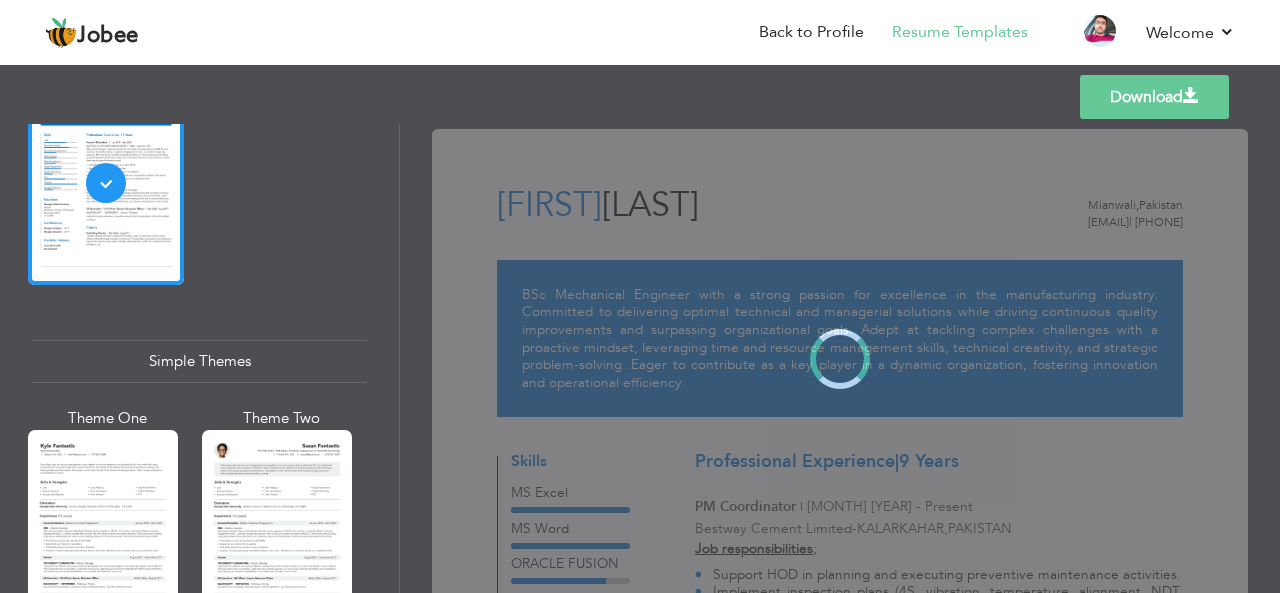 scroll, scrollTop: 3308, scrollLeft: 0, axis: vertical 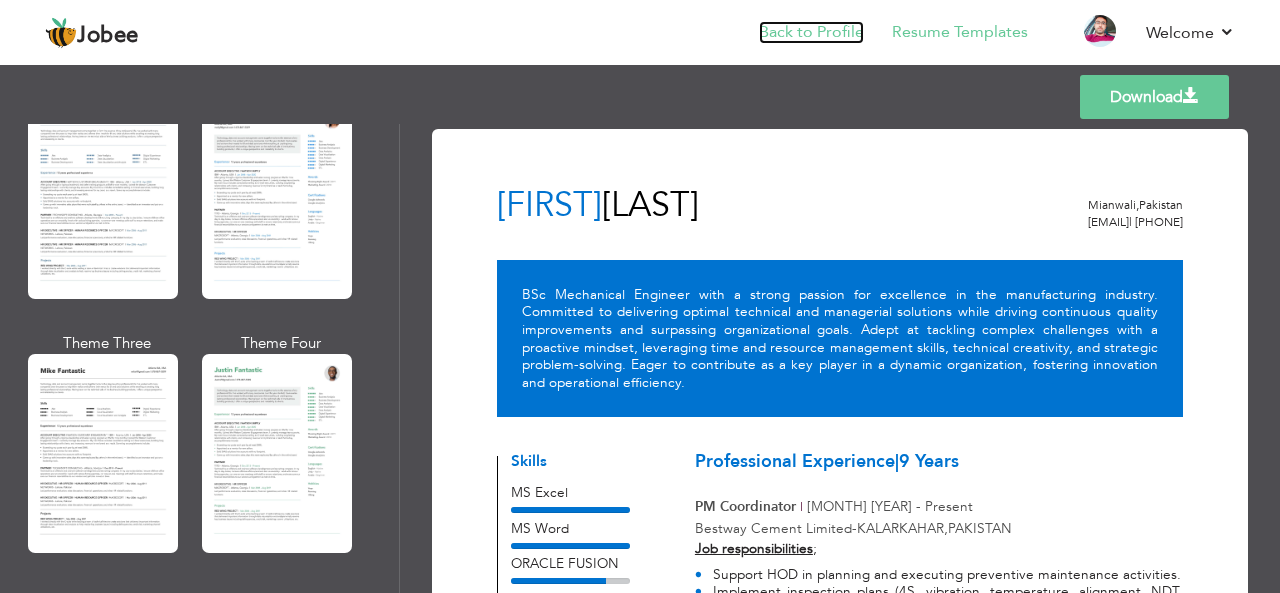 click on "Back to Profile" at bounding box center [811, 32] 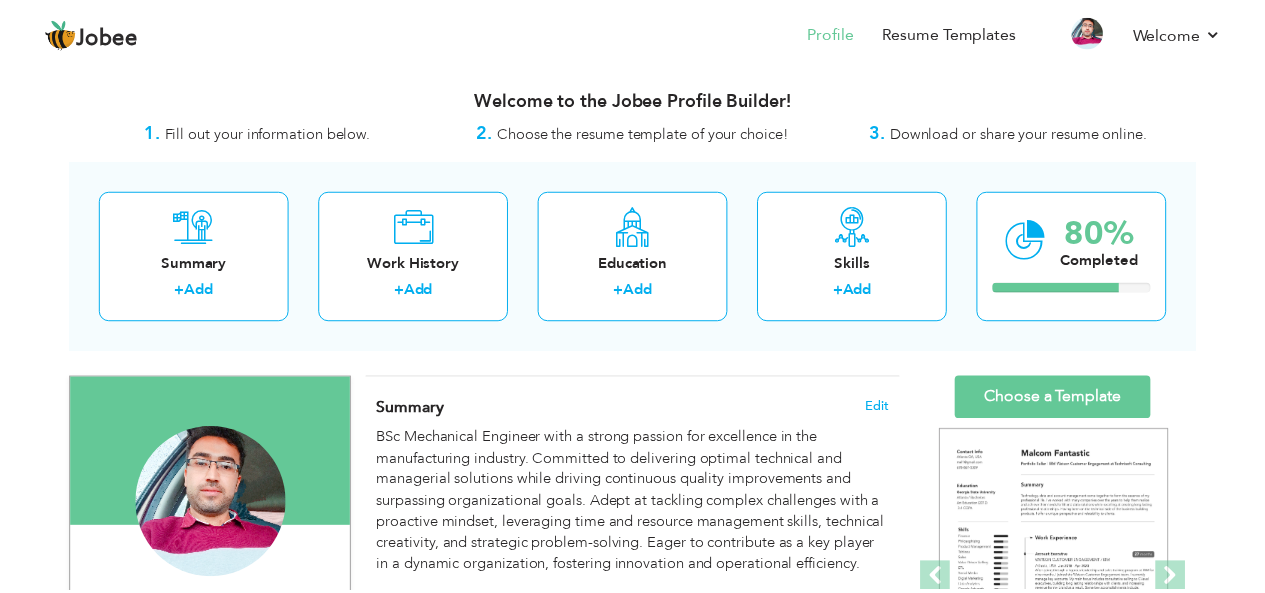 scroll, scrollTop: 0, scrollLeft: 0, axis: both 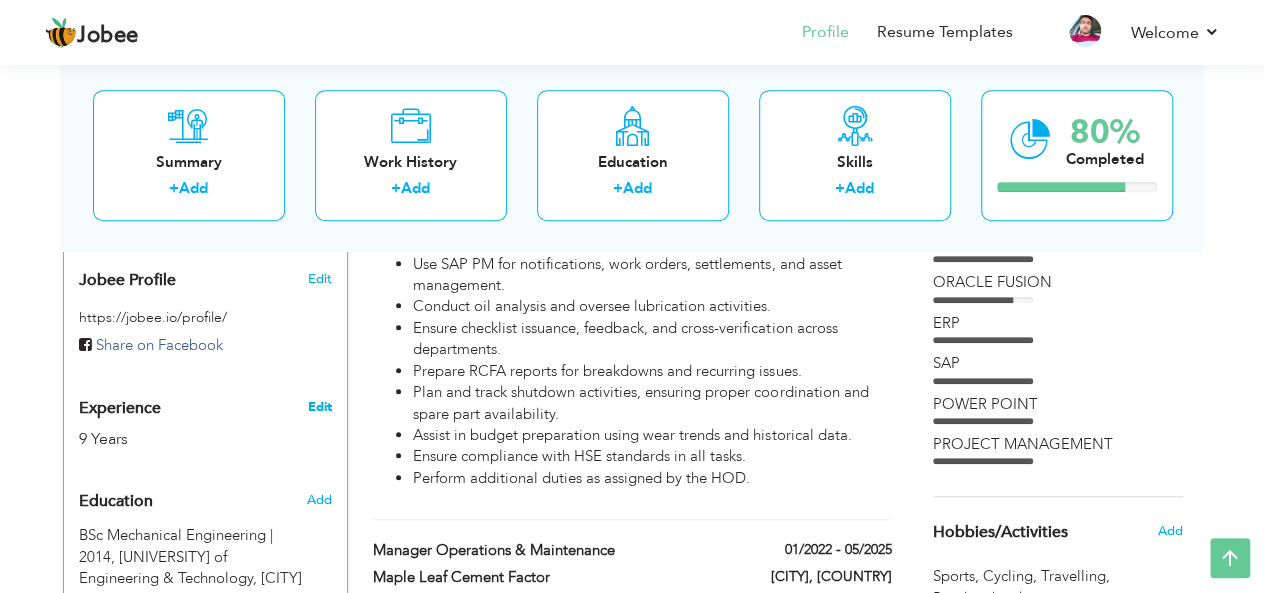 click on "Edit" at bounding box center (319, 407) 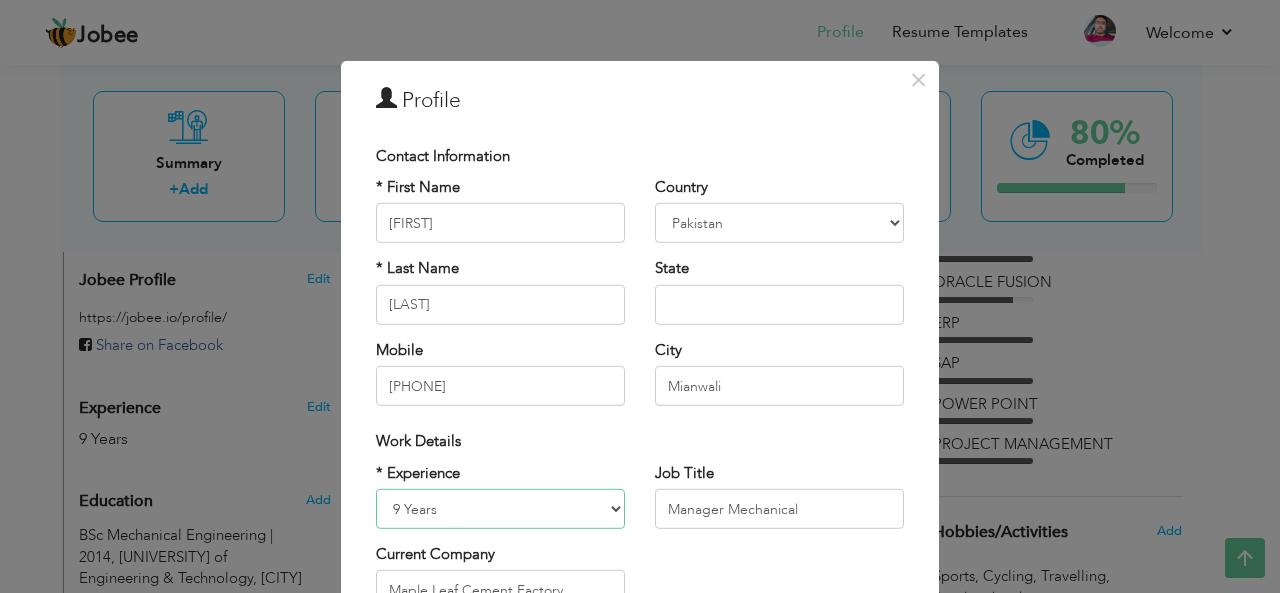click on "Entry Level Less than 1 Year 1 Year 2 Years 3 Years 4 Years 5 Years 6 Years 7 Years 8 Years 9 Years 10 Years 11 Years 12 Years 13 Years 14 Years 15 Years 16 Years 17 Years 18 Years 19 Years 20 Years 21 Years 22 Years 23 Years 24 Years 25 Years 26 Years 27 Years 28 Years 29 Years 30 Years 31 Years 32 Years 33 Years 34 Years 35 Years More than 35 Years" at bounding box center [500, 509] 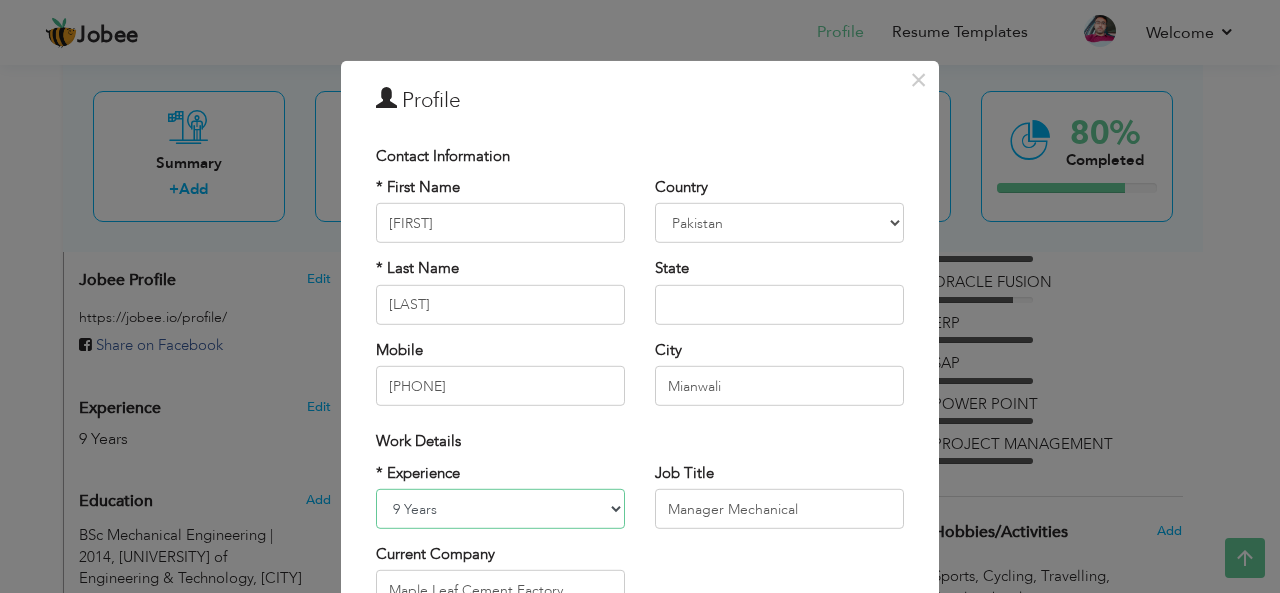 select on "number:13" 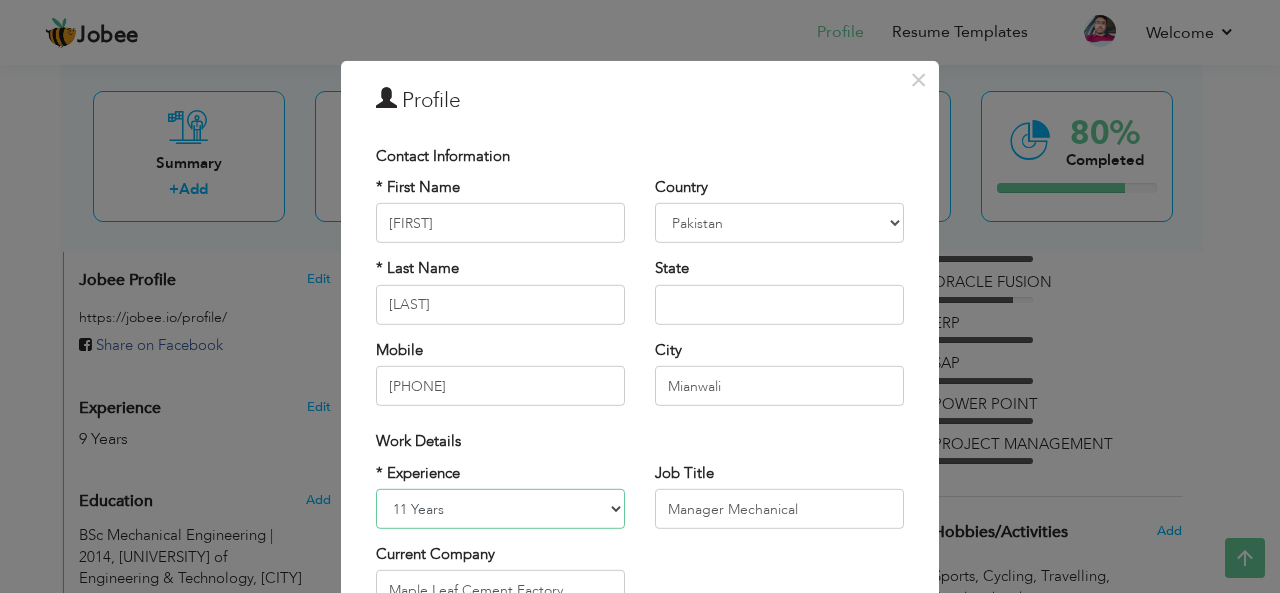 click on "Entry Level Less than 1 Year 1 Year 2 Years 3 Years 4 Years 5 Years 6 Years 7 Years 8 Years 9 Years 10 Years 11 Years 12 Years 13 Years 14 Years 15 Years 16 Years 17 Years 18 Years 19 Years 20 Years 21 Years 22 Years 23 Years 24 Years 25 Years 26 Years 27 Years 28 Years 29 Years 30 Years 31 Years 32 Years 33 Years 34 Years 35 Years More than 35 Years" at bounding box center (500, 509) 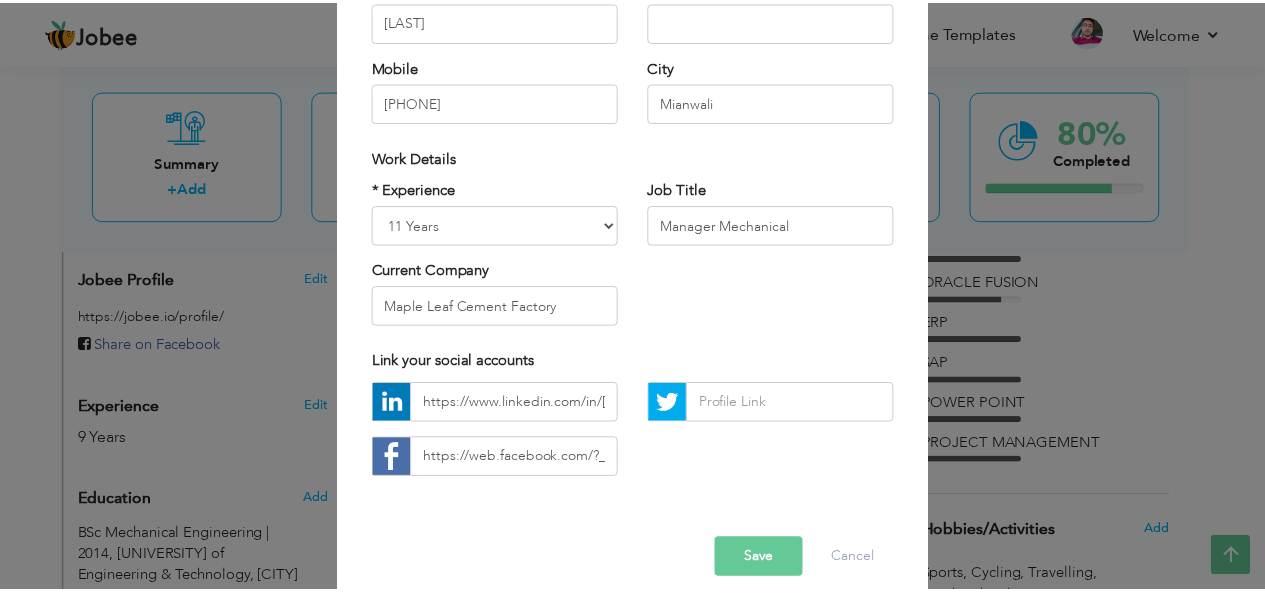 scroll, scrollTop: 285, scrollLeft: 0, axis: vertical 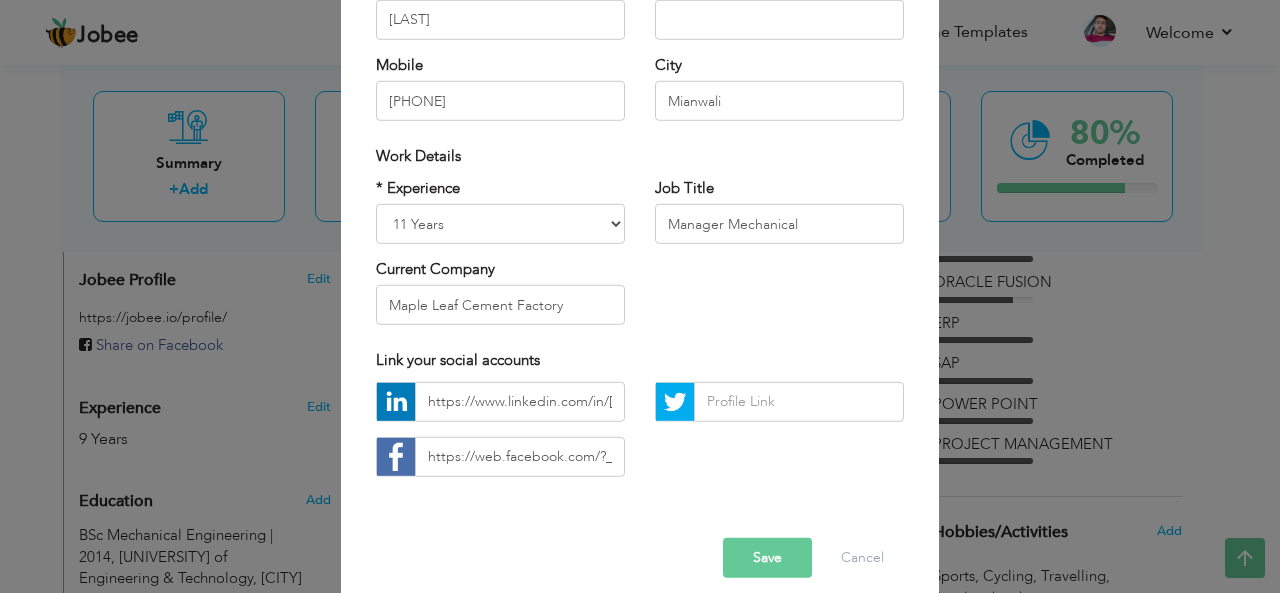 click on "Save" at bounding box center [767, 558] 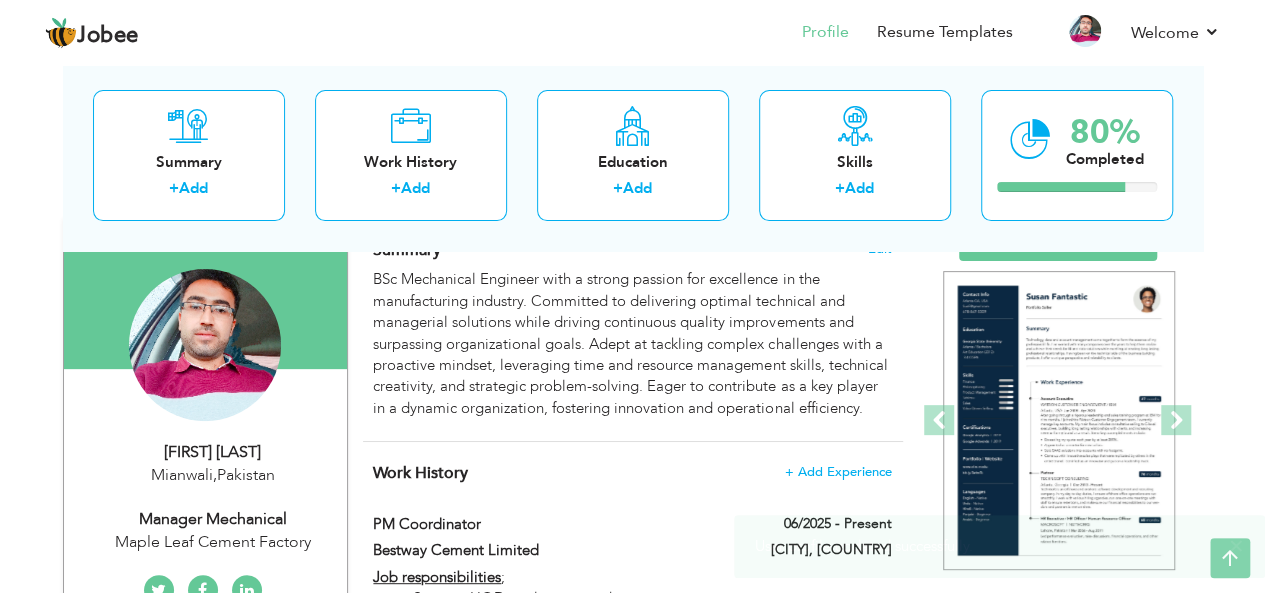 scroll, scrollTop: 0, scrollLeft: 0, axis: both 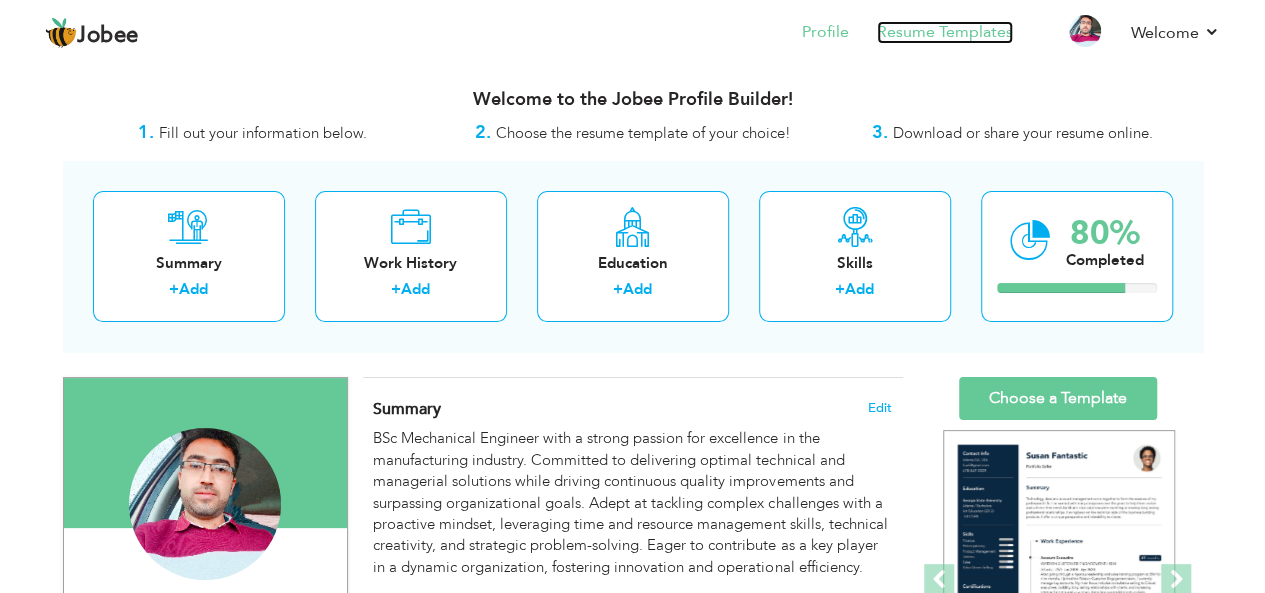click on "Resume Templates" at bounding box center [945, 32] 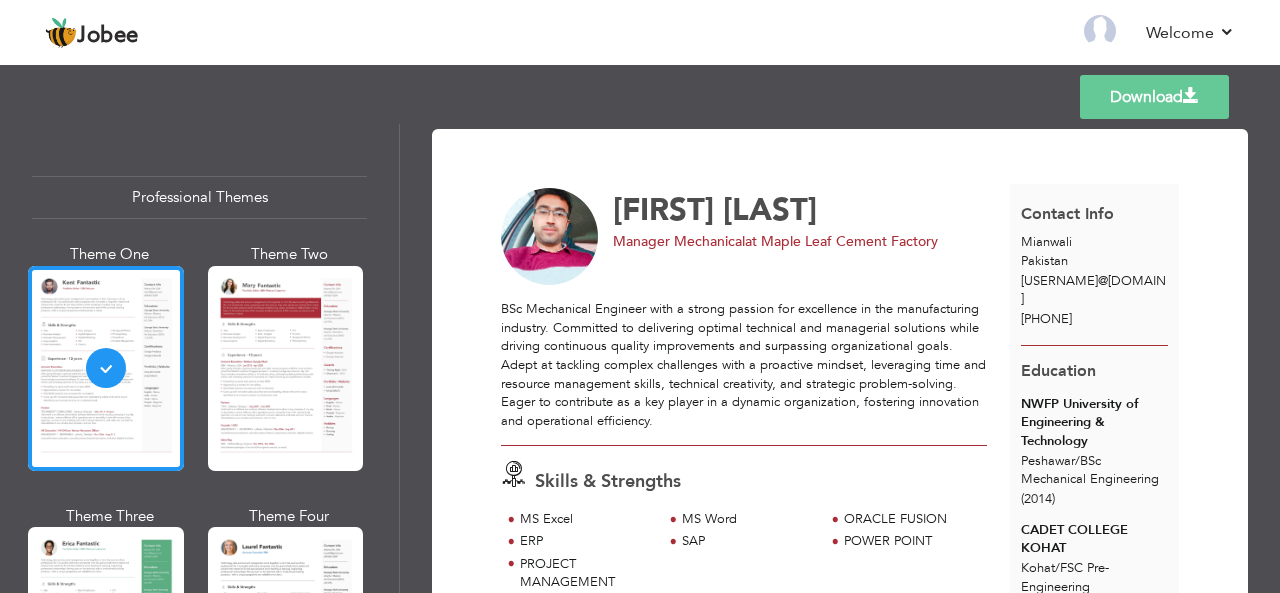 scroll, scrollTop: 0, scrollLeft: 0, axis: both 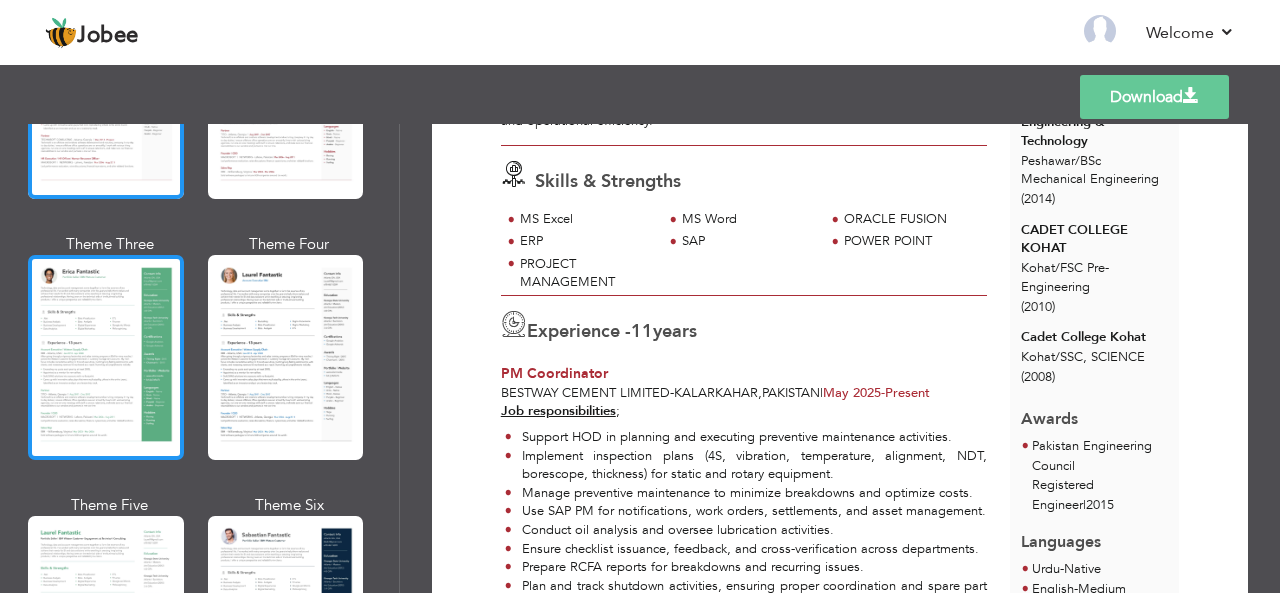click at bounding box center [106, 357] 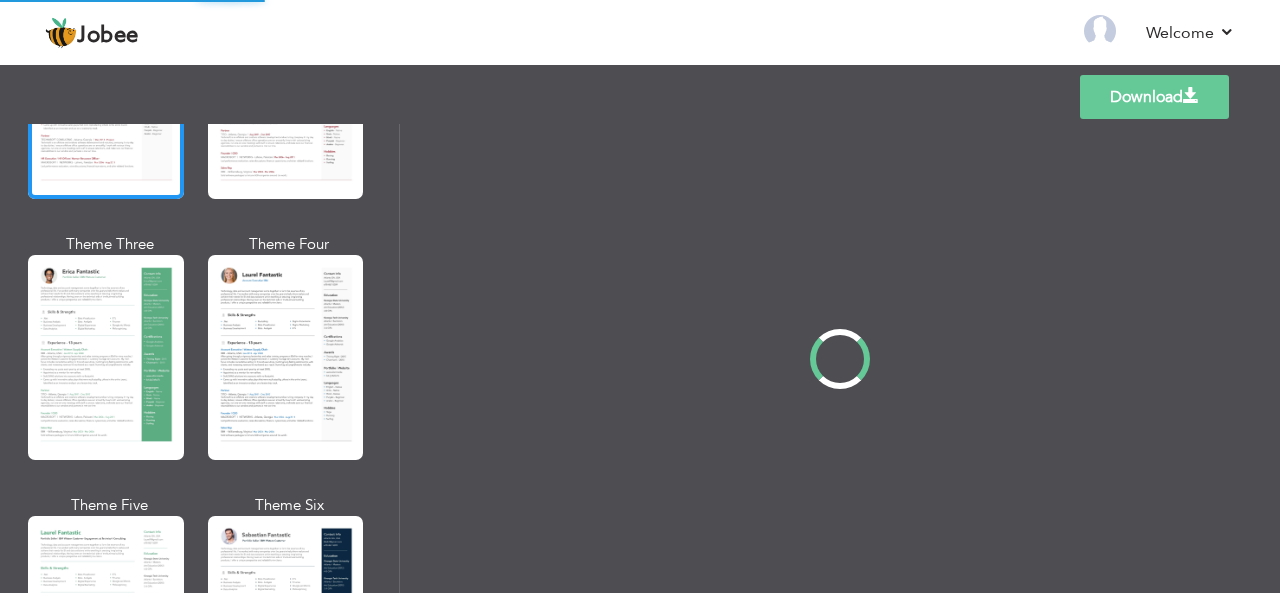 scroll, scrollTop: 334, scrollLeft: 0, axis: vertical 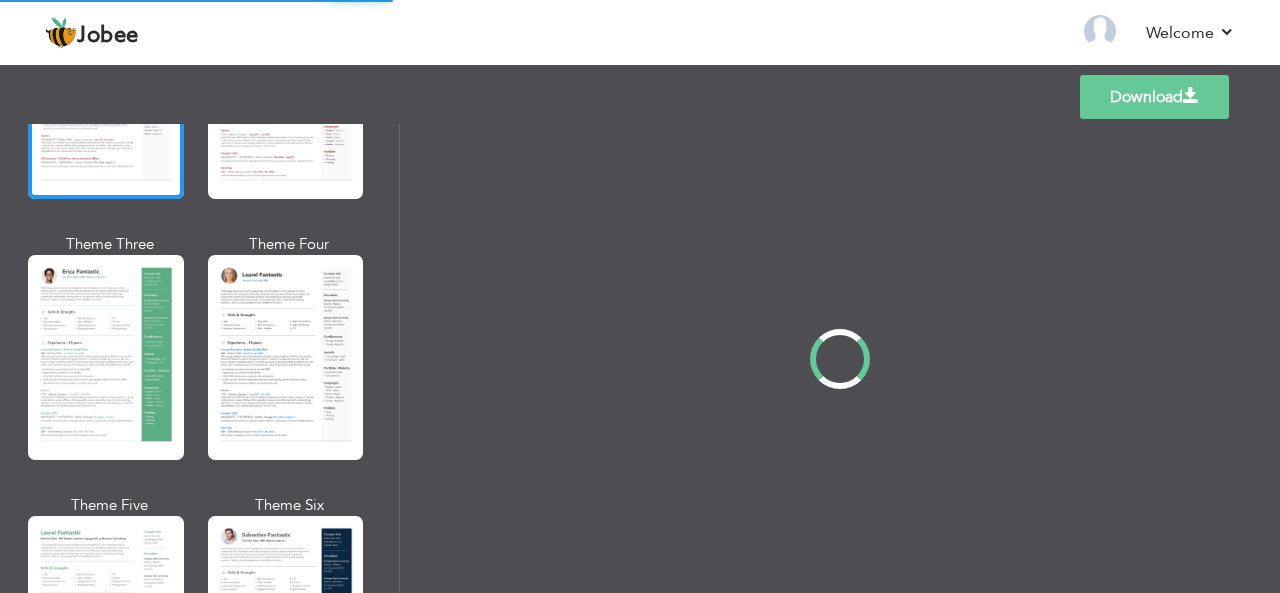 click on "Professional Themes
Theme One
Theme Two
Theme Three
Theme Four" at bounding box center [640, 358] 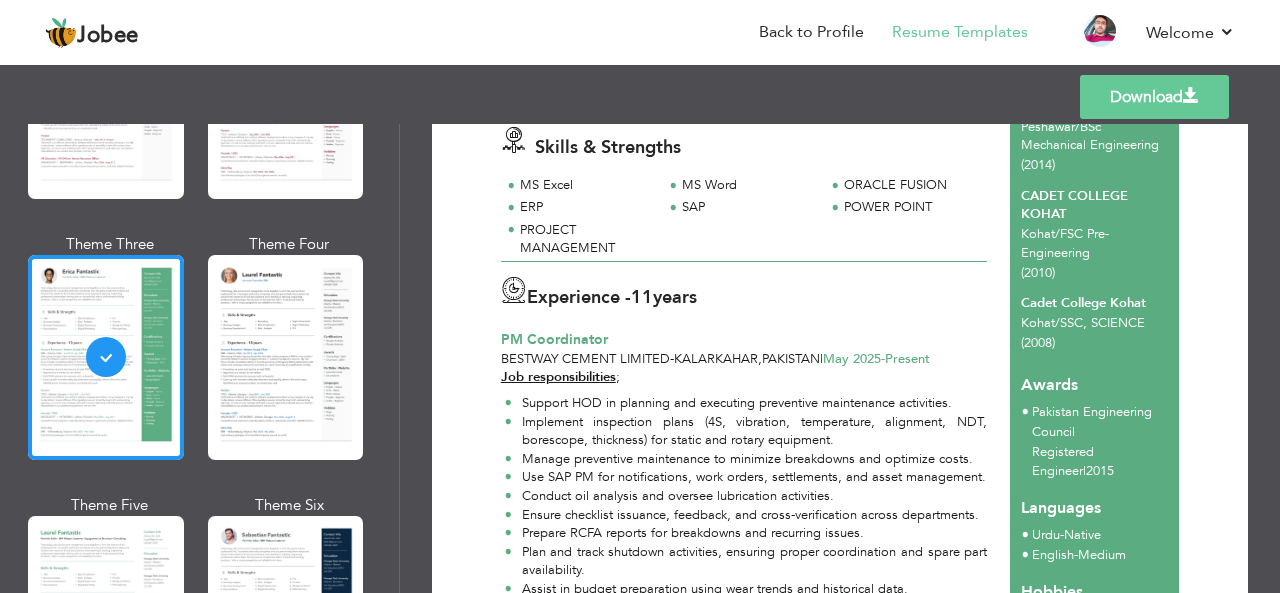 scroll, scrollTop: 0, scrollLeft: 0, axis: both 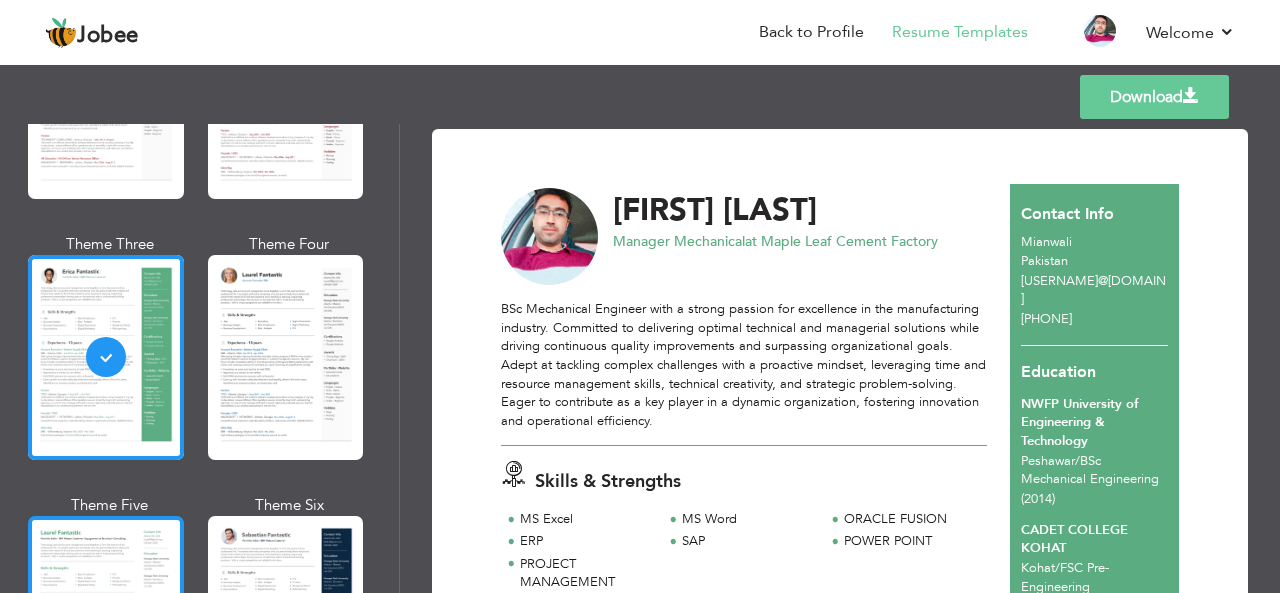 click at bounding box center (106, 618) 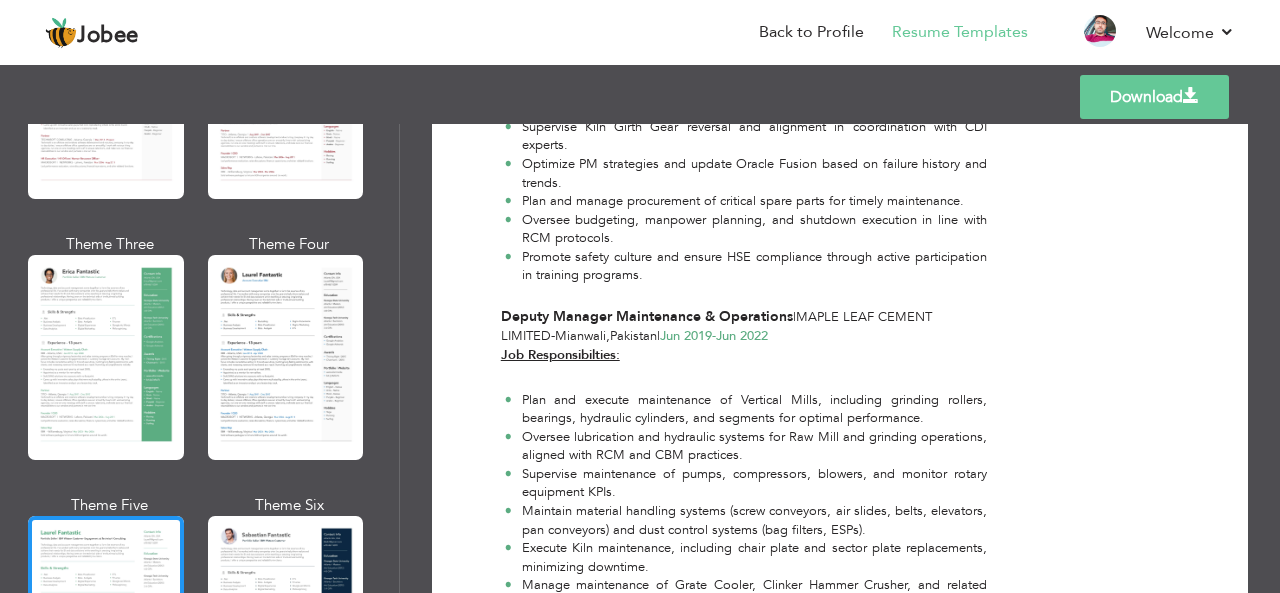 scroll, scrollTop: 1092, scrollLeft: 0, axis: vertical 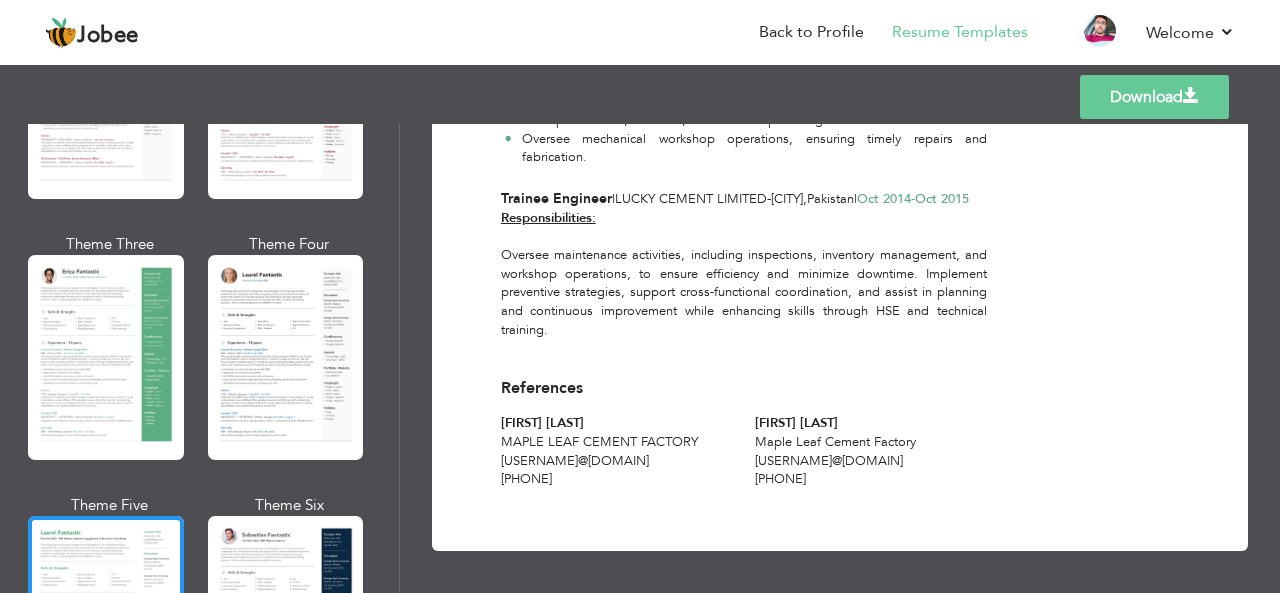 click on "Download" at bounding box center (1154, 97) 